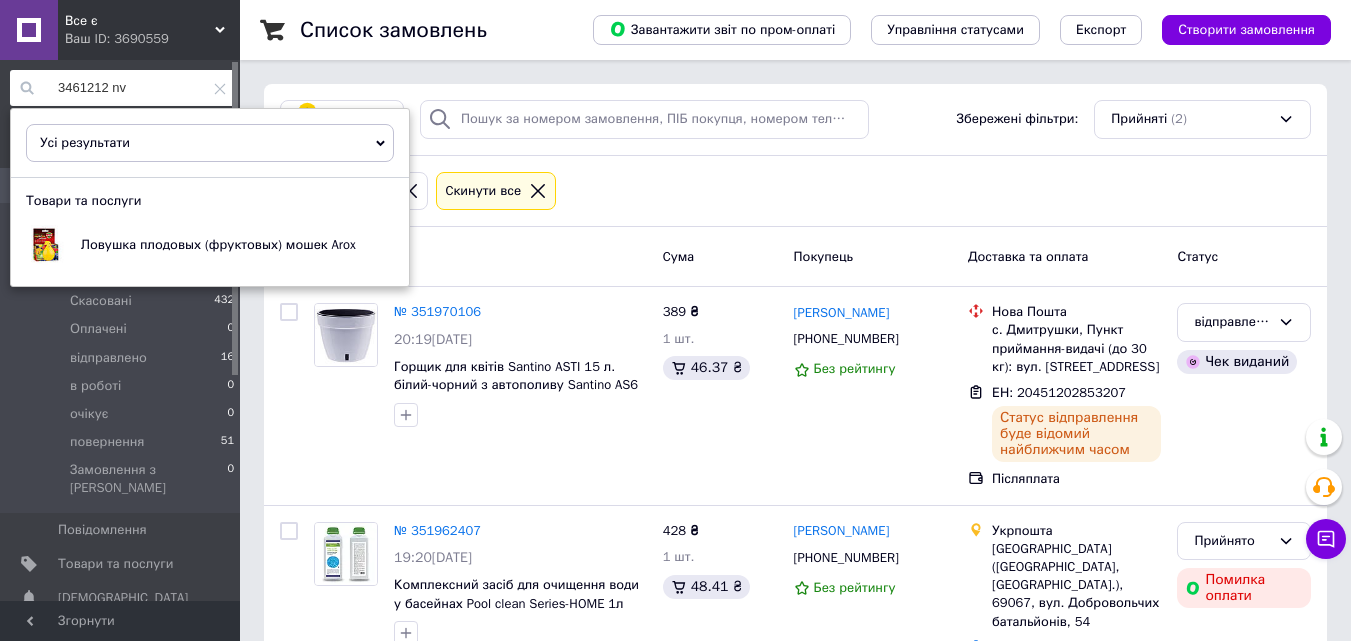 scroll, scrollTop: 0, scrollLeft: 0, axis: both 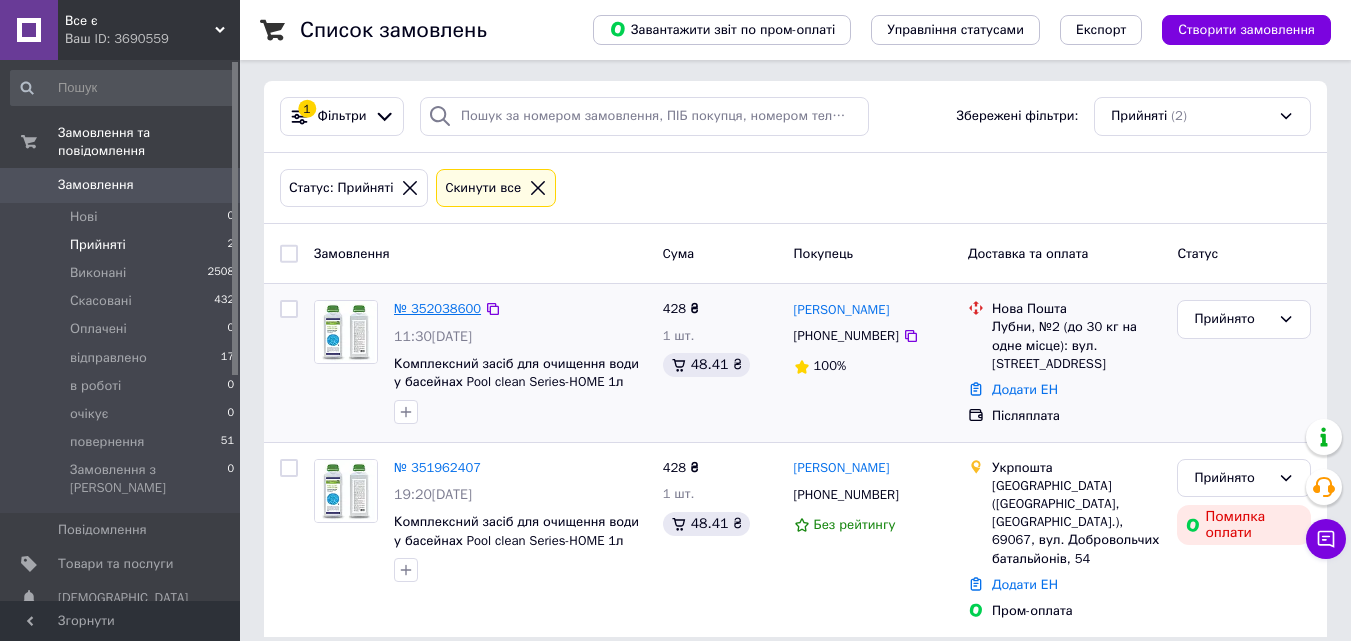 click on "№ 352038600" at bounding box center (437, 308) 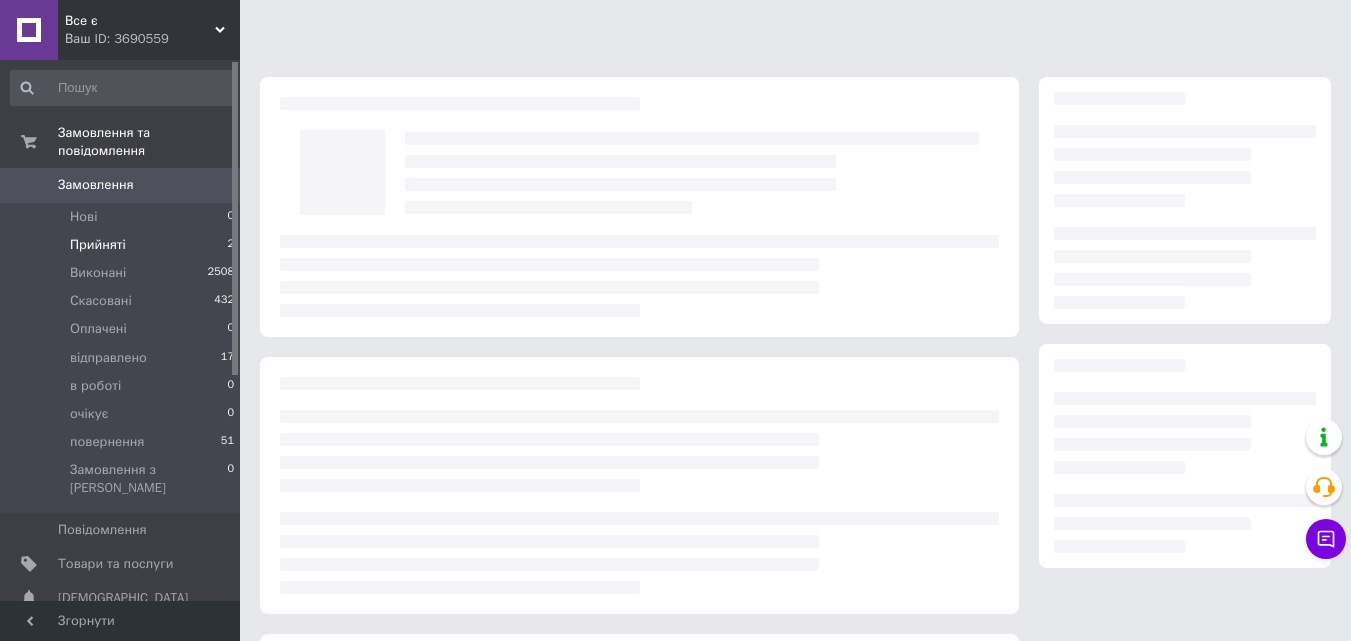 scroll, scrollTop: 0, scrollLeft: 0, axis: both 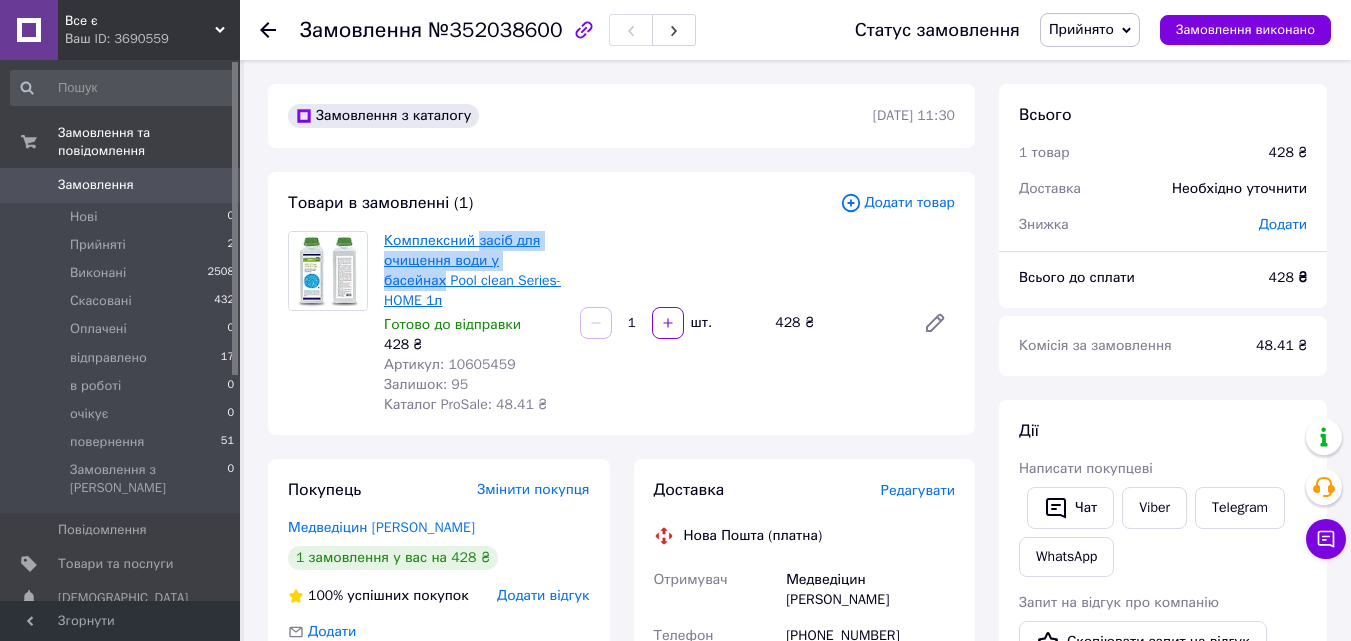 drag, startPoint x: 568, startPoint y: 262, endPoint x: 476, endPoint y: 249, distance: 92.91394 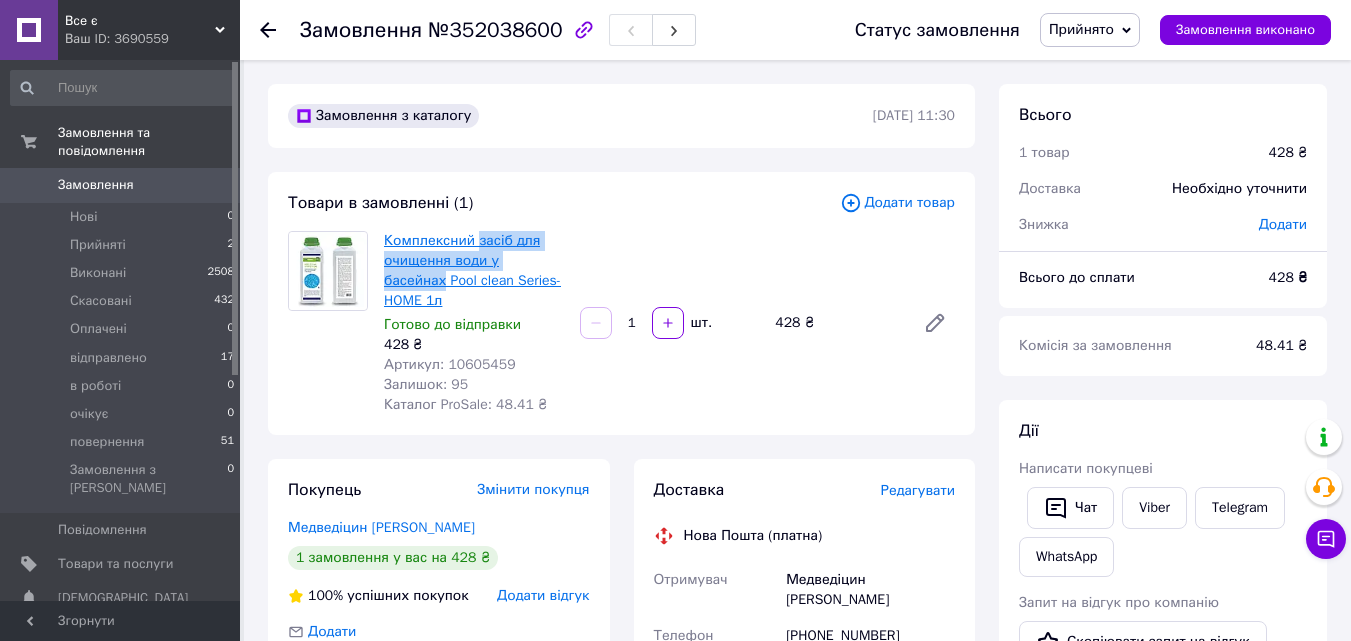copy on "засіб для очищення води у басейнах" 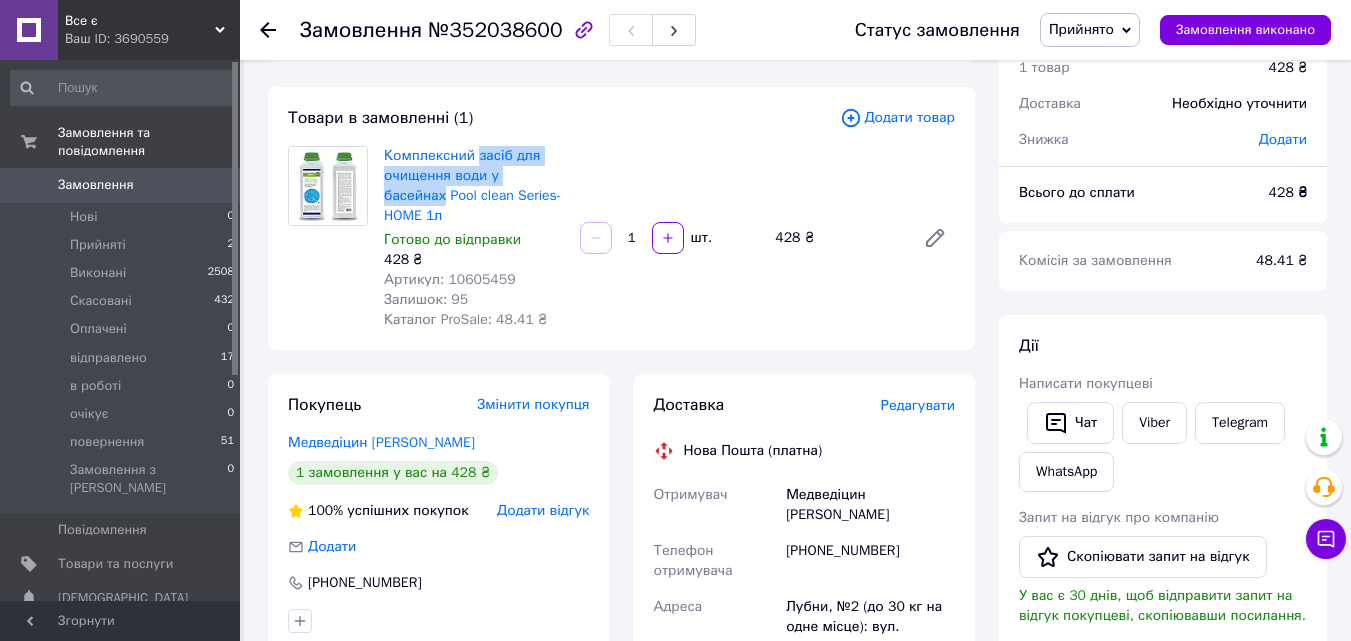 scroll, scrollTop: 0, scrollLeft: 0, axis: both 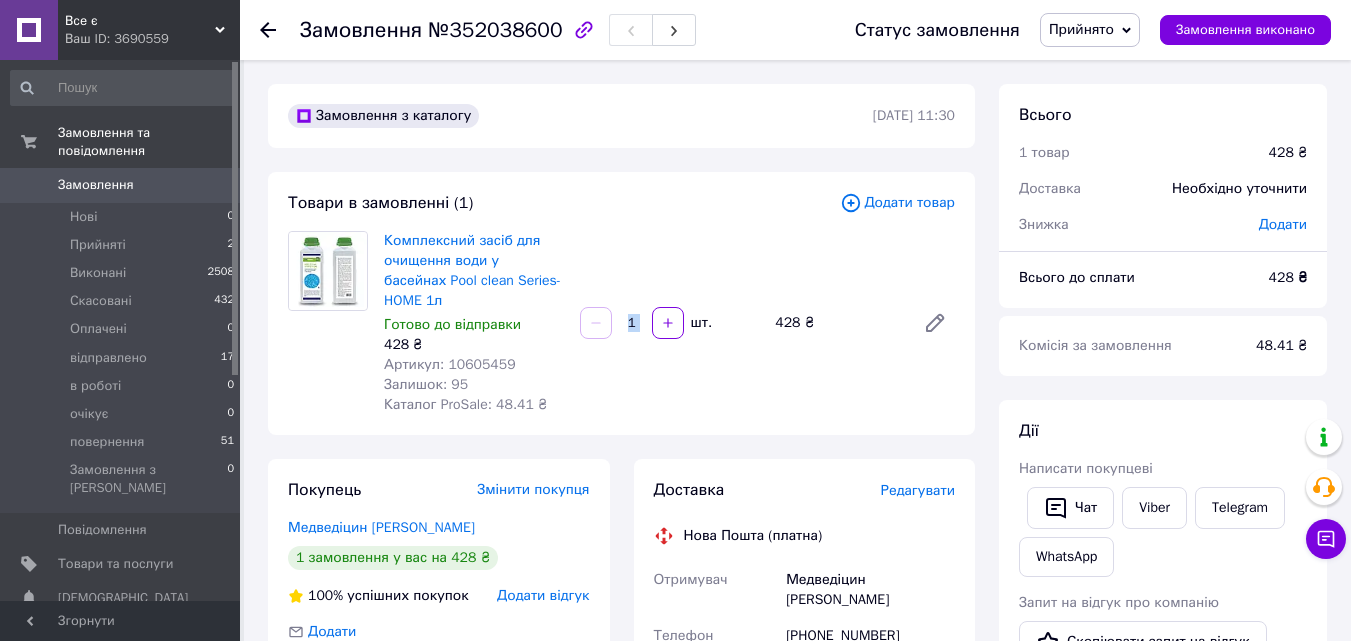 click on "Комплексний засіб для очищення води у басейнах Pool clean Series-HOME 1л Готово до відправки 428 ₴ Артикул: 10605459 Залишок: 95 Каталог ProSale: 48.41 ₴  1   шт. 428 ₴" at bounding box center [669, 323] 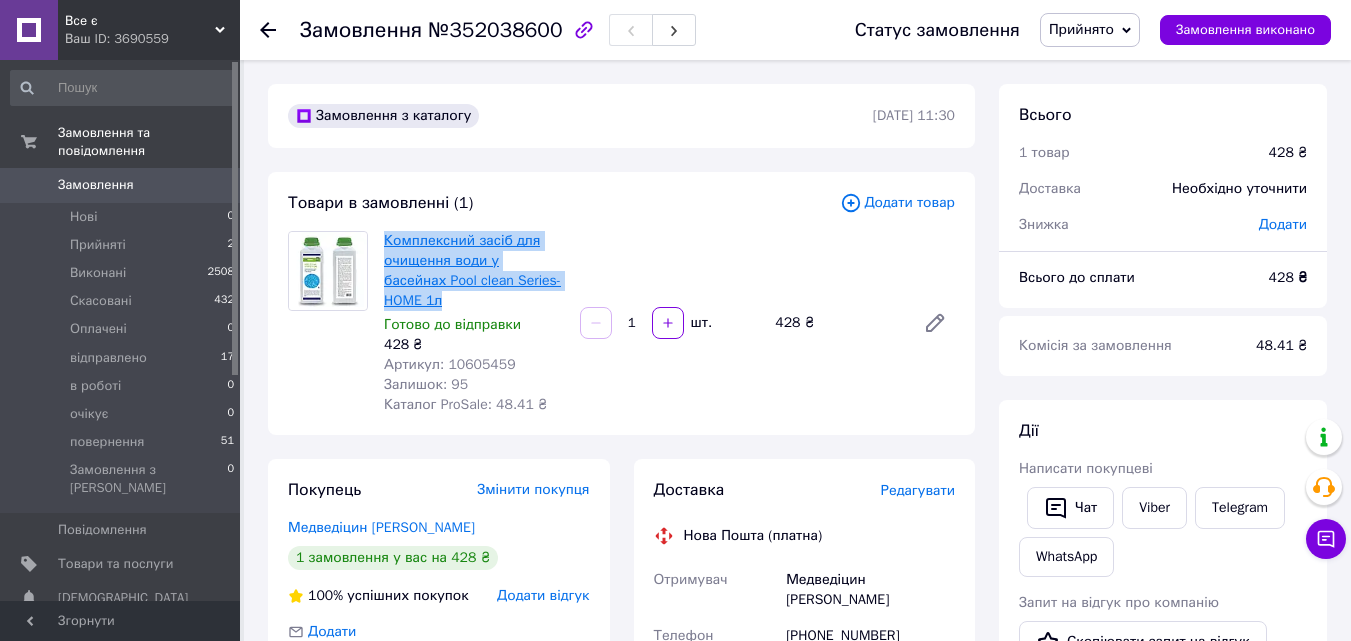 drag, startPoint x: 557, startPoint y: 276, endPoint x: 384, endPoint y: 239, distance: 176.91241 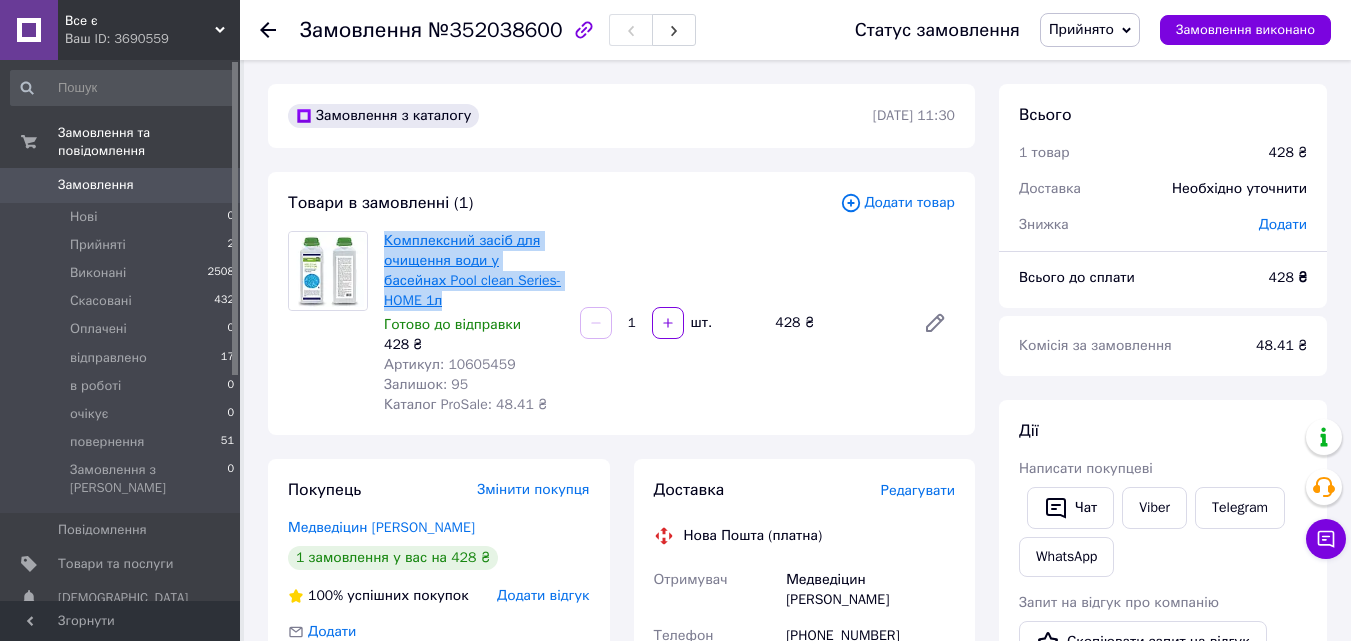 copy on "Комплексний засіб для очищення води у басейнах Pool clean Series-HOME 1л" 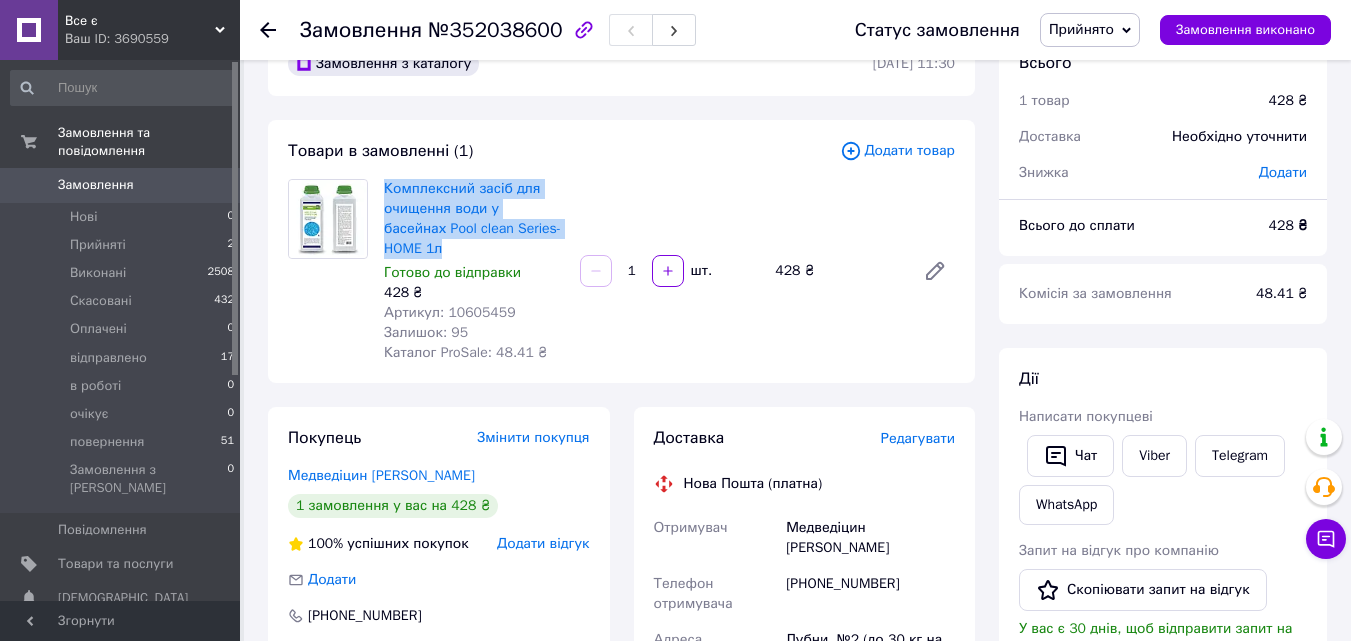 scroll, scrollTop: 100, scrollLeft: 0, axis: vertical 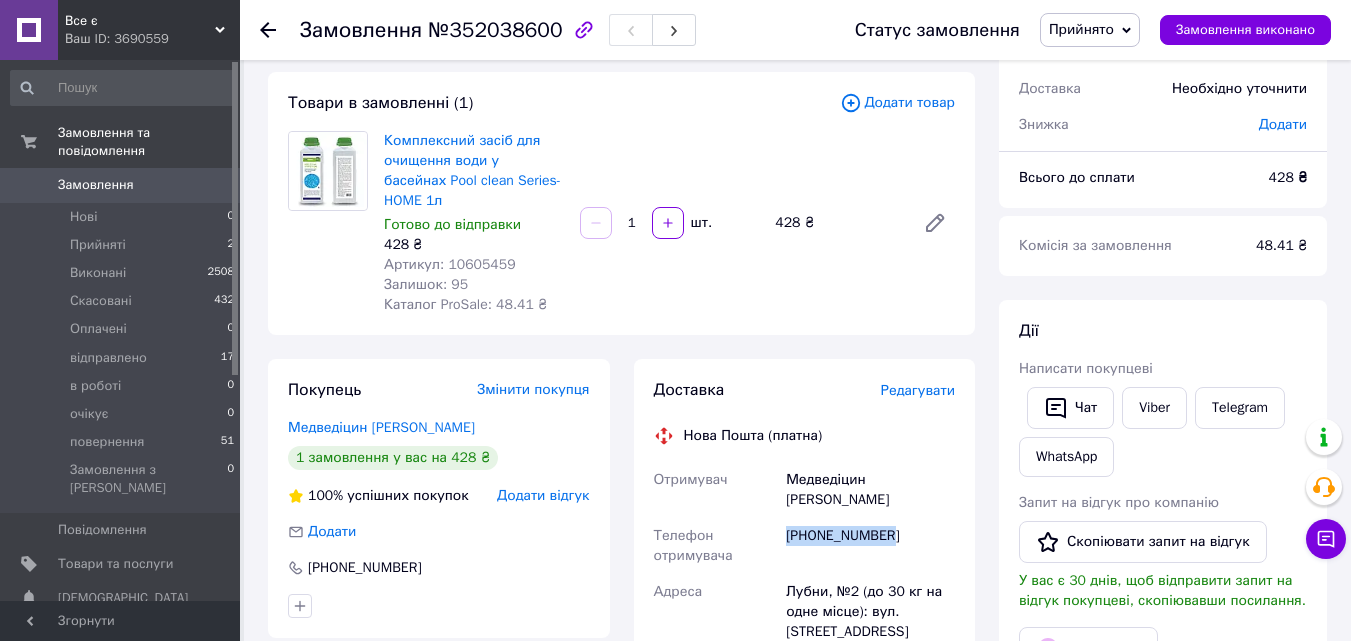 drag, startPoint x: 891, startPoint y: 494, endPoint x: 785, endPoint y: 488, distance: 106.16968 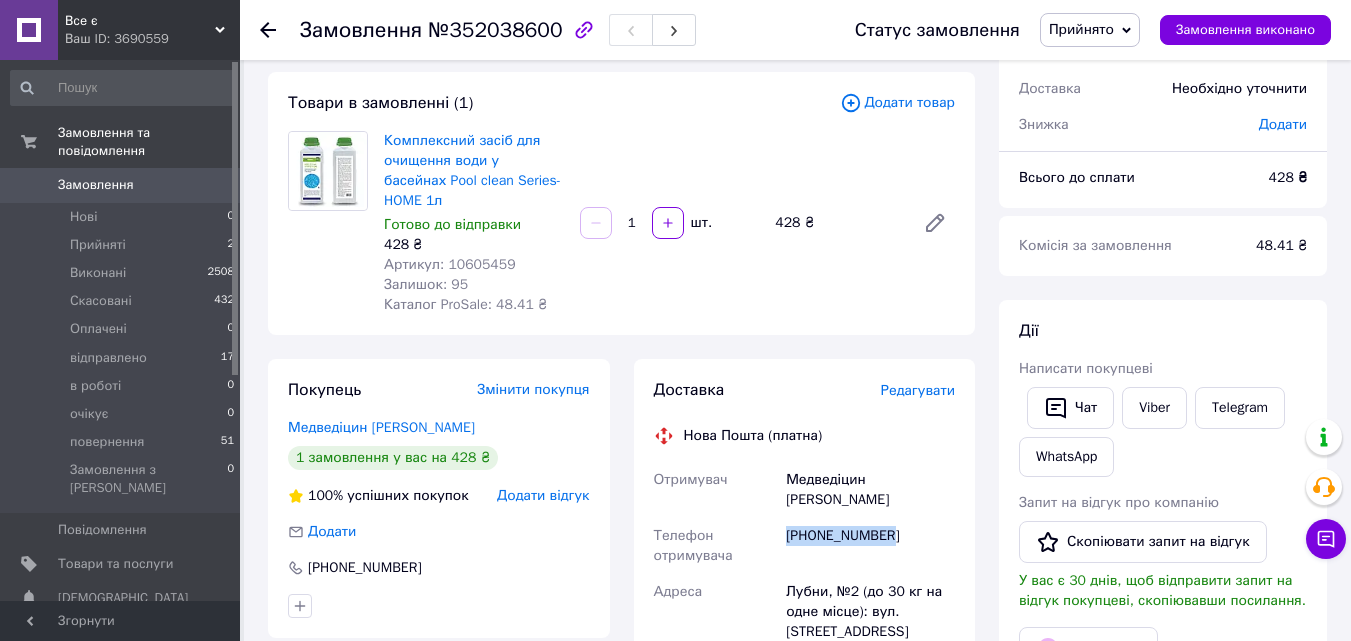 copy on "+380997377827" 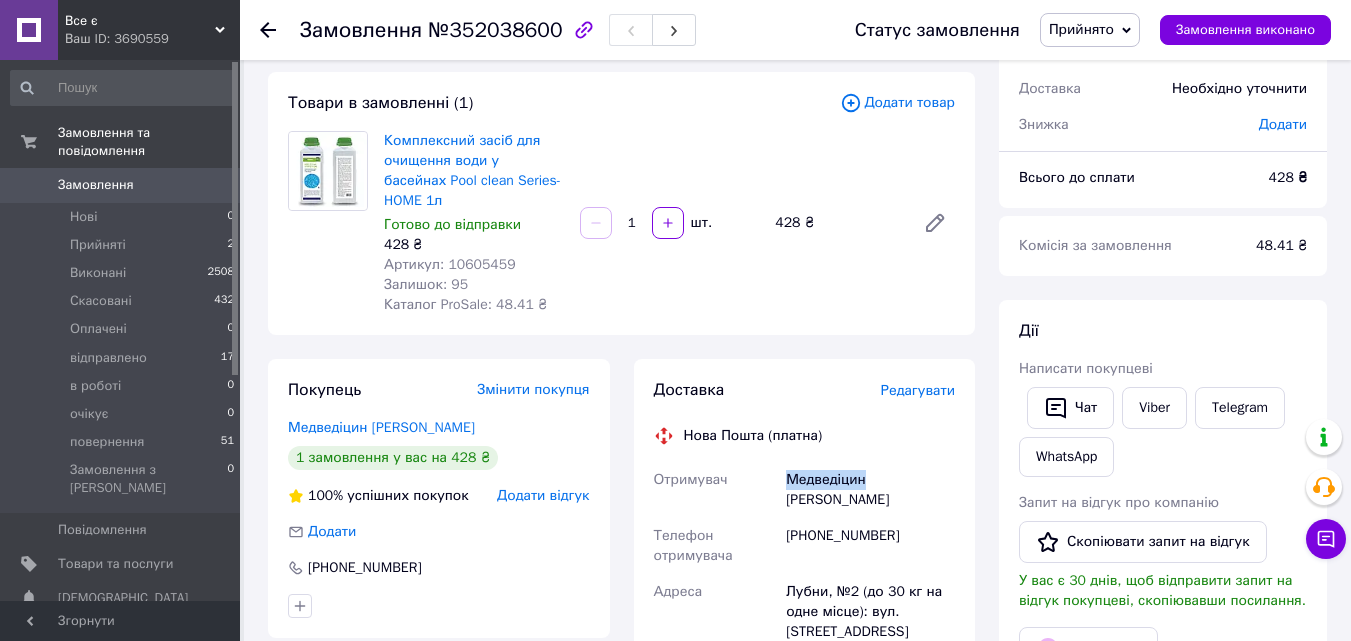 drag, startPoint x: 864, startPoint y: 457, endPoint x: 782, endPoint y: 459, distance: 82.02438 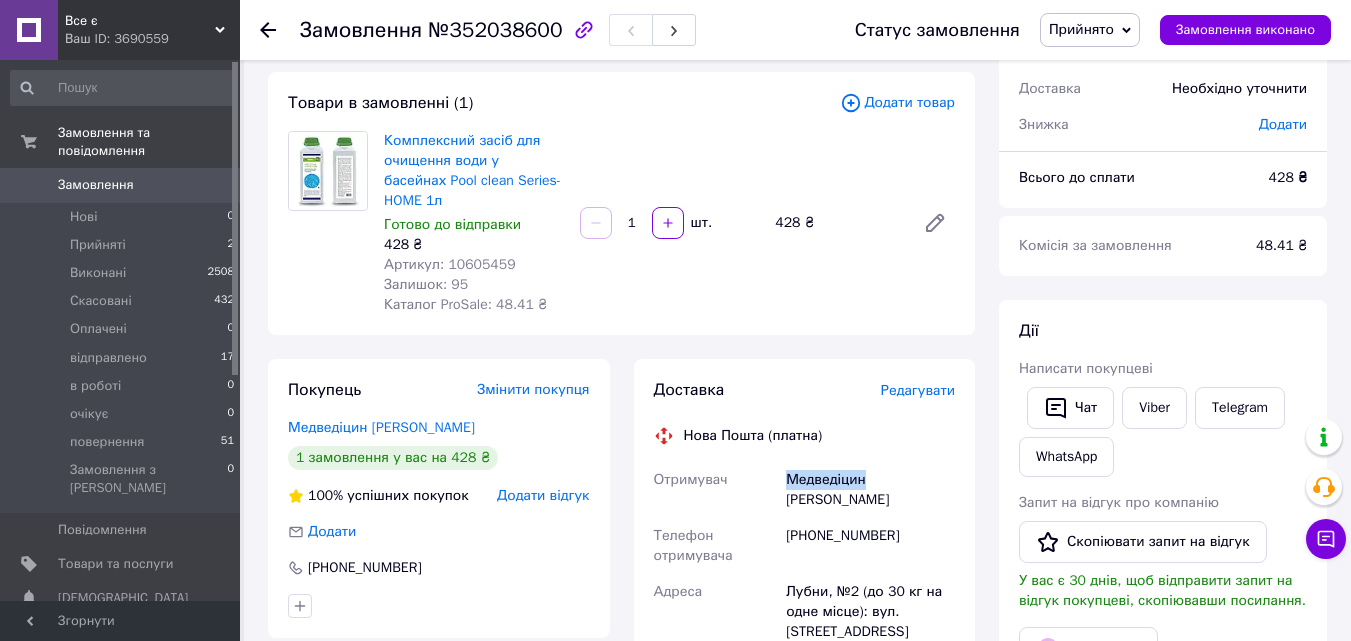 copy on "Медведіцин" 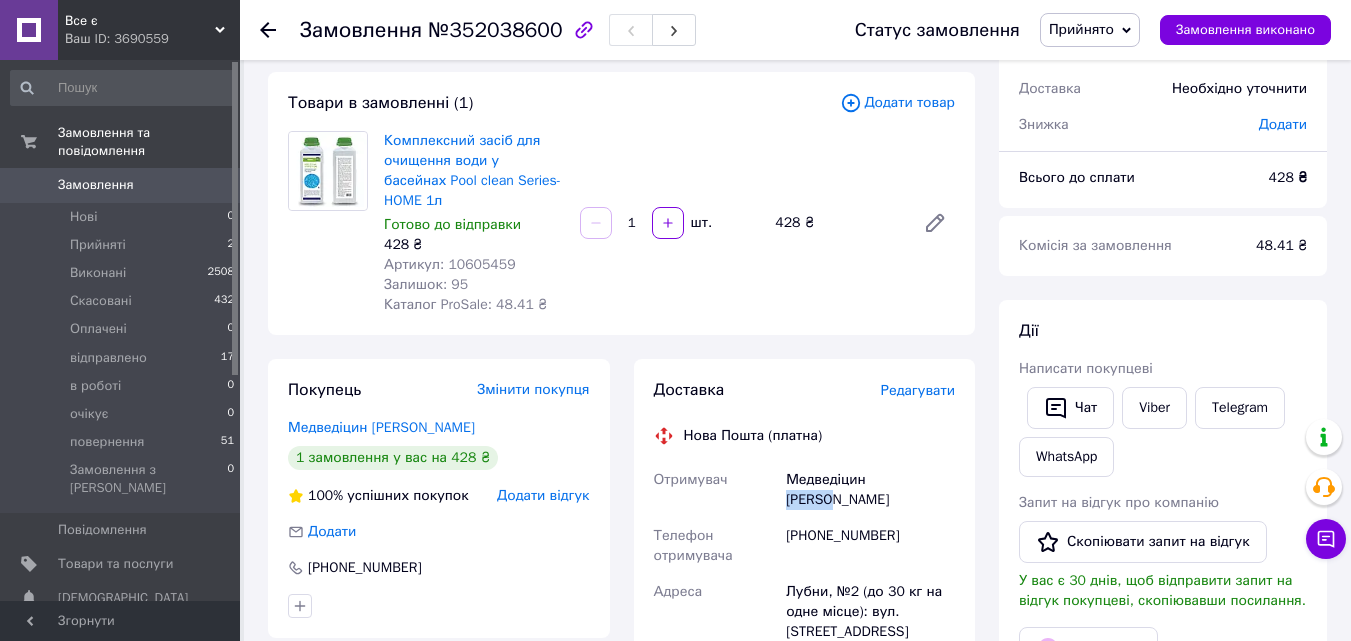 drag, startPoint x: 909, startPoint y: 458, endPoint x: 871, endPoint y: 454, distance: 38.209946 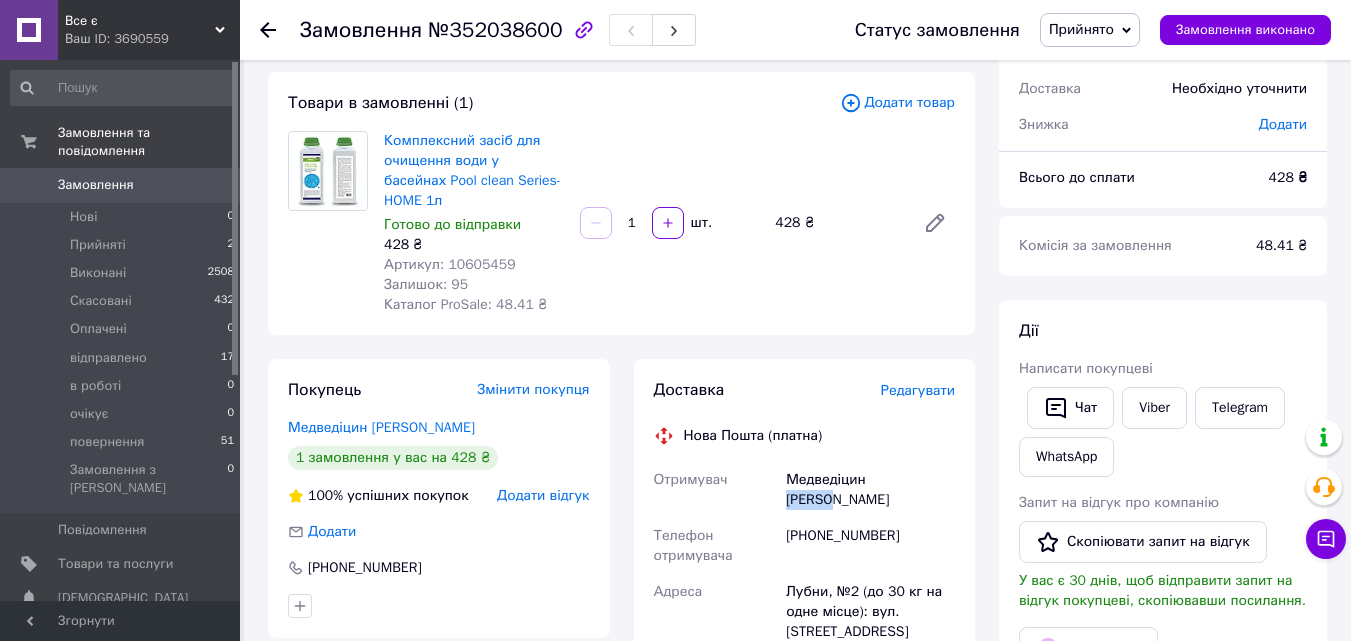 copy on "Сергій" 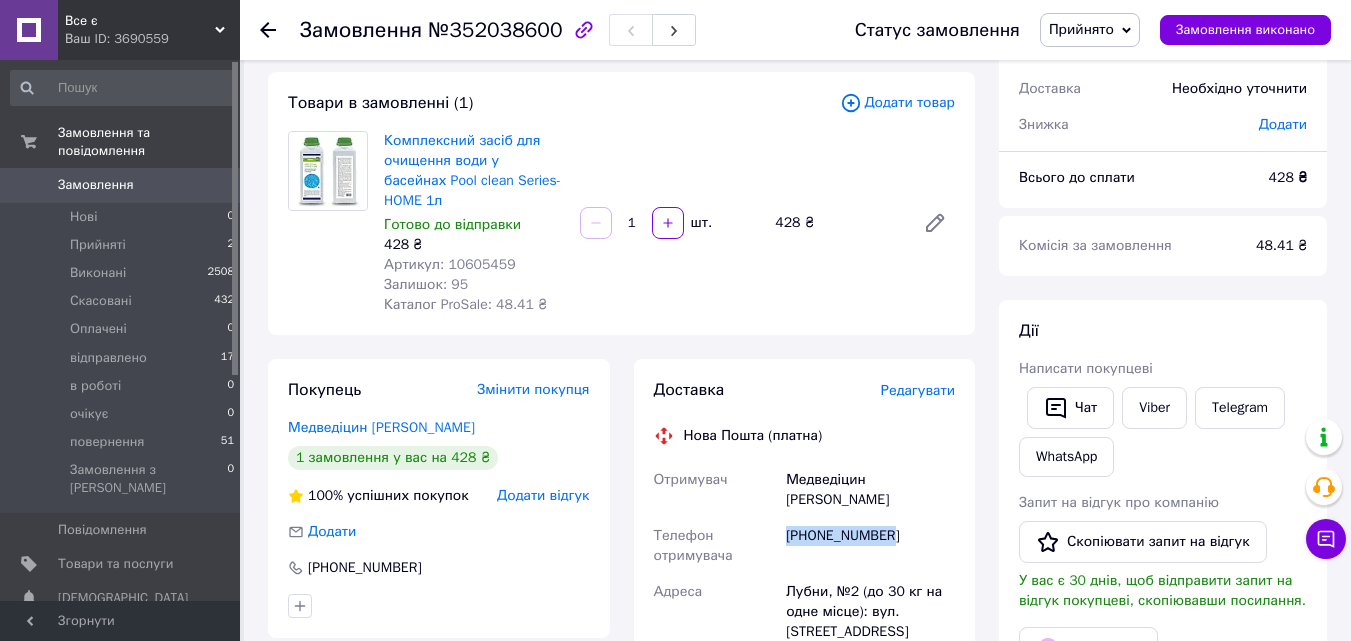 drag, startPoint x: 886, startPoint y: 490, endPoint x: 786, endPoint y: 480, distance: 100.49876 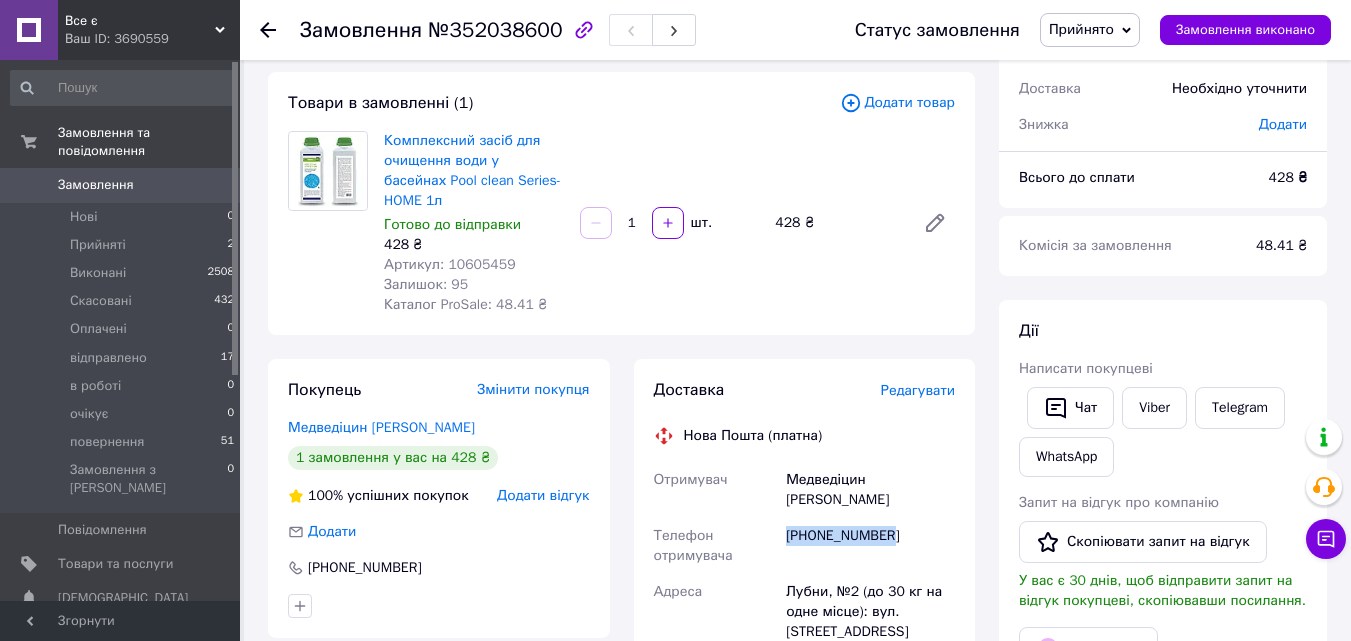 copy on "+380997377827" 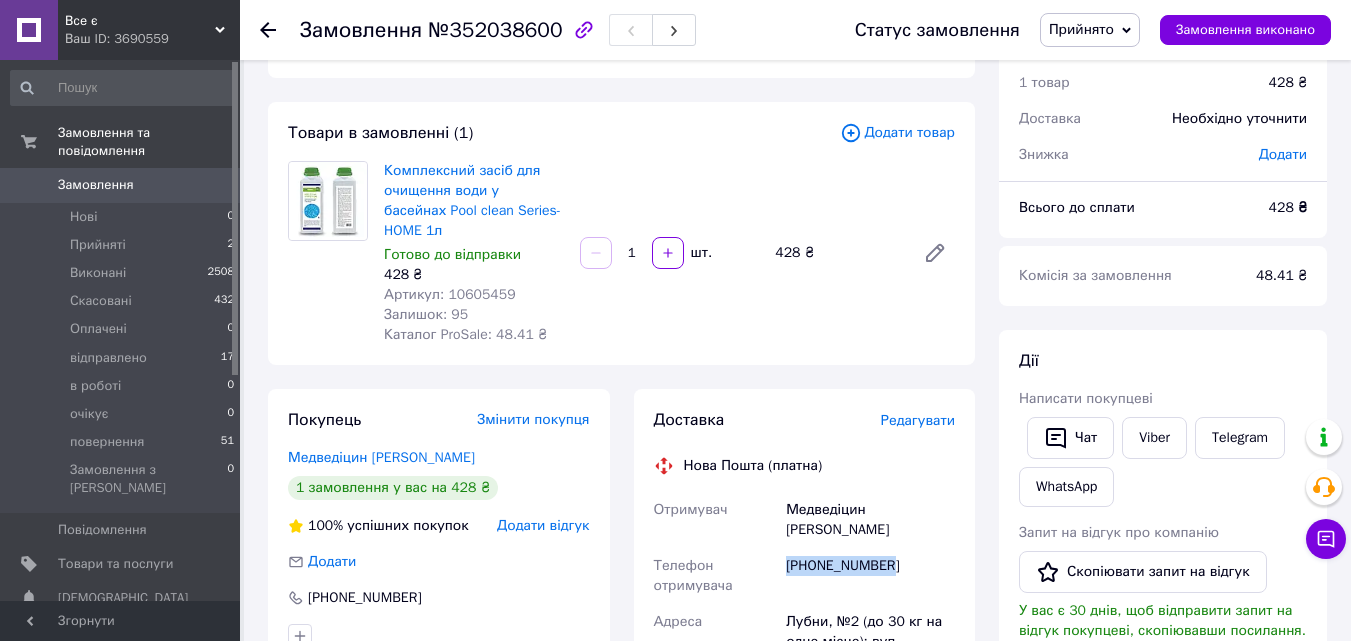 scroll, scrollTop: 200, scrollLeft: 0, axis: vertical 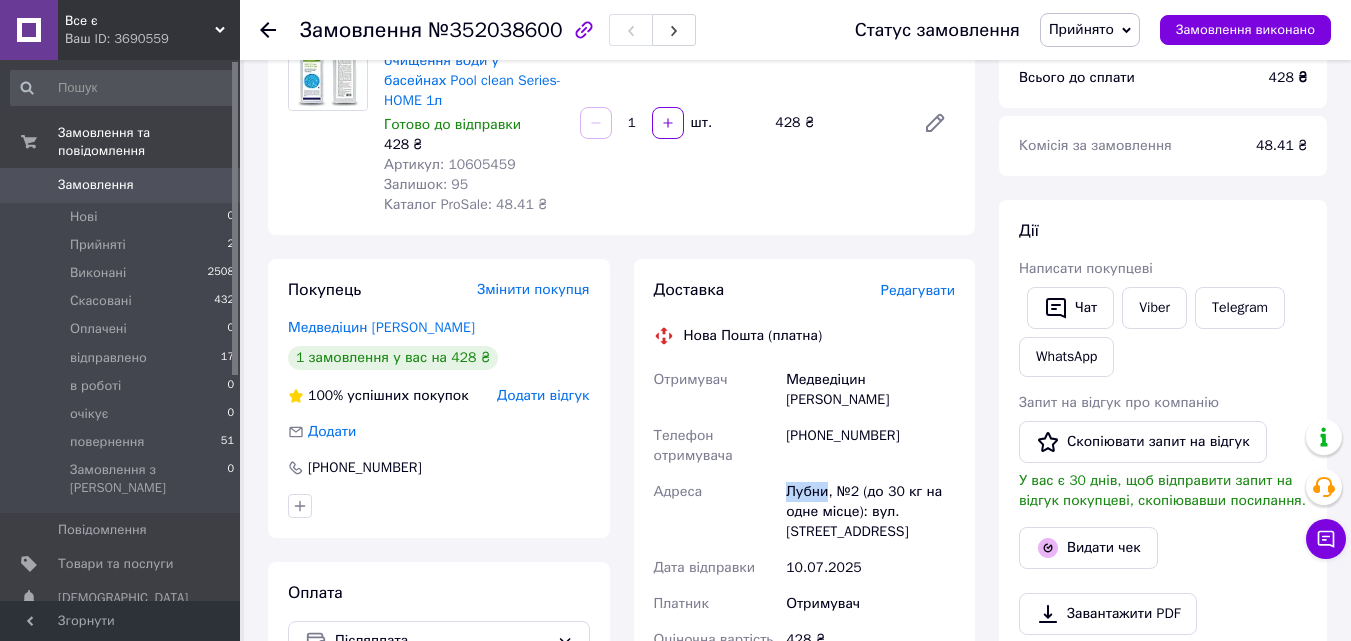 drag, startPoint x: 824, startPoint y: 454, endPoint x: 782, endPoint y: 448, distance: 42.426407 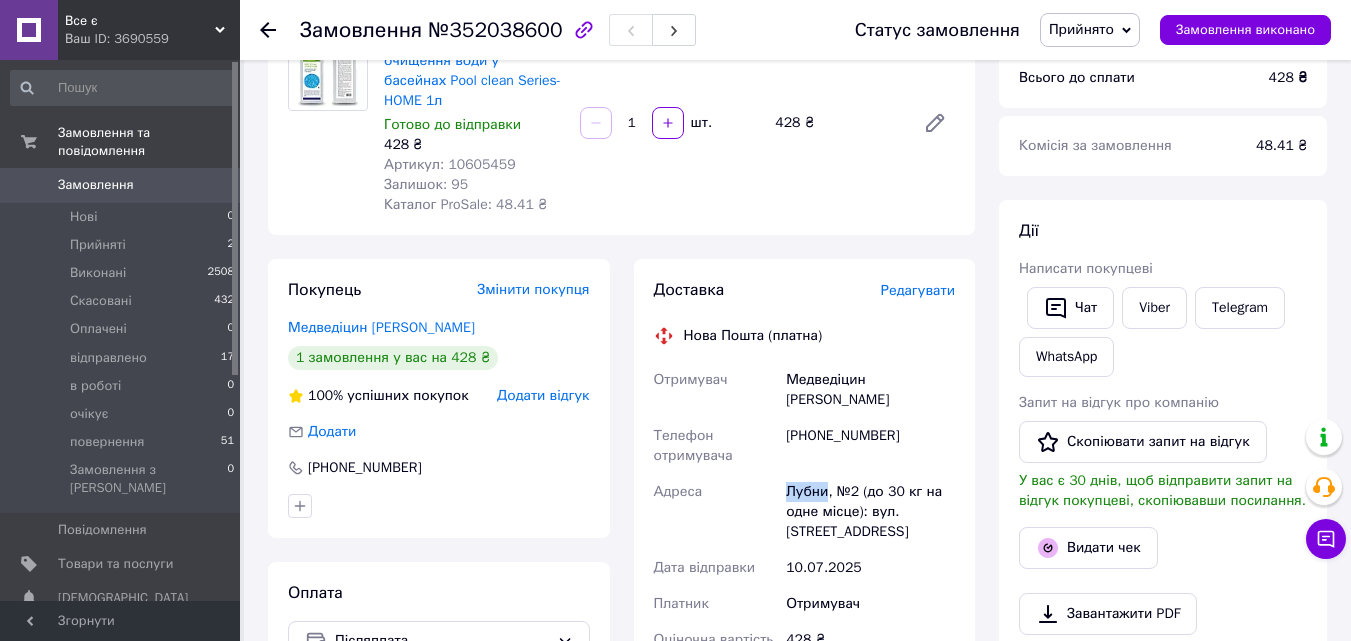 copy on "Лубни" 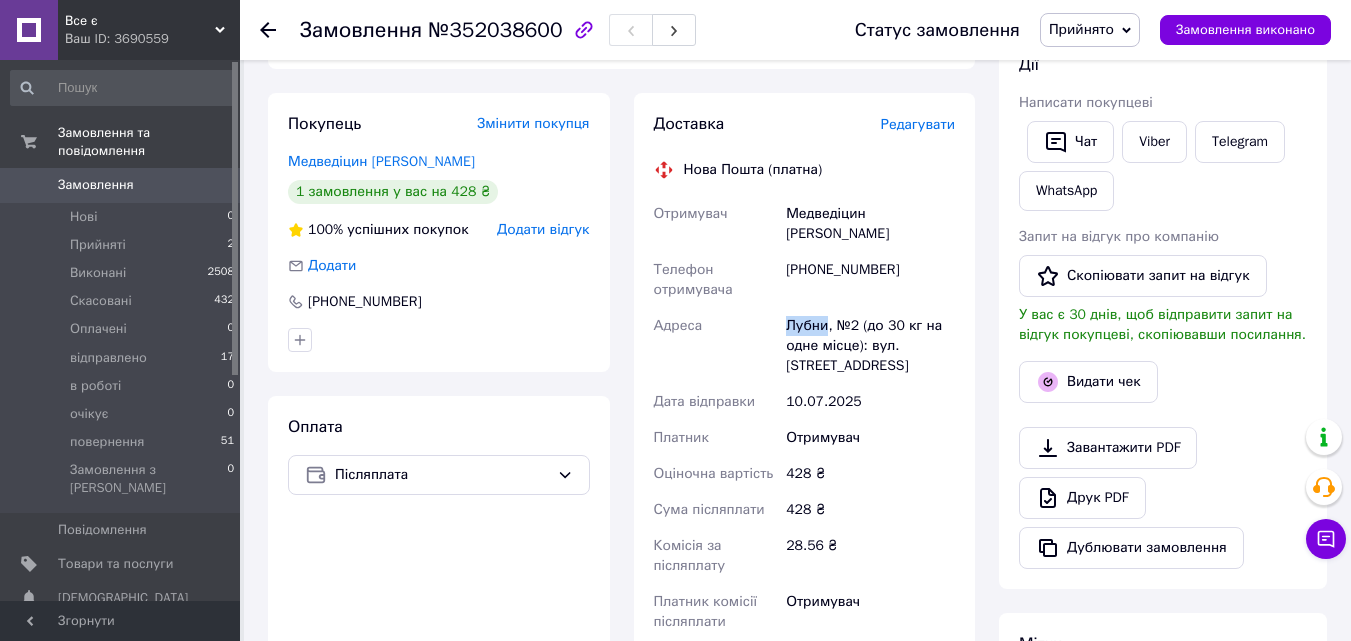 scroll, scrollTop: 200, scrollLeft: 0, axis: vertical 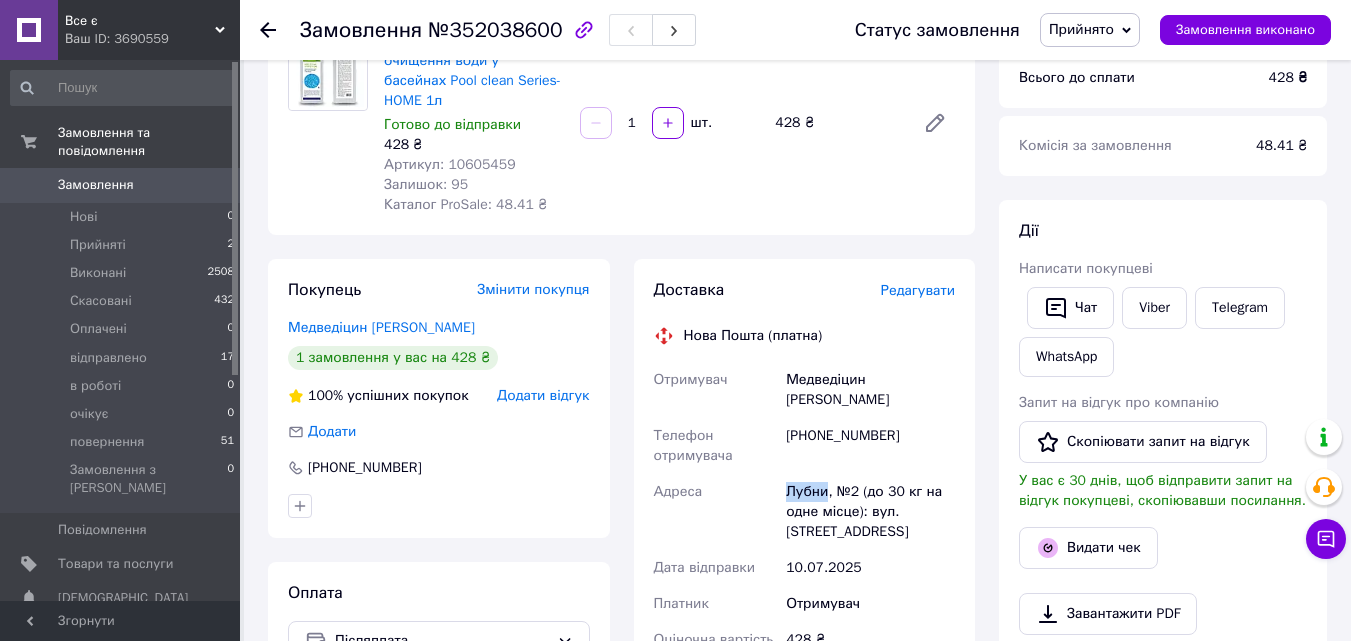 click on "Прийнято" at bounding box center (1081, 29) 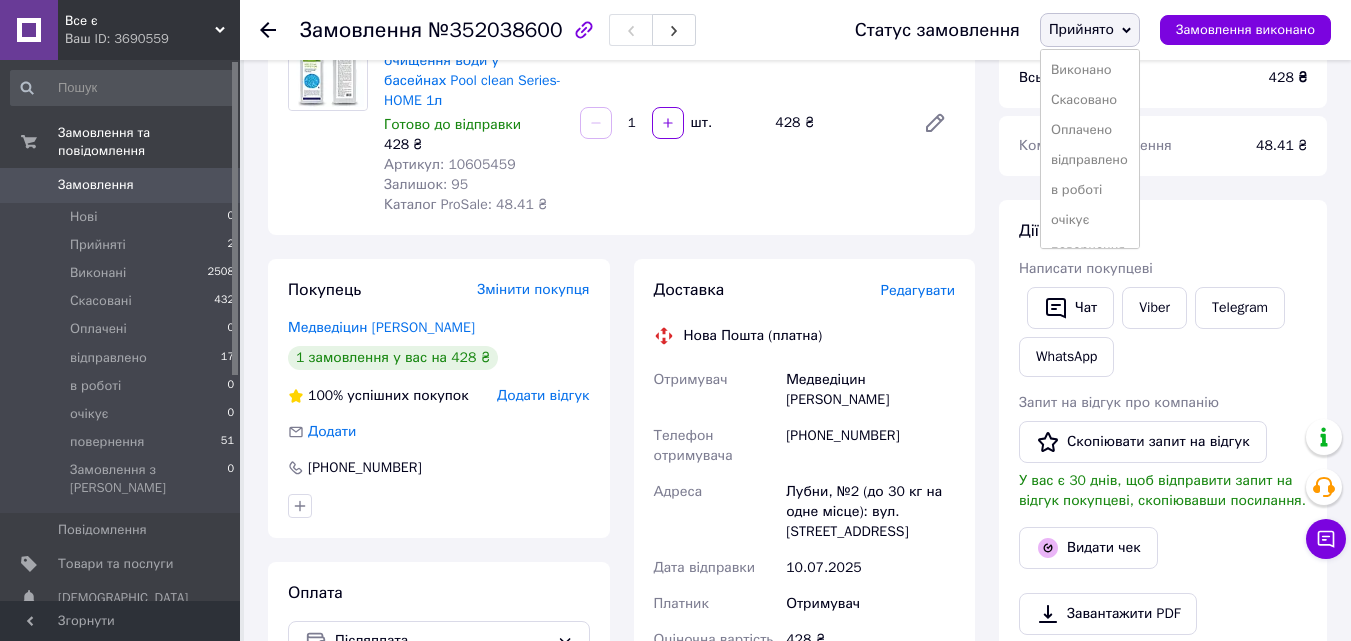 click on "відправлено" at bounding box center (1090, 160) 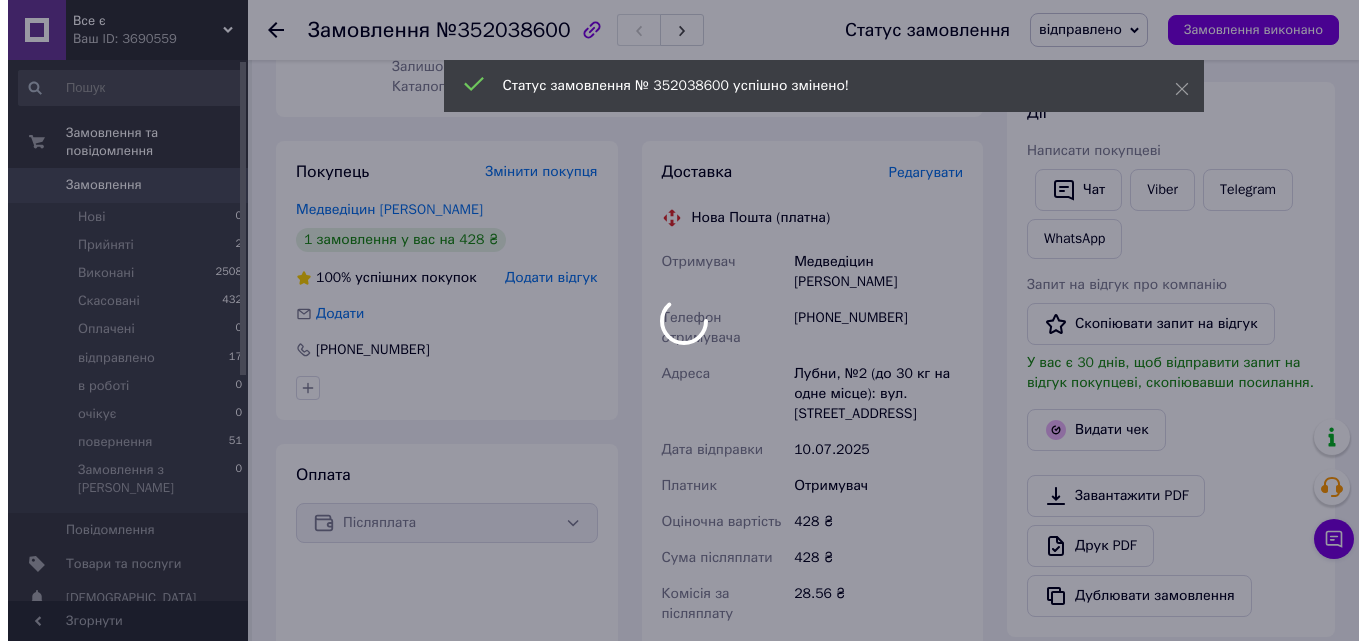 scroll, scrollTop: 500, scrollLeft: 0, axis: vertical 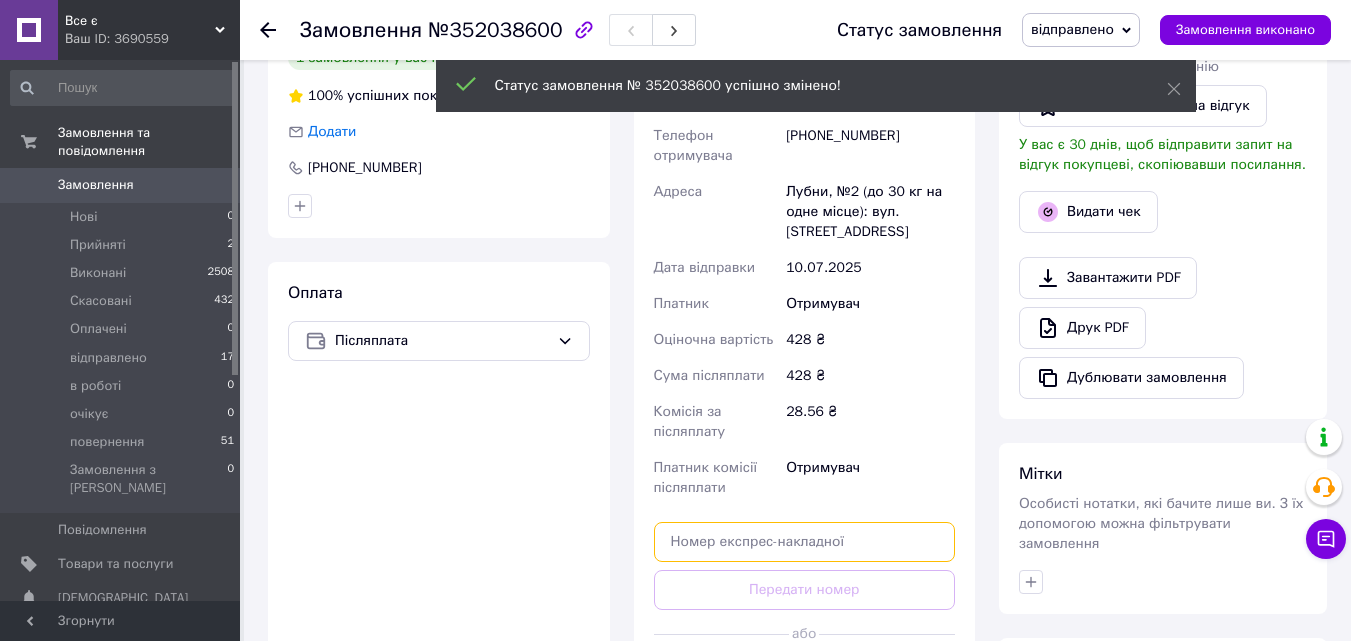 click at bounding box center (805, 542) 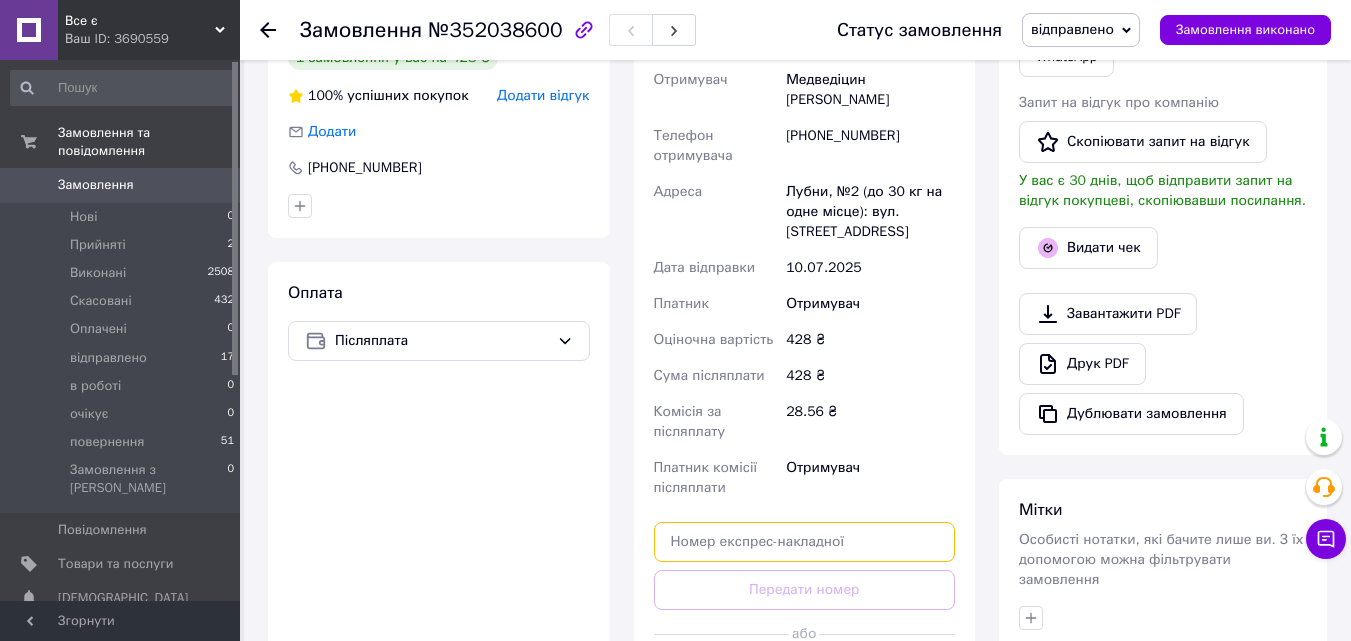 paste on "20451202925892" 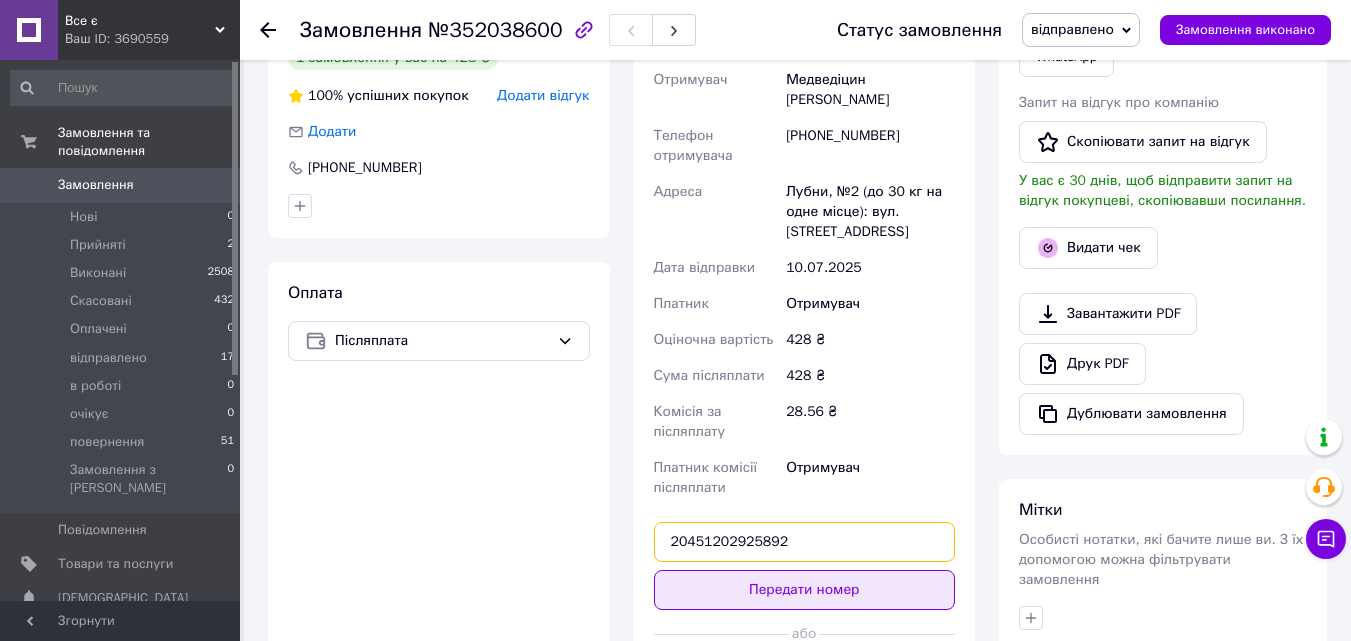 type on "20451202925892" 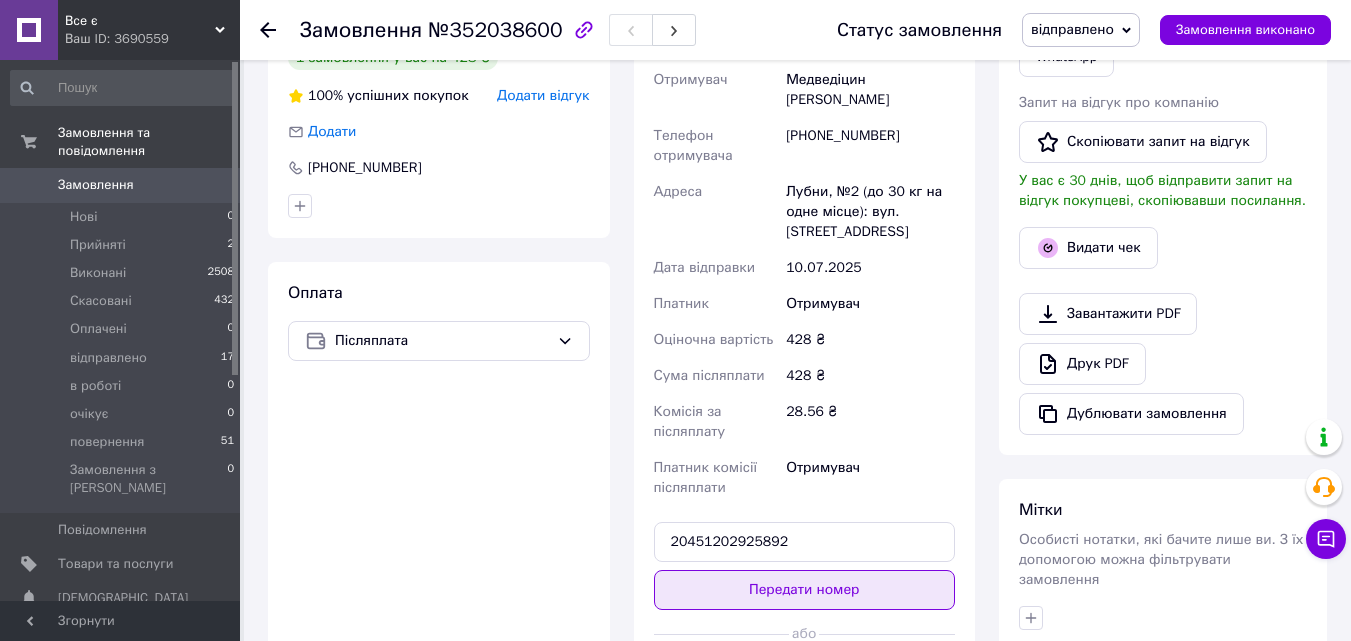 click on "Передати номер" at bounding box center [805, 590] 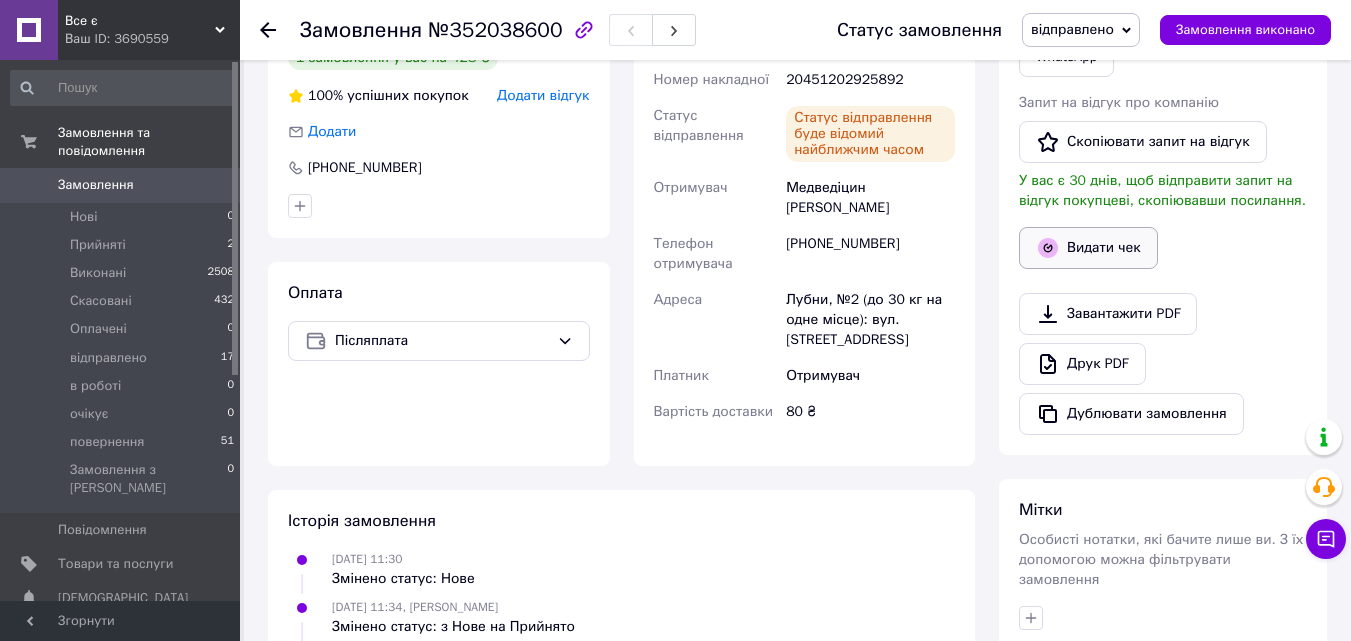 click on "Видати чек" at bounding box center (1088, 248) 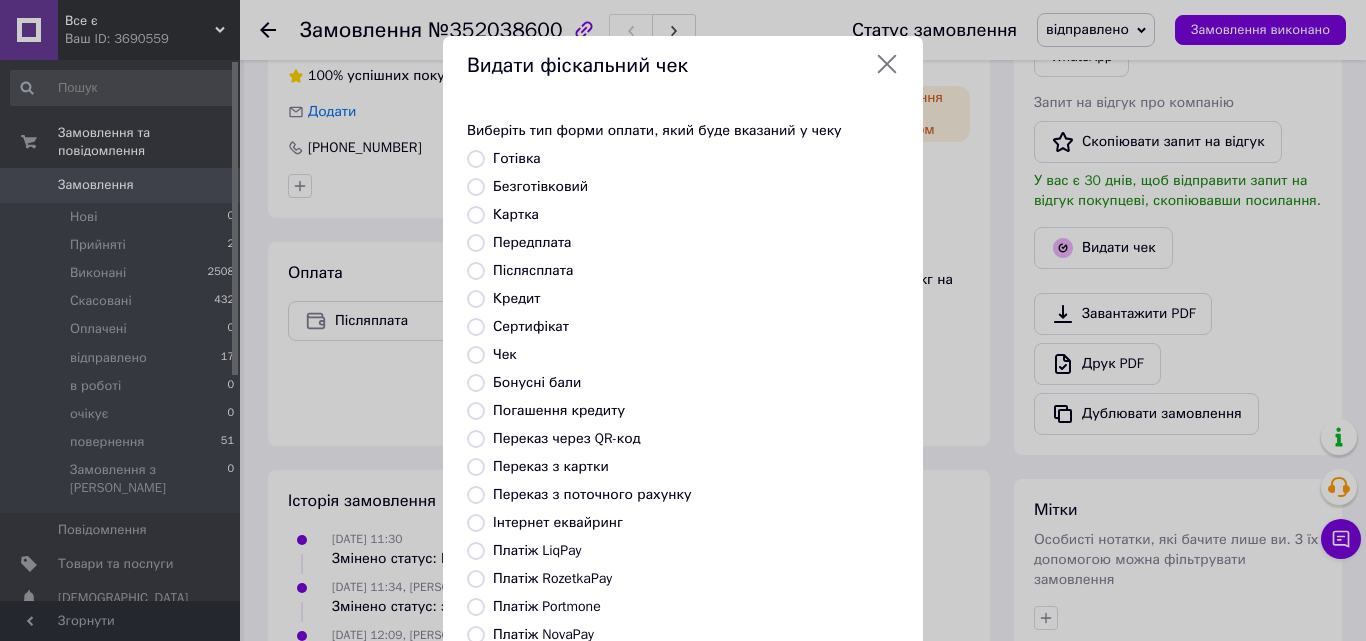 click on "Безготівковий" at bounding box center [476, 187] 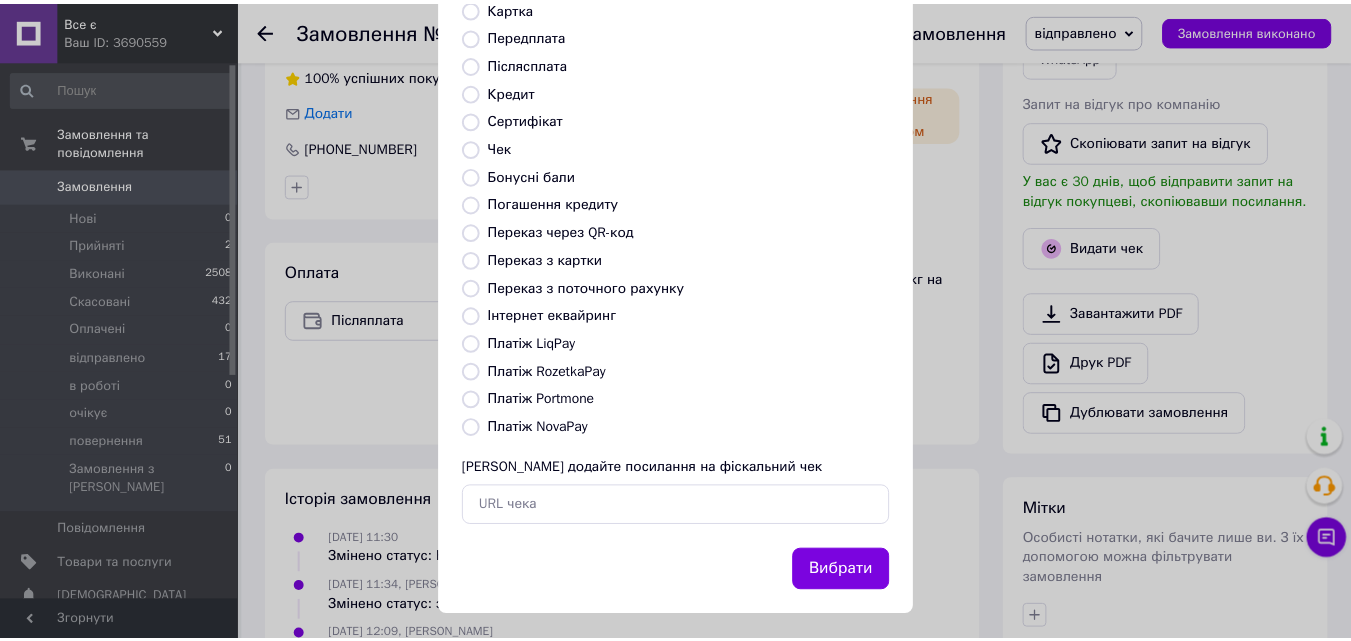 scroll, scrollTop: 218, scrollLeft: 0, axis: vertical 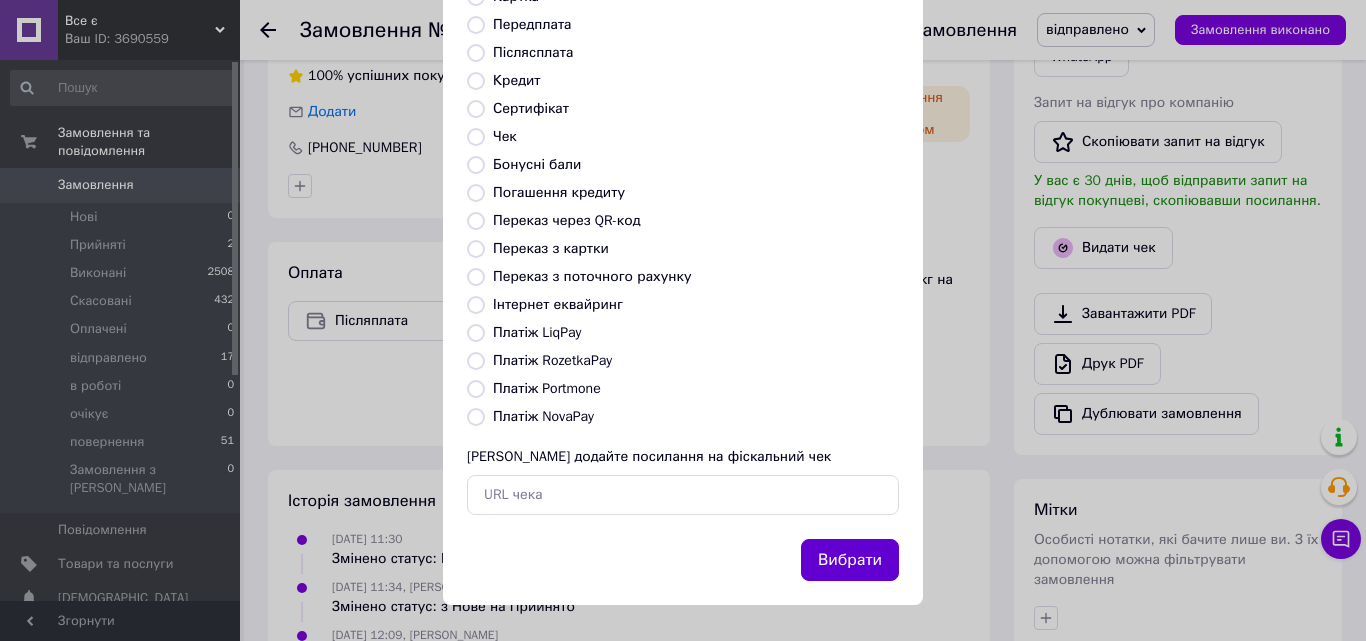 click on "Вибрати" at bounding box center (850, 560) 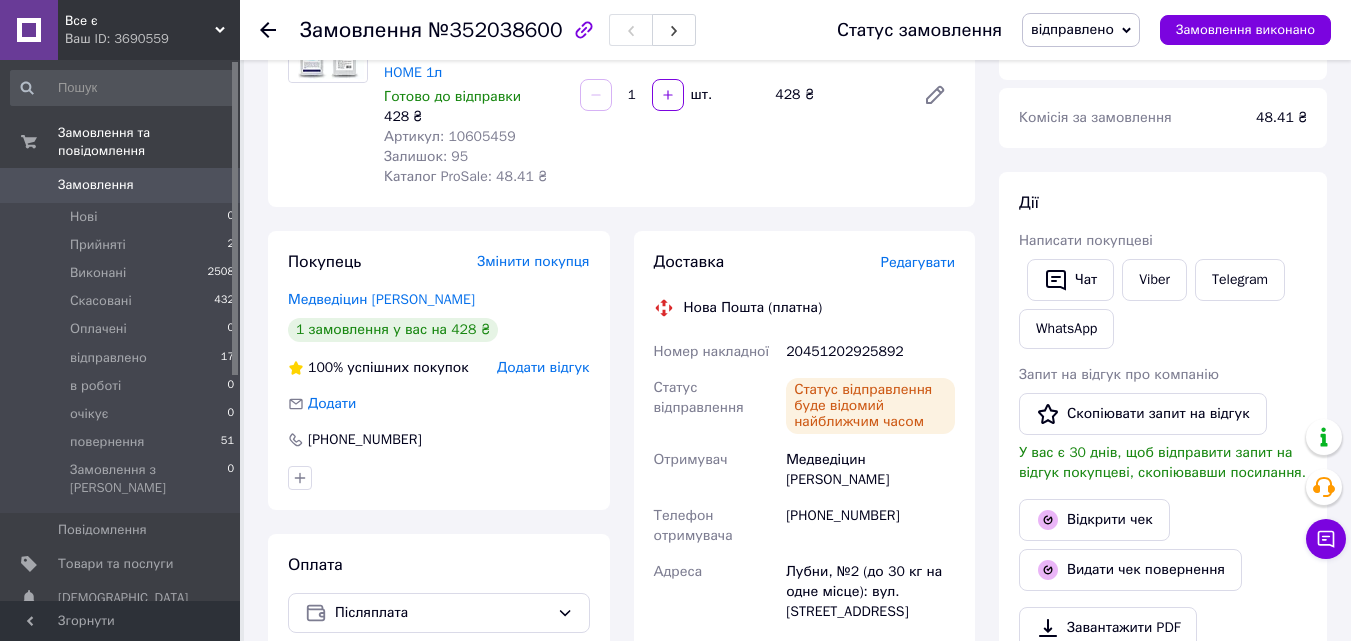 scroll, scrollTop: 200, scrollLeft: 0, axis: vertical 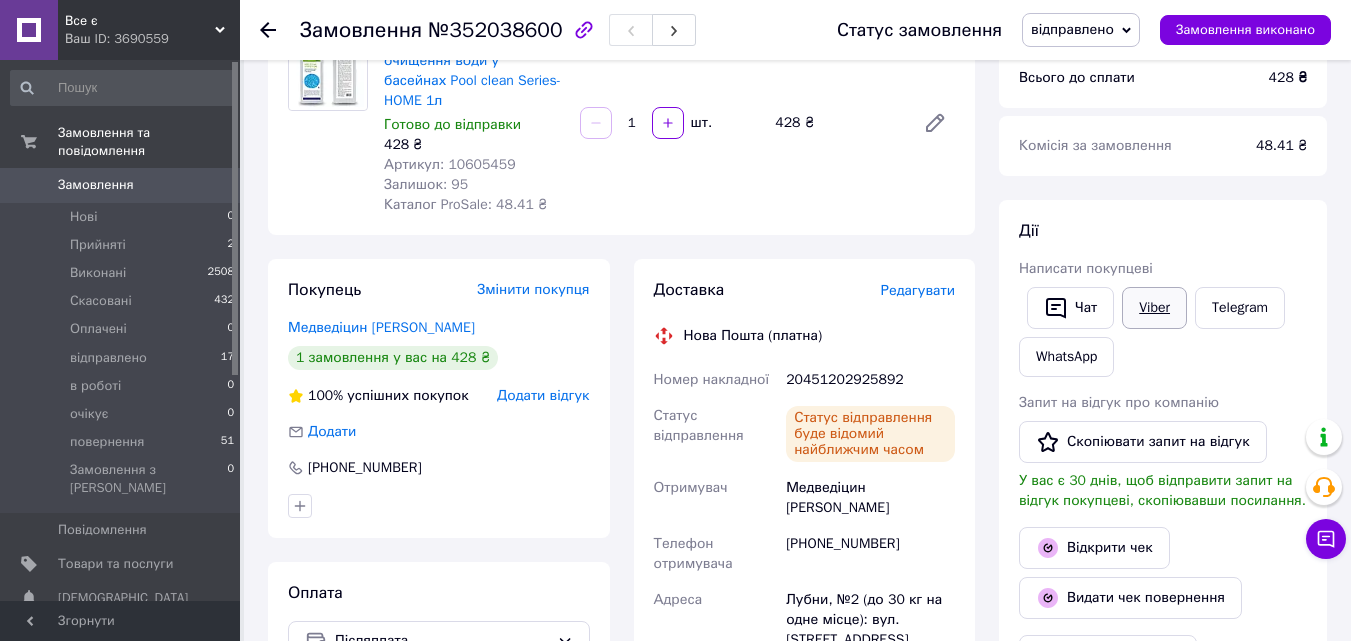 click on "Viber" at bounding box center [1154, 308] 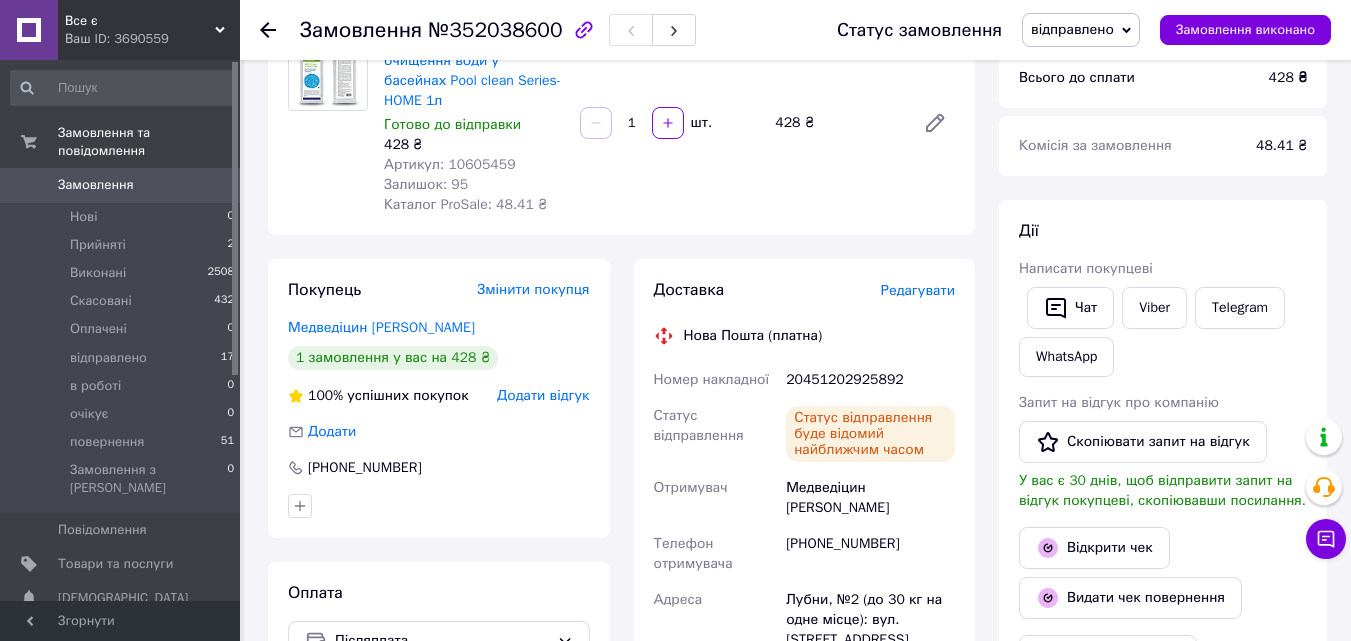 drag, startPoint x: 560, startPoint y: 24, endPoint x: 451, endPoint y: 37, distance: 109.77249 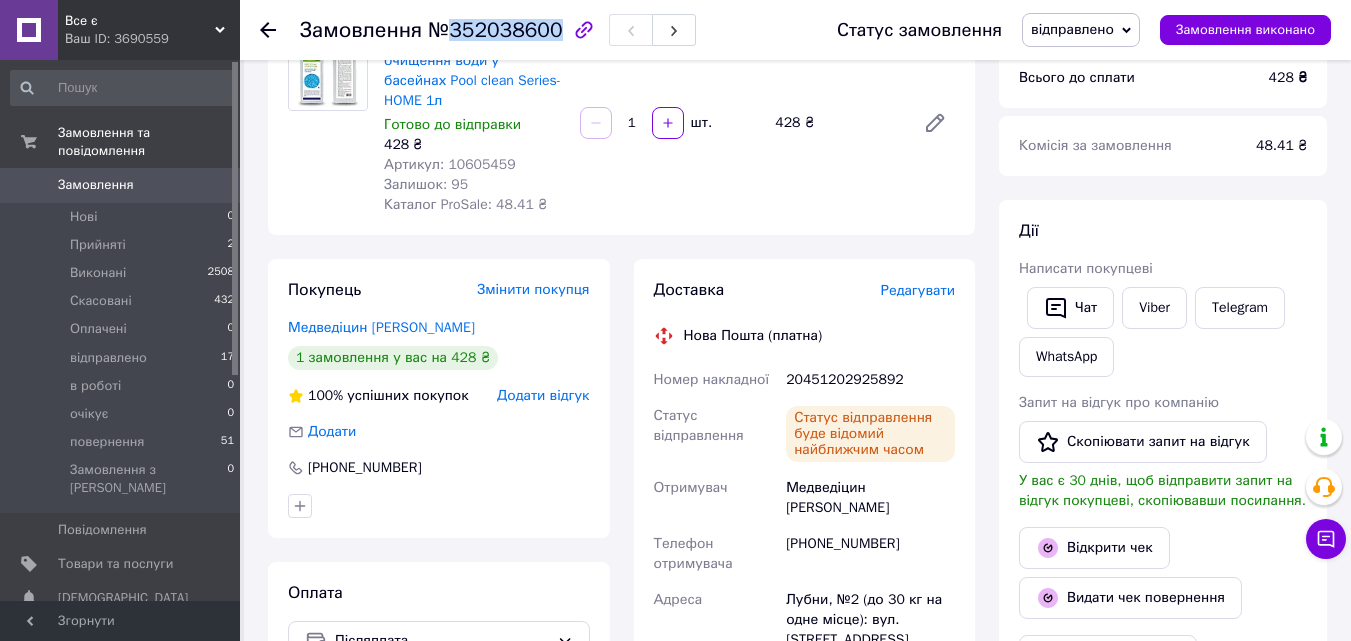 drag, startPoint x: 451, startPoint y: 31, endPoint x: 546, endPoint y: 34, distance: 95.047356 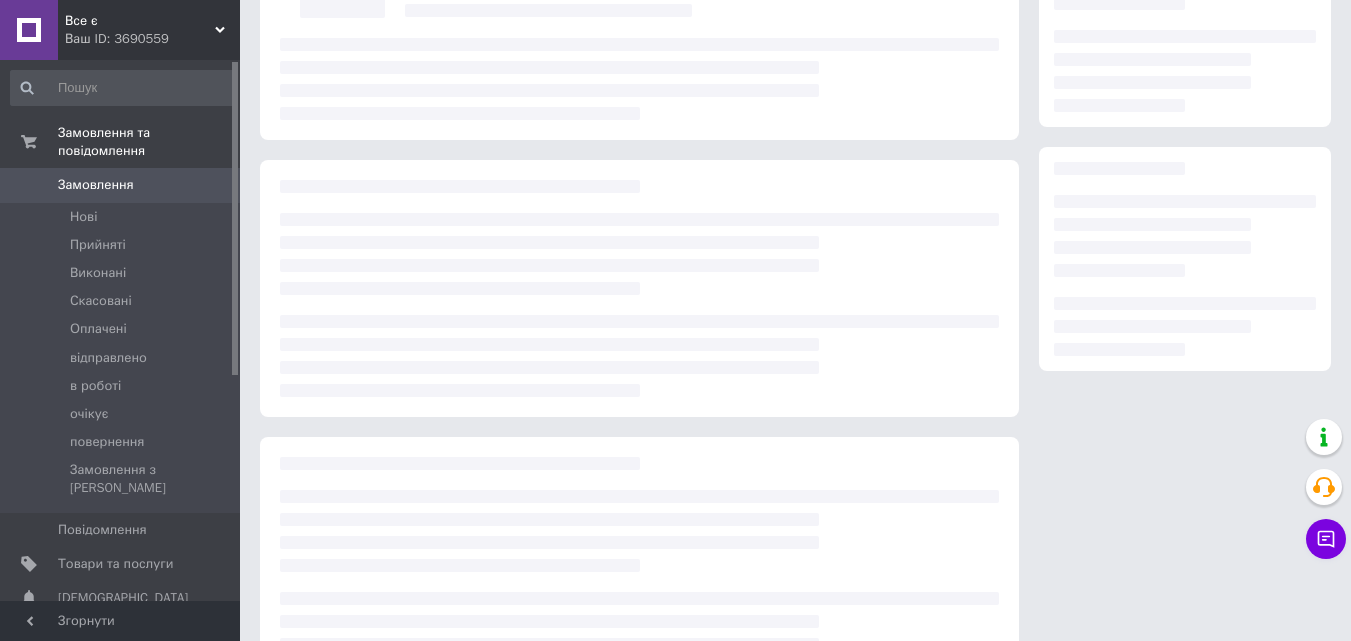 scroll, scrollTop: 200, scrollLeft: 0, axis: vertical 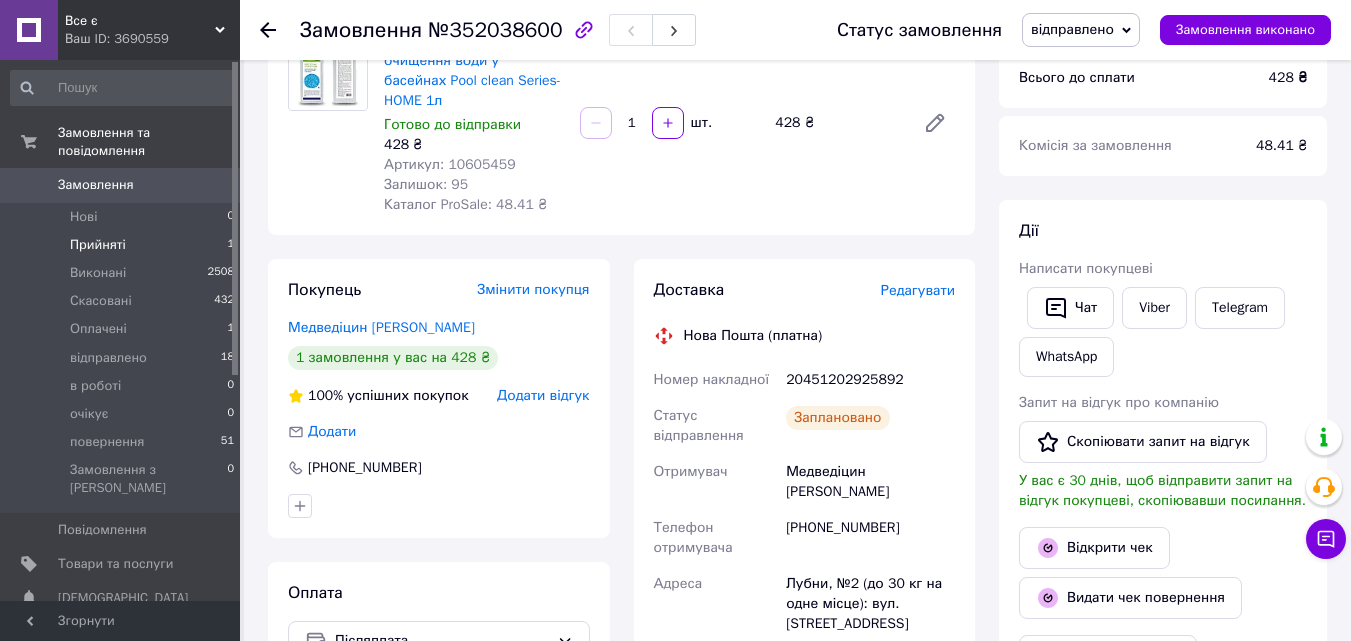 click on "Прийняті" at bounding box center [98, 245] 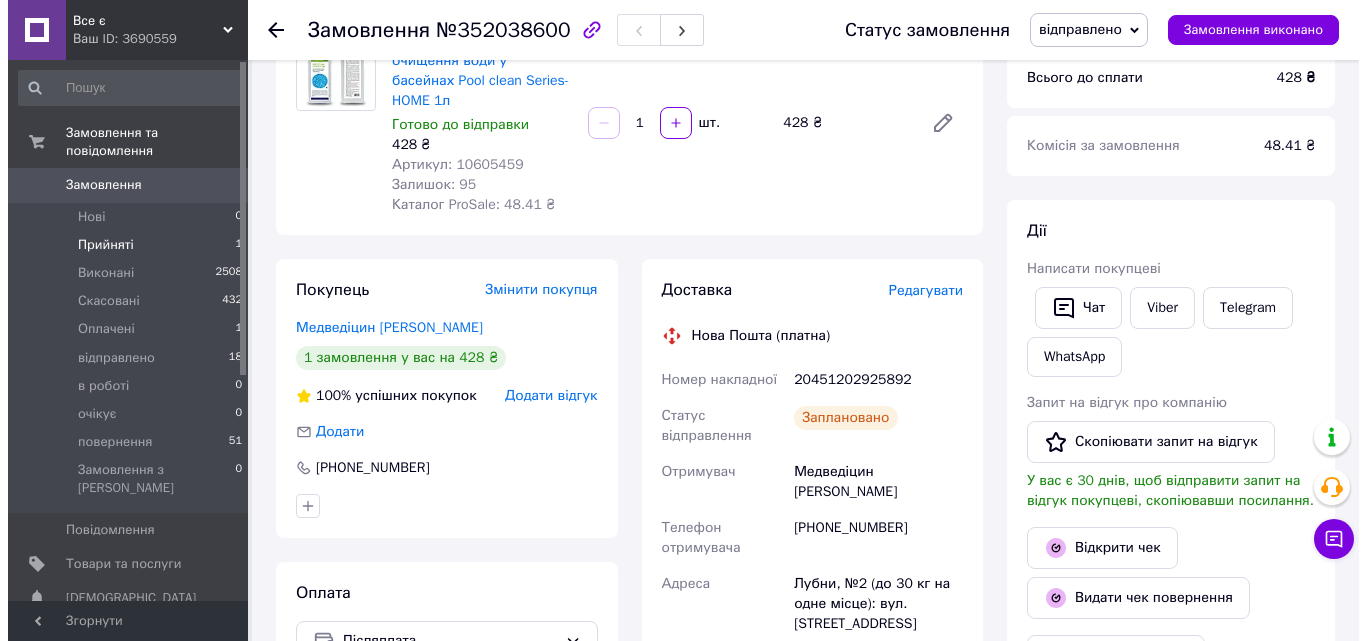 scroll, scrollTop: 0, scrollLeft: 0, axis: both 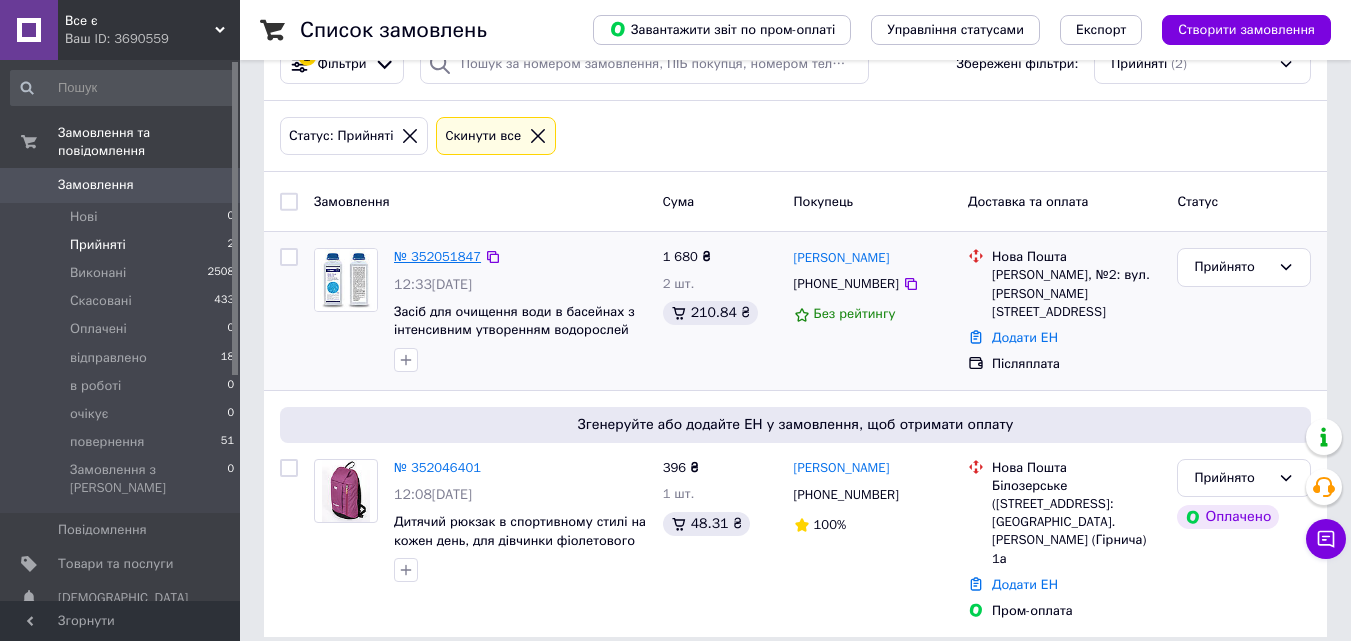 click on "№ 352051847" at bounding box center (437, 256) 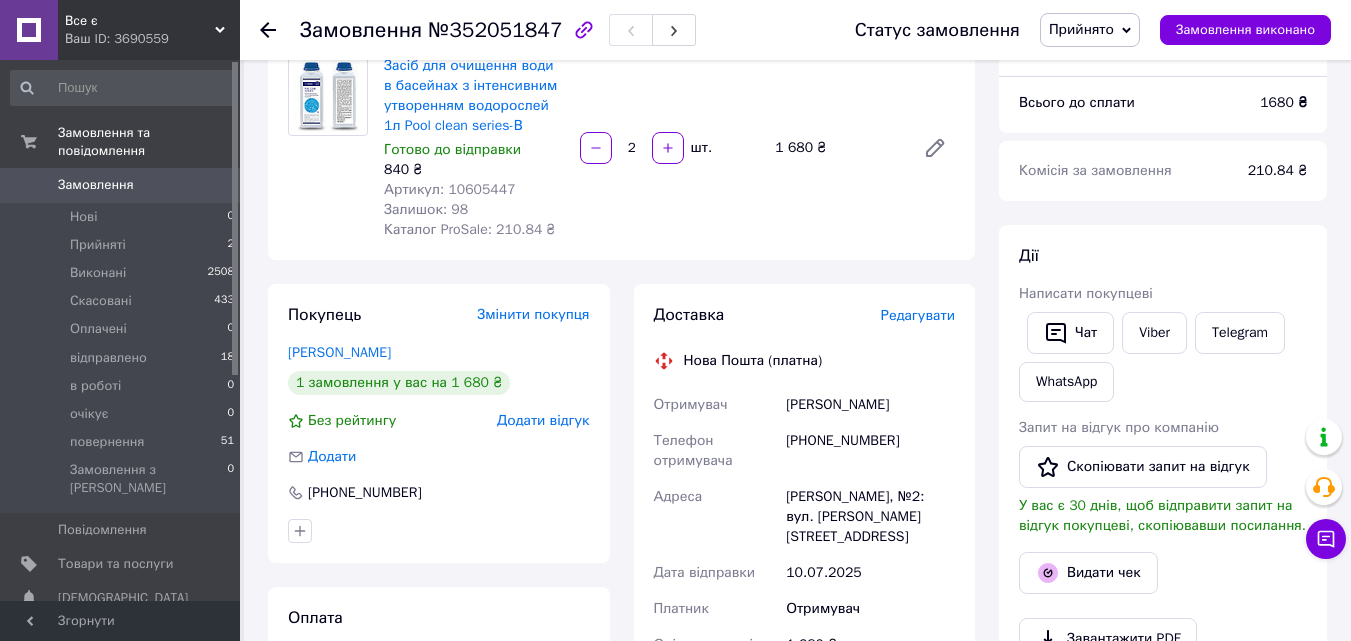 scroll, scrollTop: 0, scrollLeft: 0, axis: both 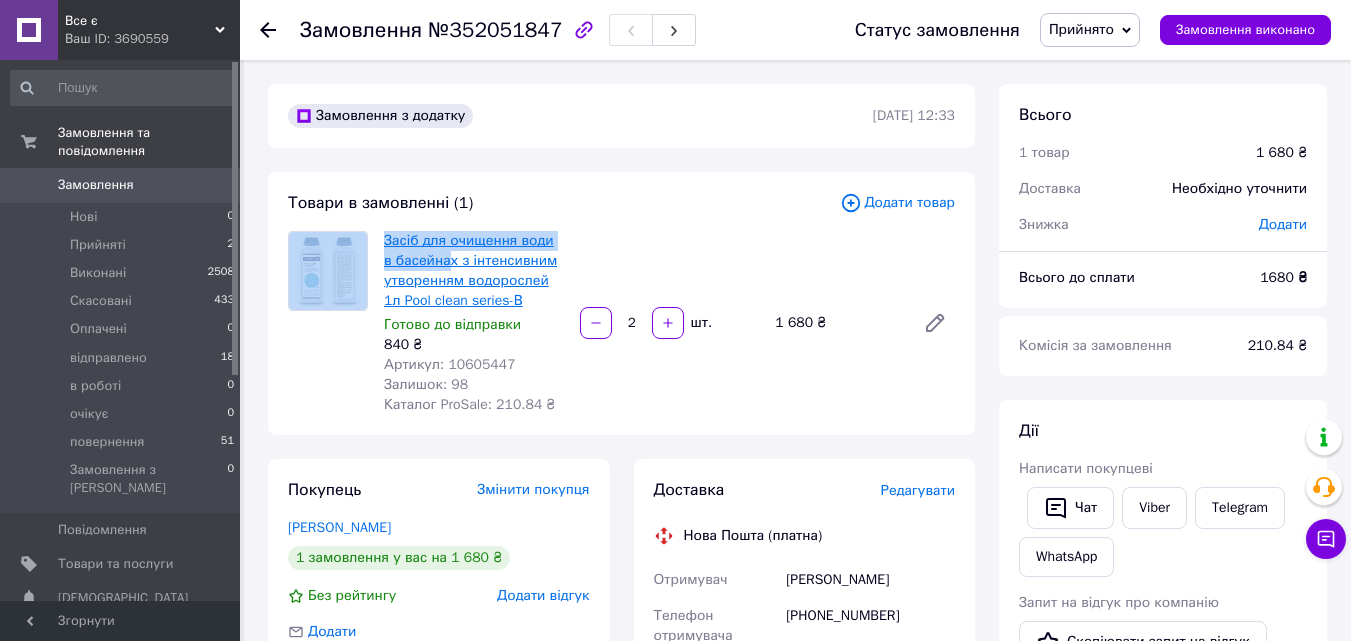 drag, startPoint x: 374, startPoint y: 242, endPoint x: 438, endPoint y: 257, distance: 65.734314 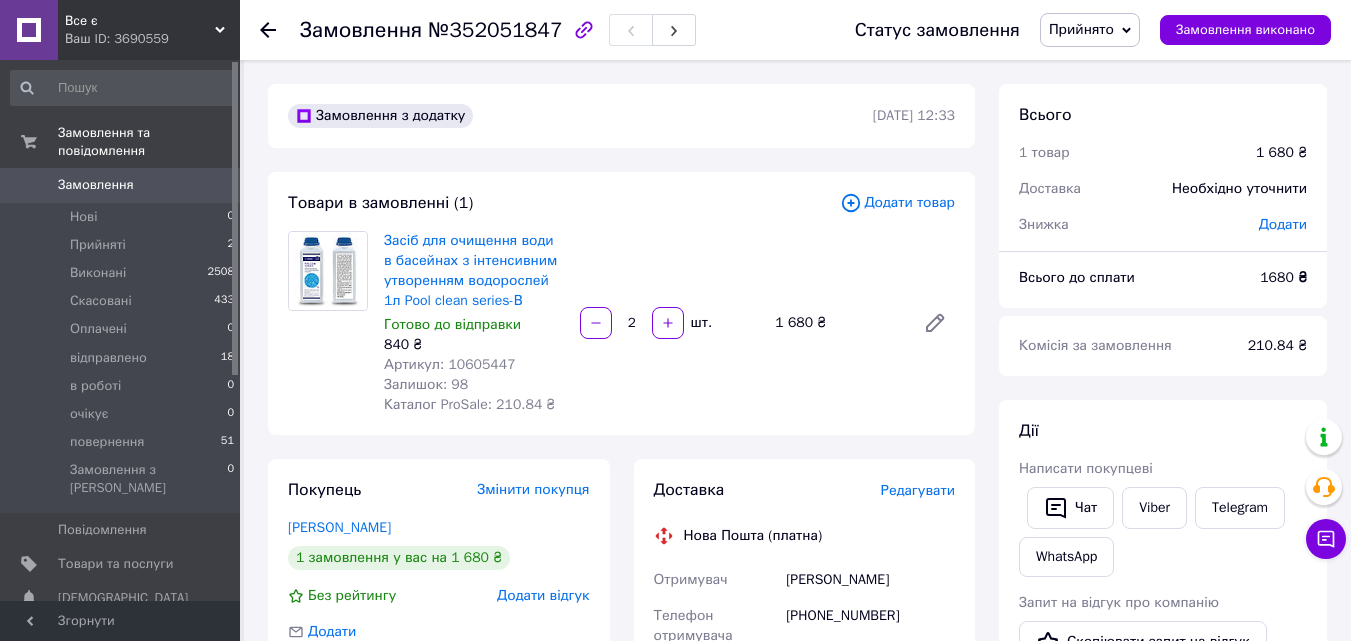 drag, startPoint x: 529, startPoint y: 190, endPoint x: 503, endPoint y: 200, distance: 27.856777 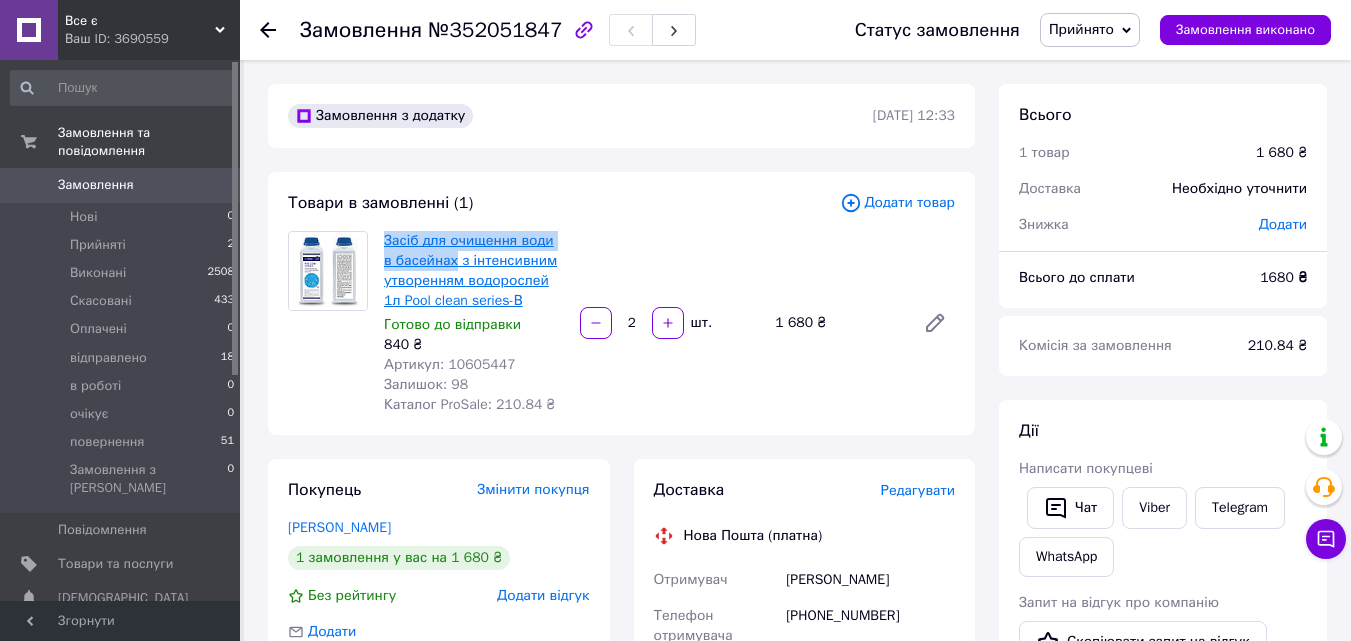 drag, startPoint x: 376, startPoint y: 239, endPoint x: 441, endPoint y: 257, distance: 67.44627 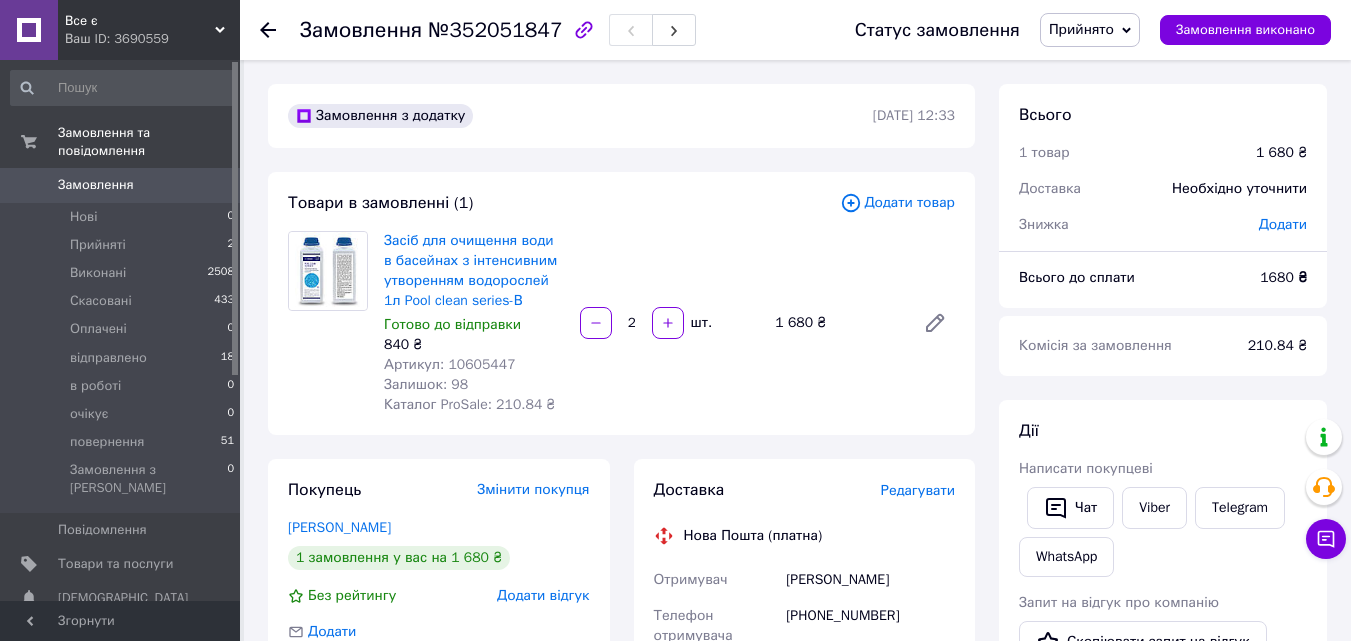 click on "Засіб для очищення води в басейнах з інтенсивним утворенням водорослей 1л Pool clean series-В Готово до відправки 840 ₴ Артикул: 10605447 Залишок: 98 Каталог ProSale: 210.84 ₴  2   шт. 1 680 ₴" at bounding box center (669, 323) 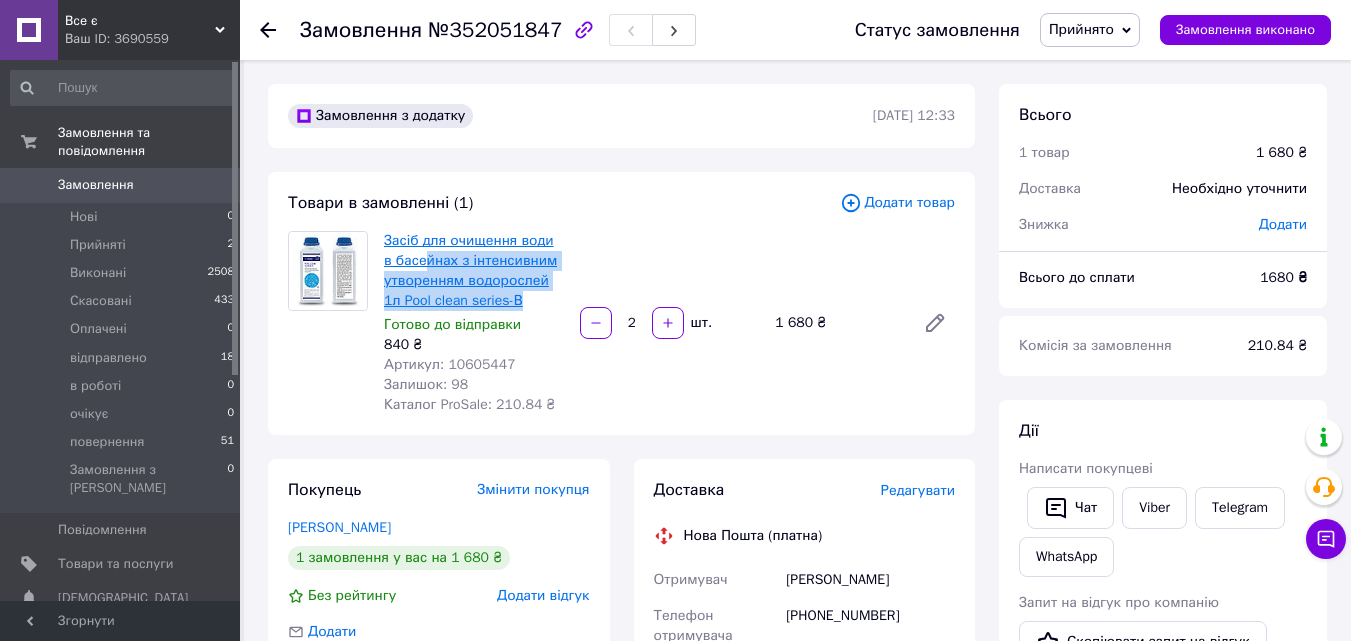 drag, startPoint x: 509, startPoint y: 292, endPoint x: 408, endPoint y: 258, distance: 106.56923 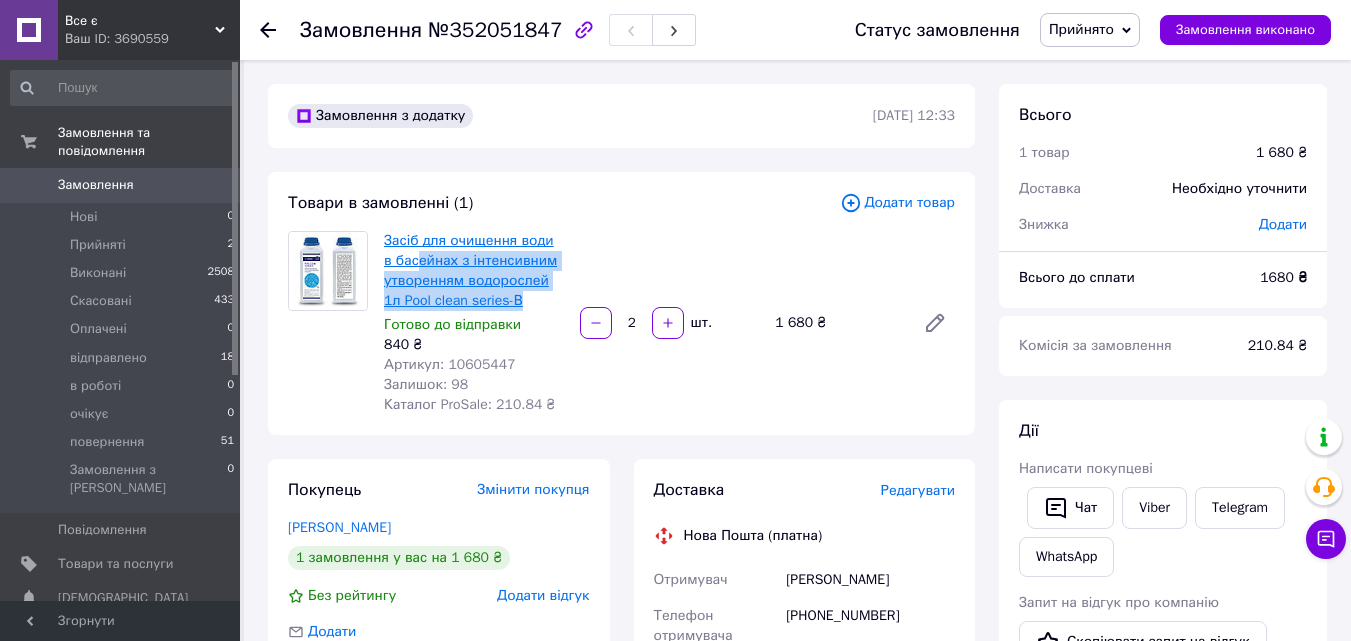 click on "Засіб для очищення води в басейнах з інтенсивним утворенням водорослей 1л Pool clean series-В" at bounding box center [470, 270] 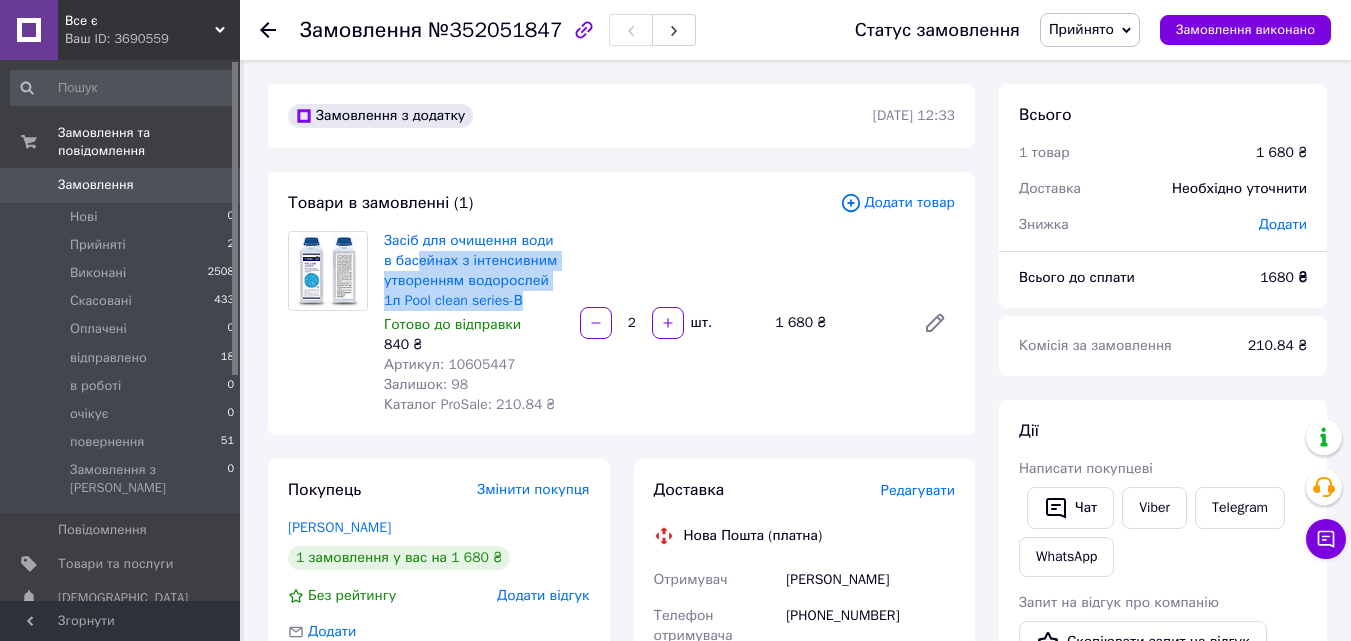 drag, startPoint x: 601, startPoint y: 252, endPoint x: 561, endPoint y: 275, distance: 46.141087 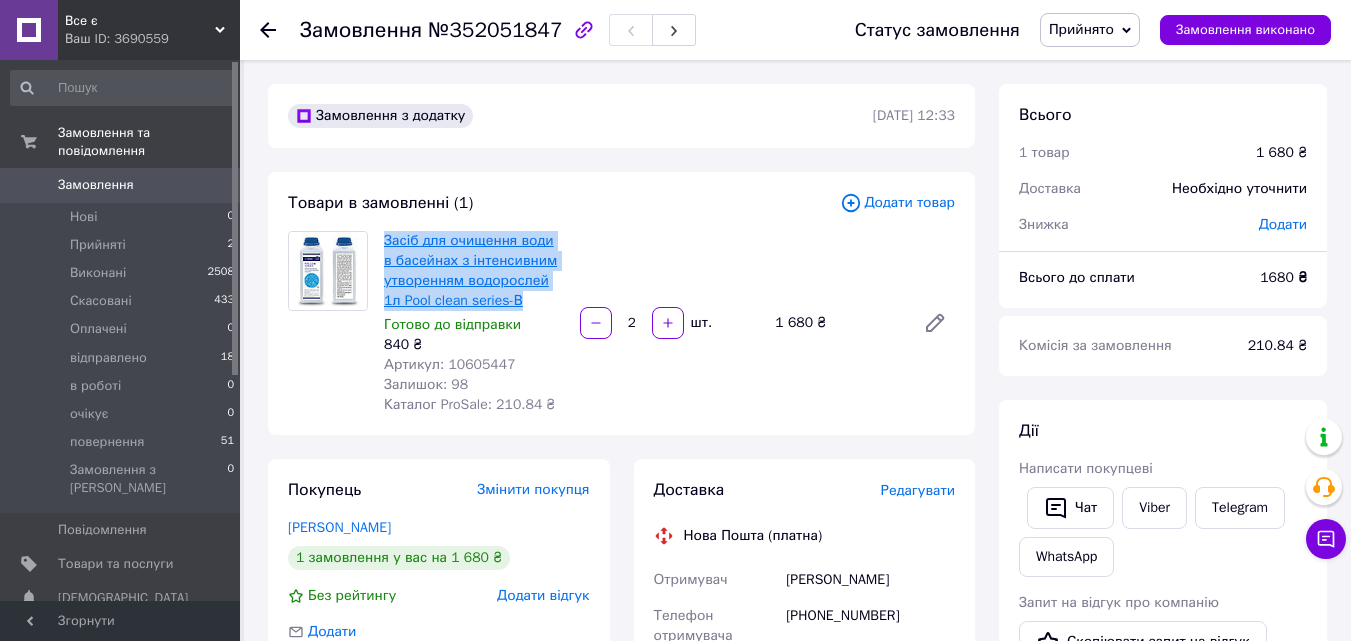 drag, startPoint x: 521, startPoint y: 298, endPoint x: 391, endPoint y: 241, distance: 141.94717 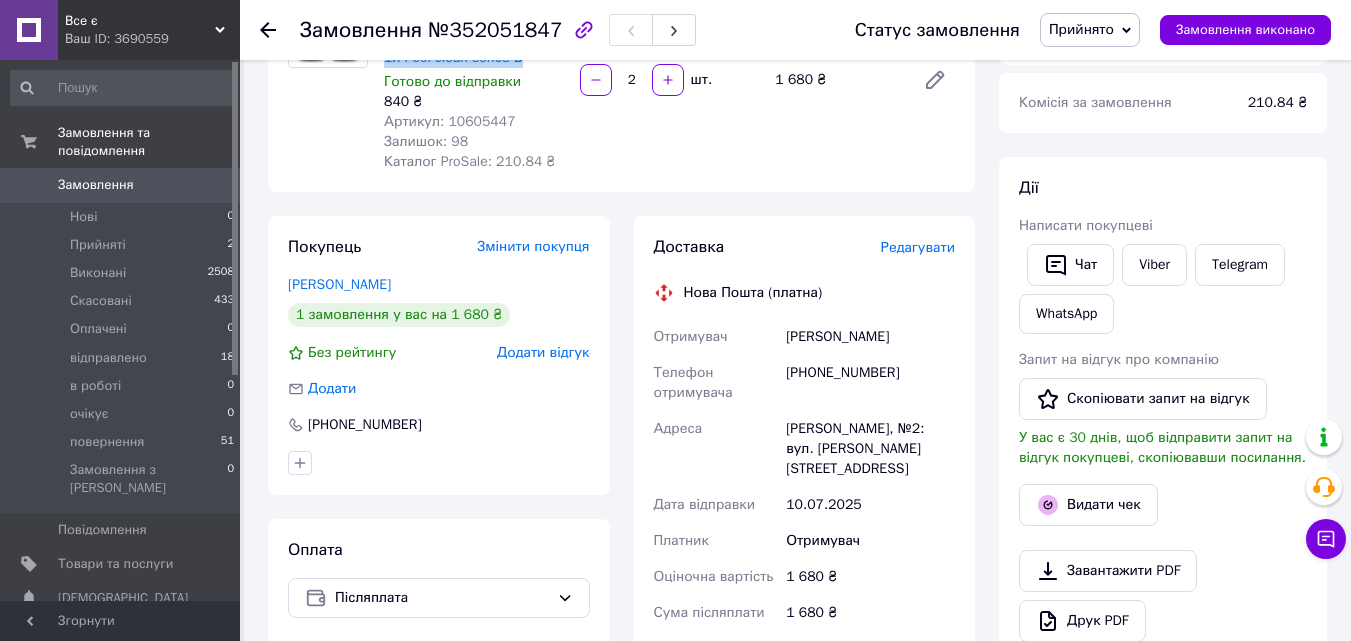 scroll, scrollTop: 300, scrollLeft: 0, axis: vertical 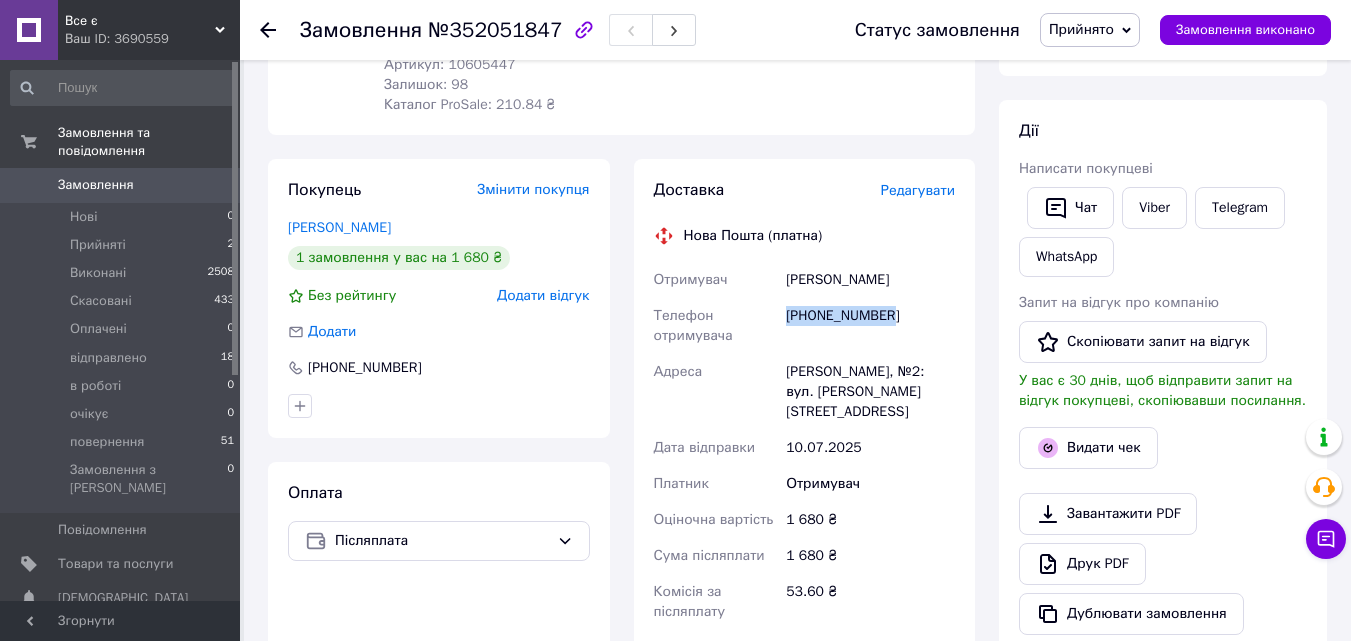 drag, startPoint x: 891, startPoint y: 309, endPoint x: 790, endPoint y: 316, distance: 101.24229 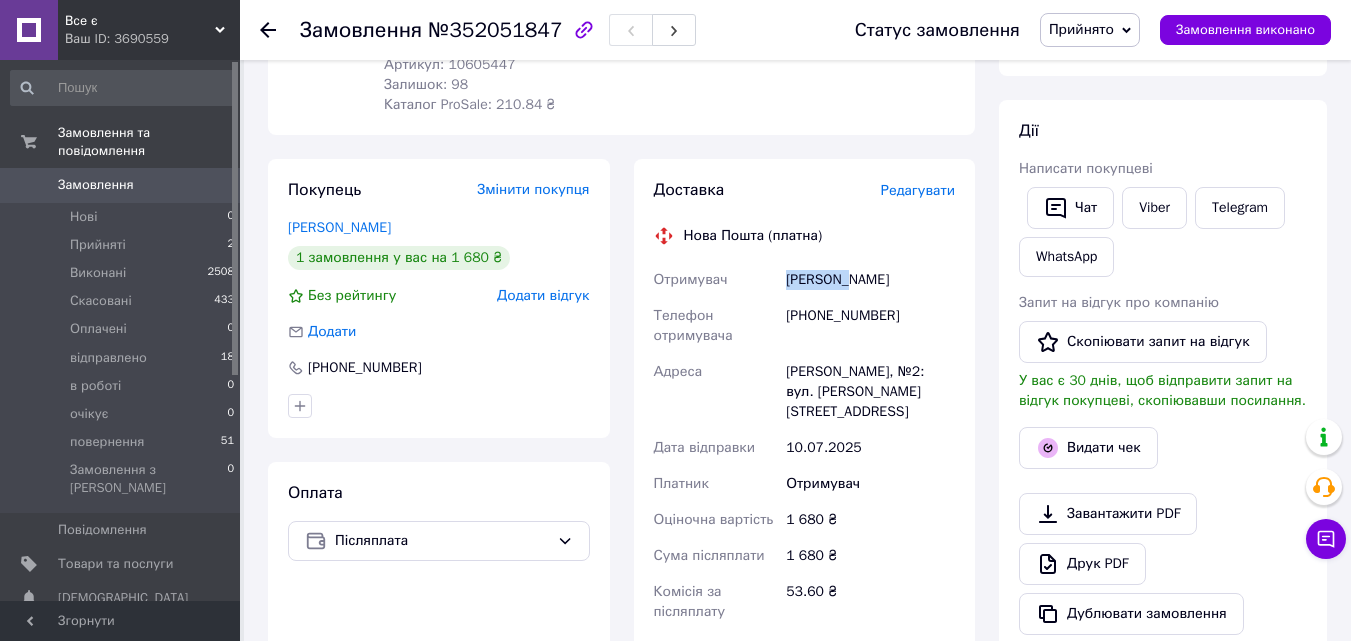 drag, startPoint x: 853, startPoint y: 279, endPoint x: 796, endPoint y: 280, distance: 57.00877 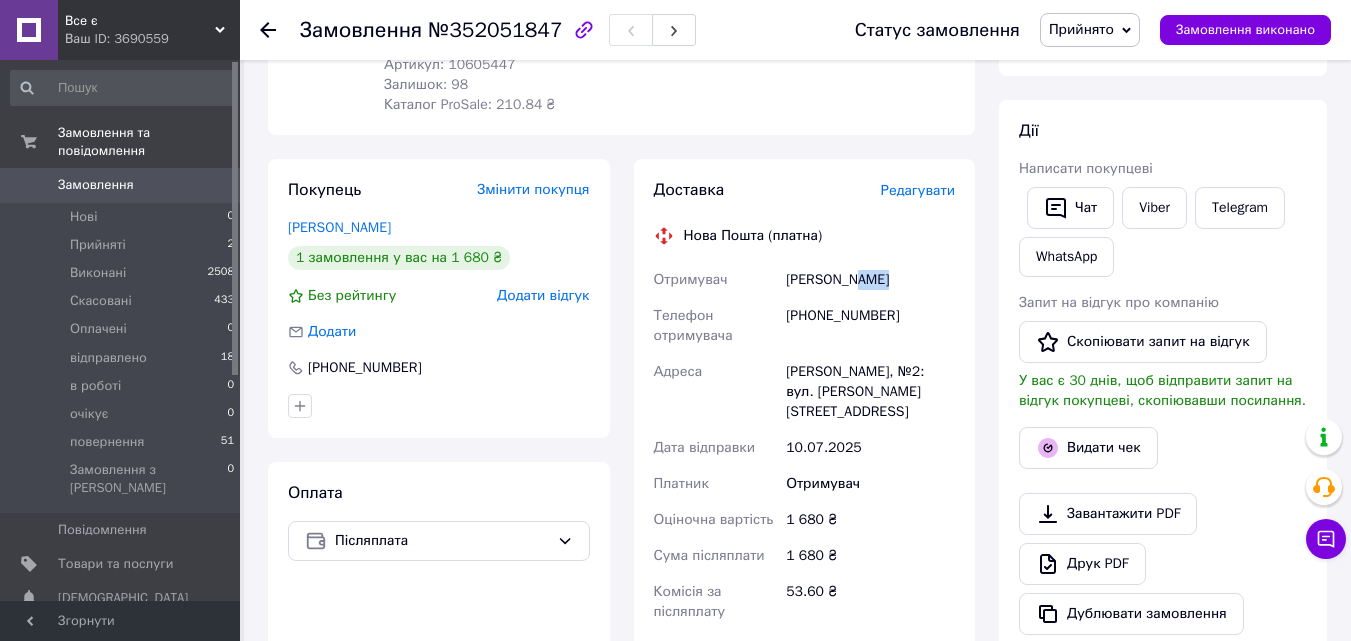 drag, startPoint x: 904, startPoint y: 279, endPoint x: 860, endPoint y: 274, distance: 44.28318 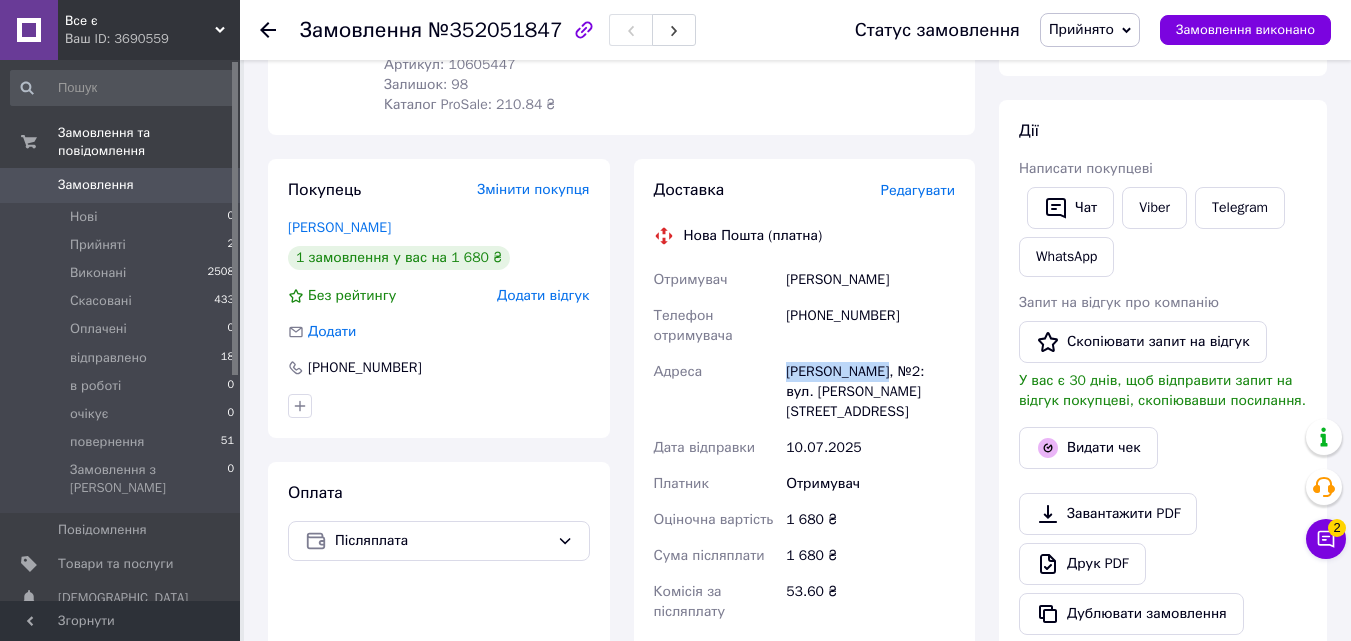drag, startPoint x: 889, startPoint y: 370, endPoint x: 788, endPoint y: 364, distance: 101.17806 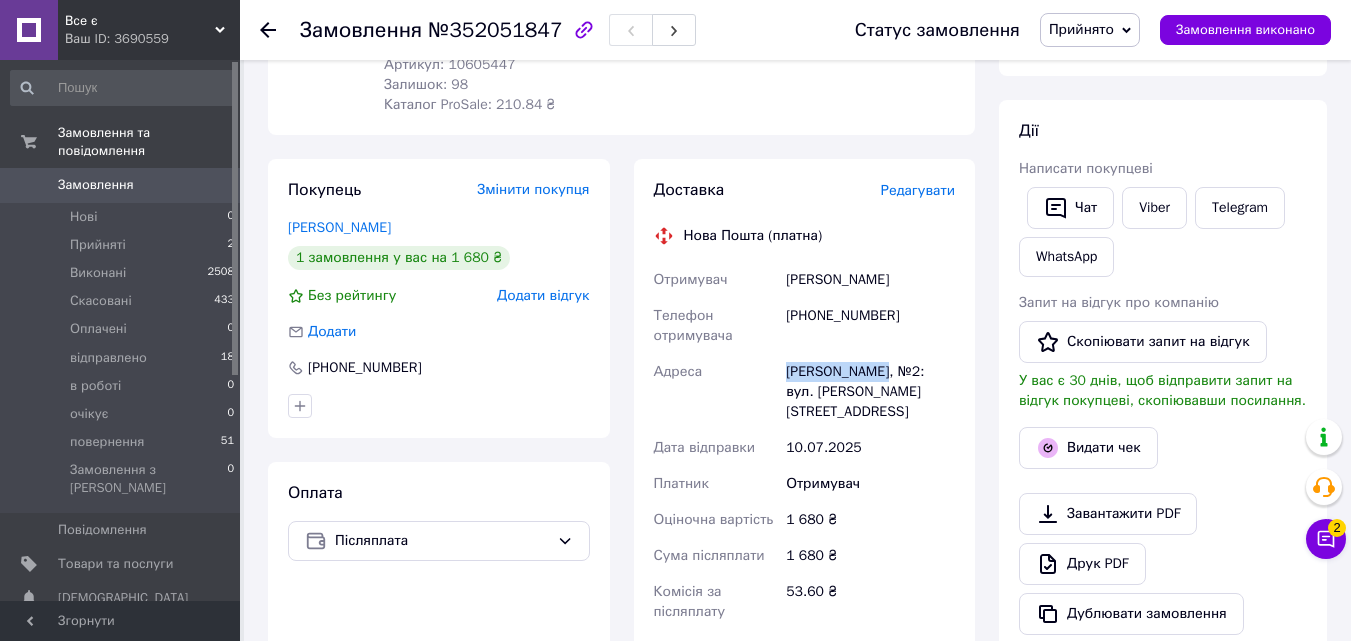 click on "Кропивницький, №2: вул. Євгена Маланюка, 21" at bounding box center (870, 392) 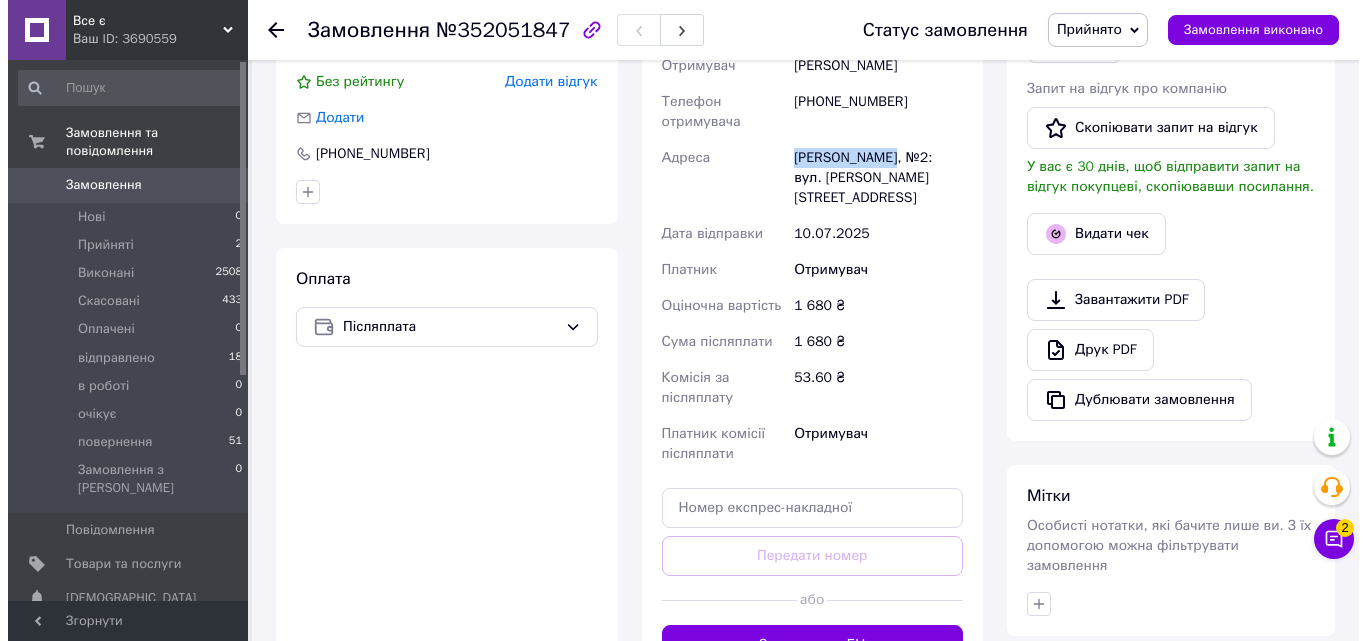 scroll, scrollTop: 600, scrollLeft: 0, axis: vertical 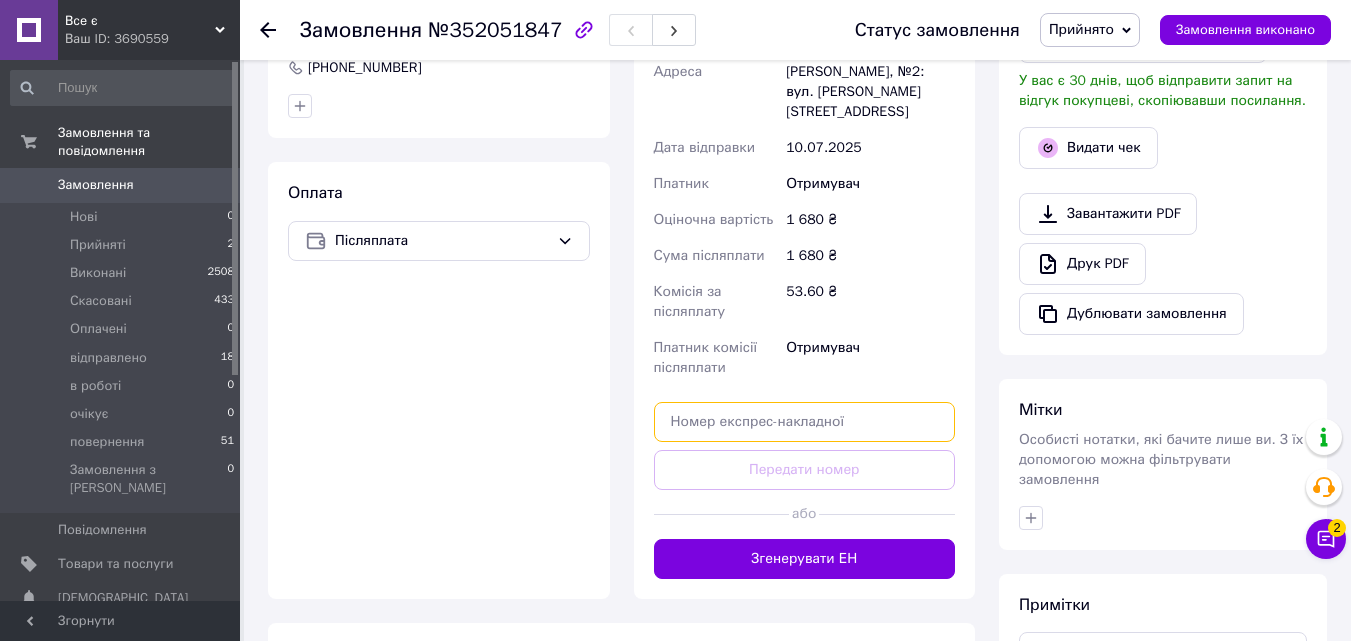 click at bounding box center (805, 422) 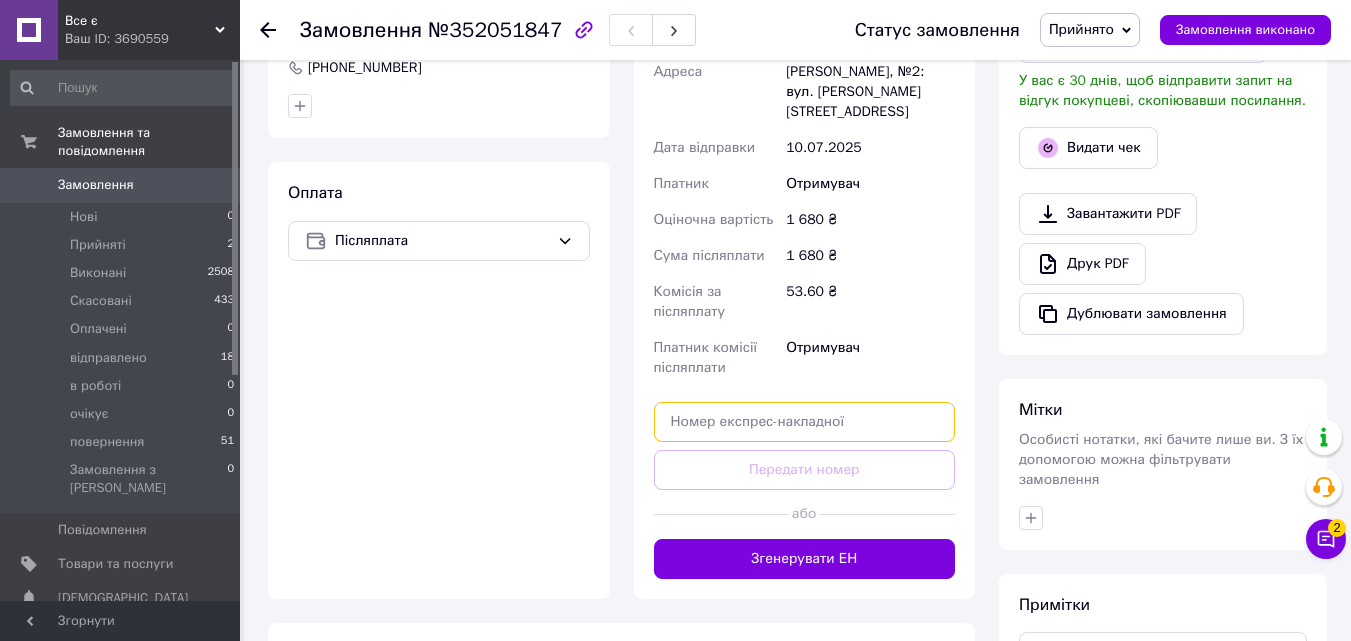 paste on "20451202964784" 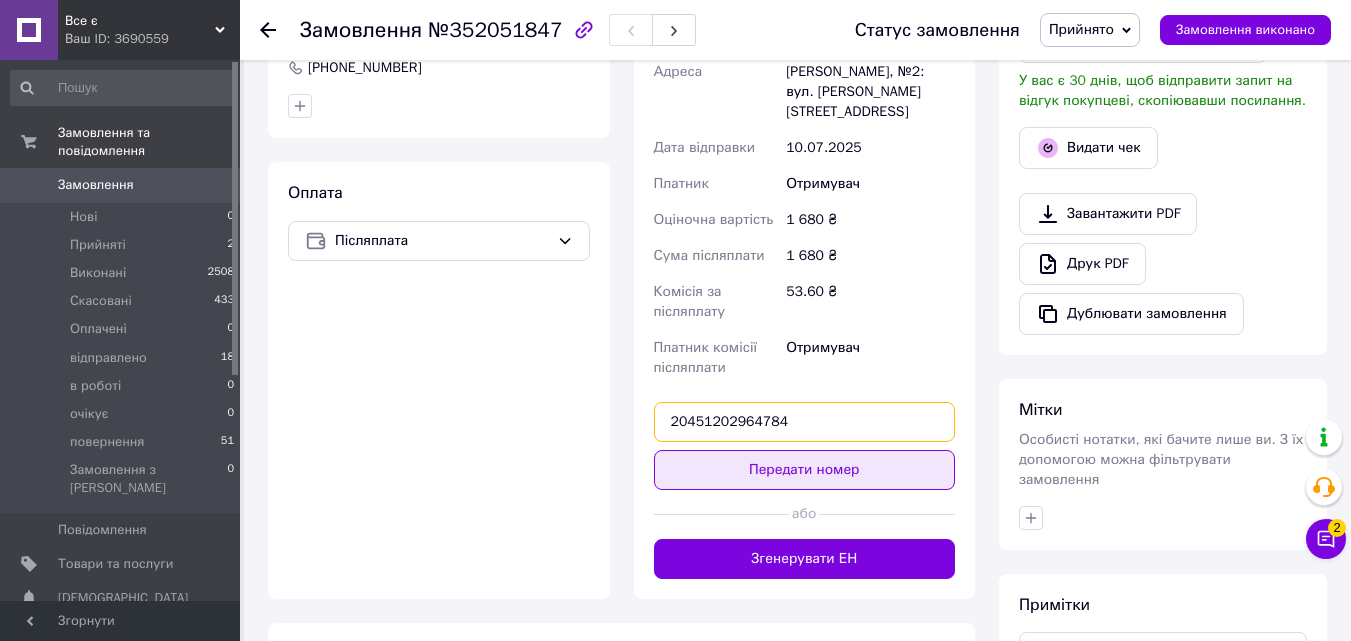 type on "20451202964784" 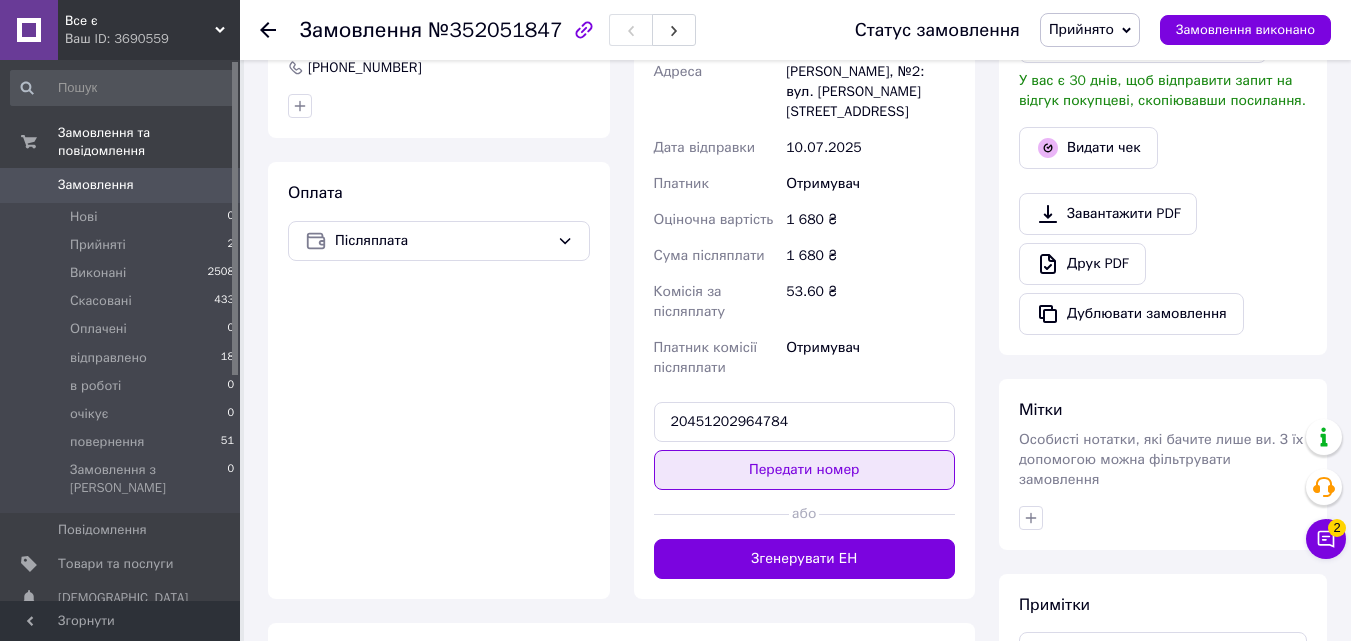 click on "Передати номер" at bounding box center (805, 470) 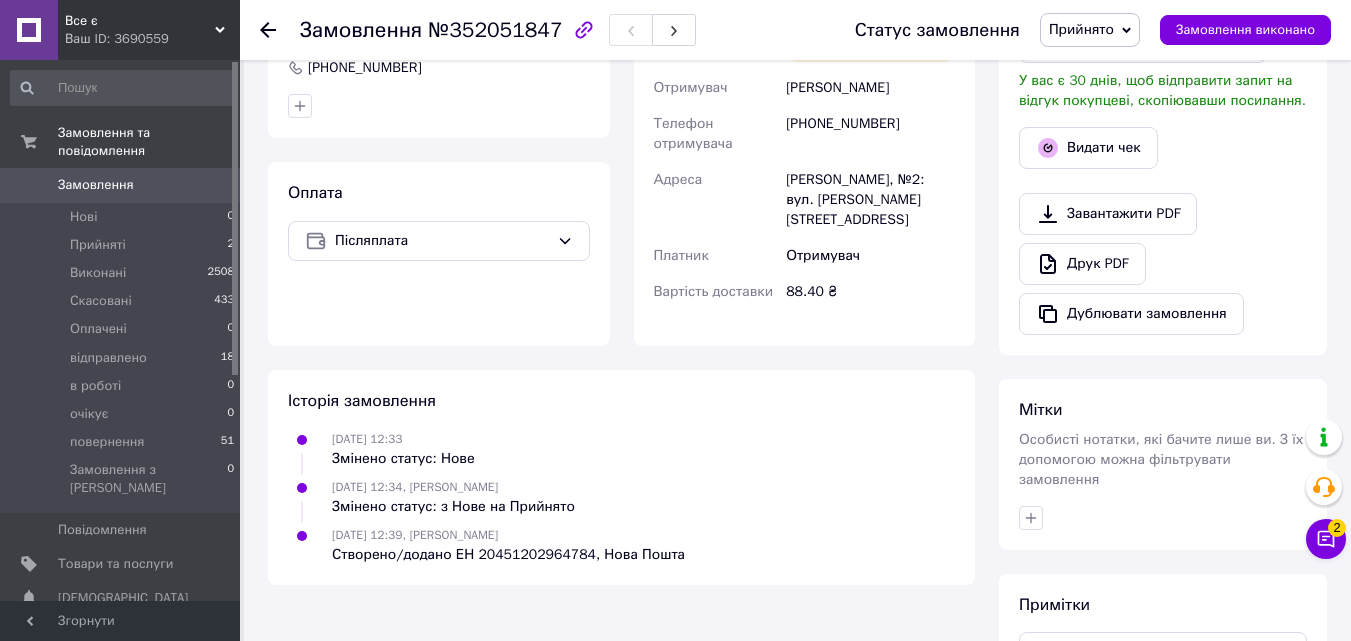 click on "Прийнято" at bounding box center [1081, 29] 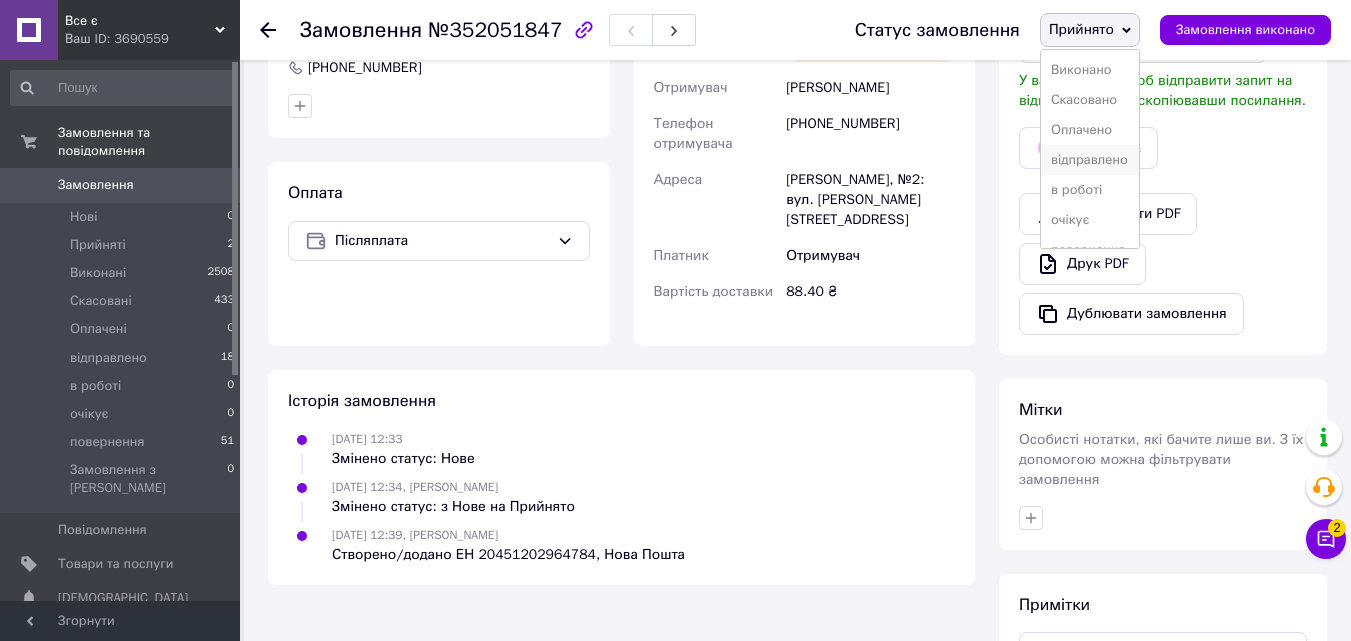 click on "відправлено" at bounding box center [1090, 160] 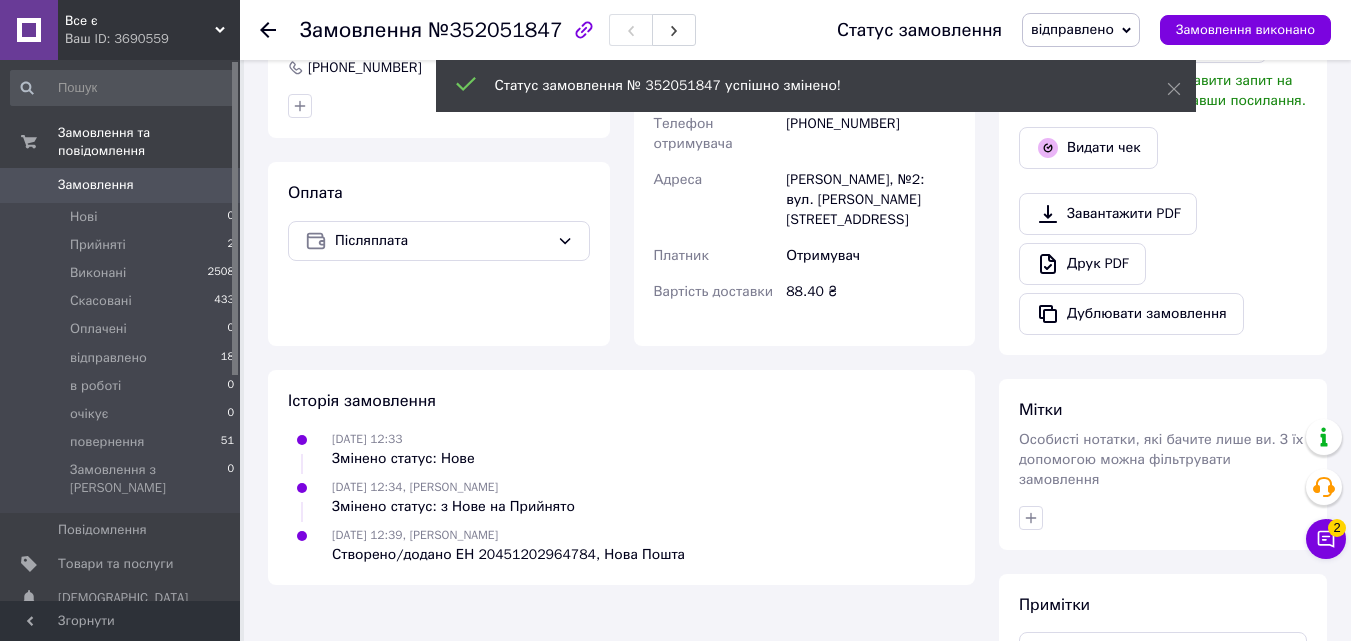 click on "Видати чек" at bounding box center [1088, 148] 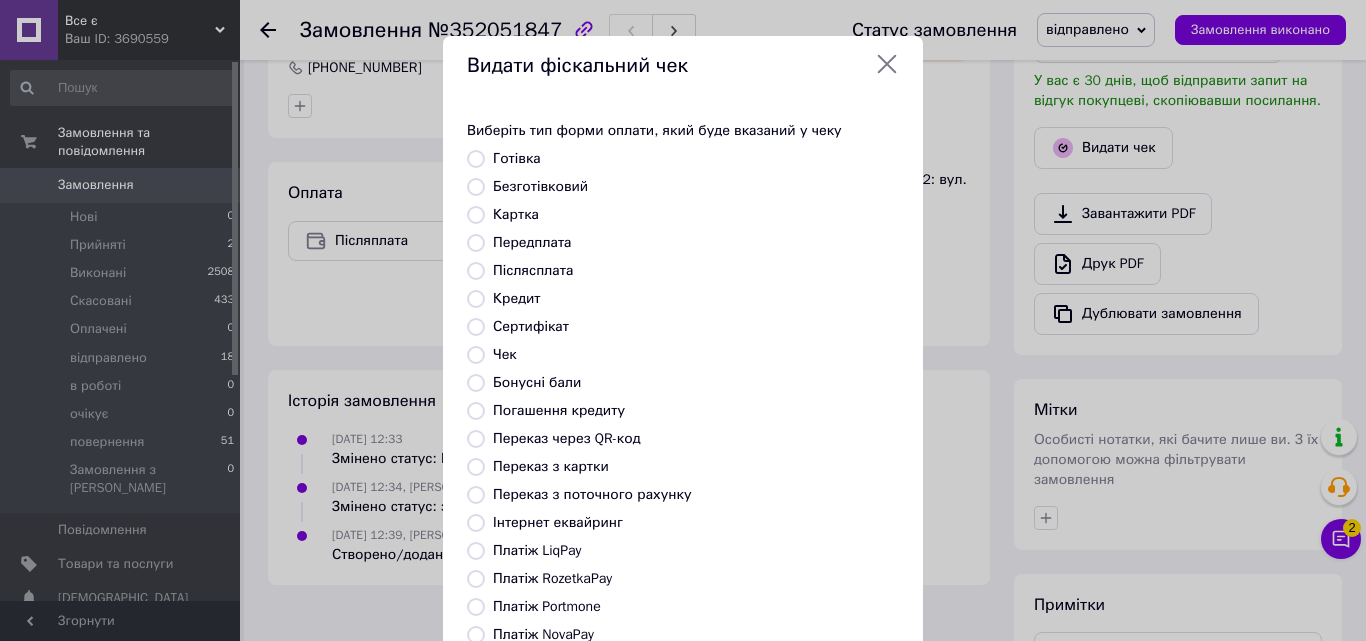 click on "Безготівковий" at bounding box center (476, 187) 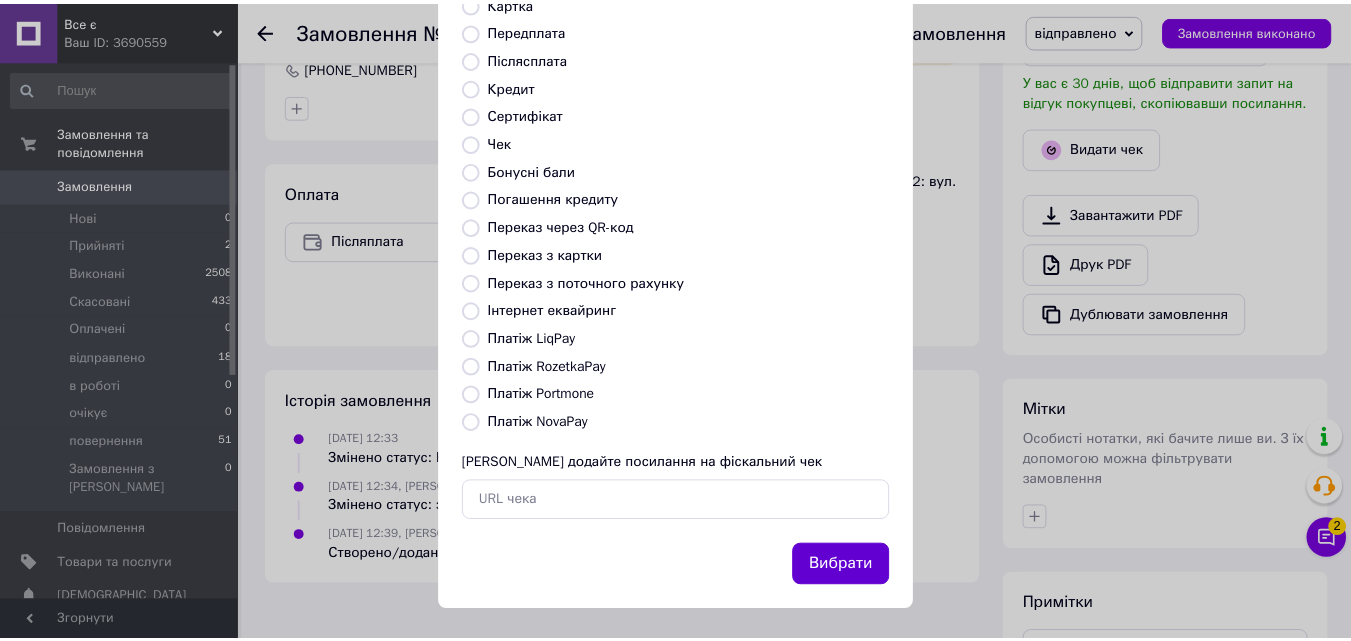 scroll, scrollTop: 218, scrollLeft: 0, axis: vertical 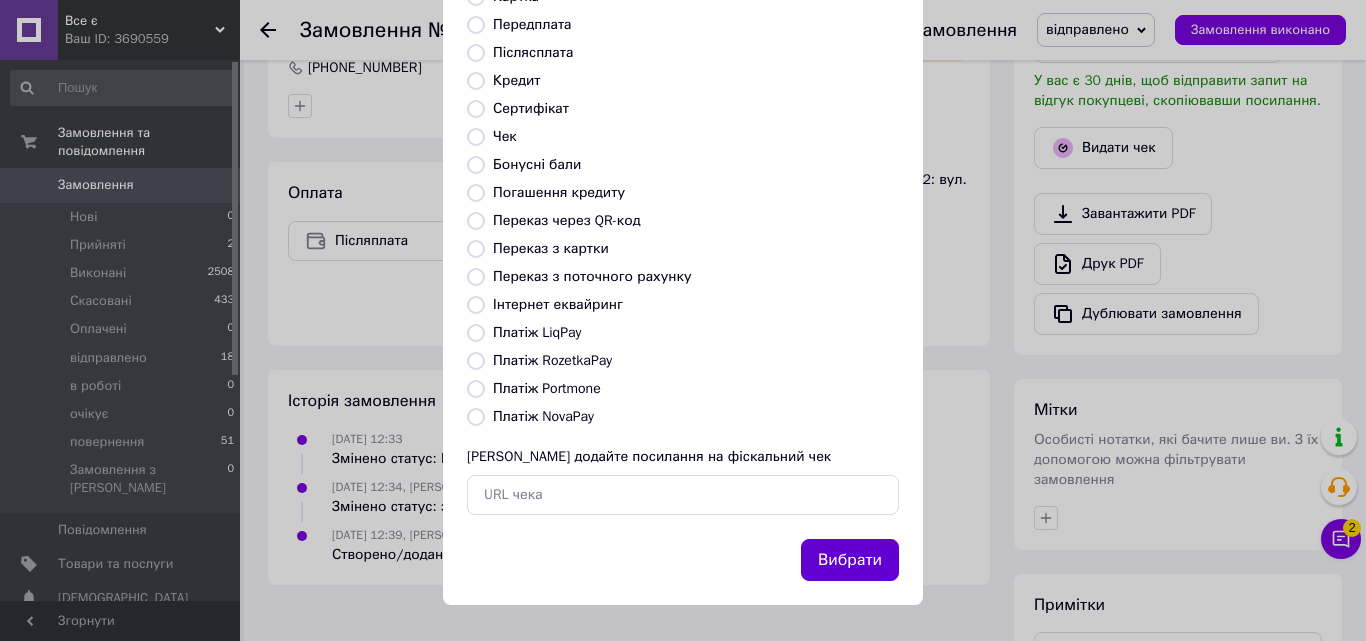 click on "Вибрати" at bounding box center [850, 560] 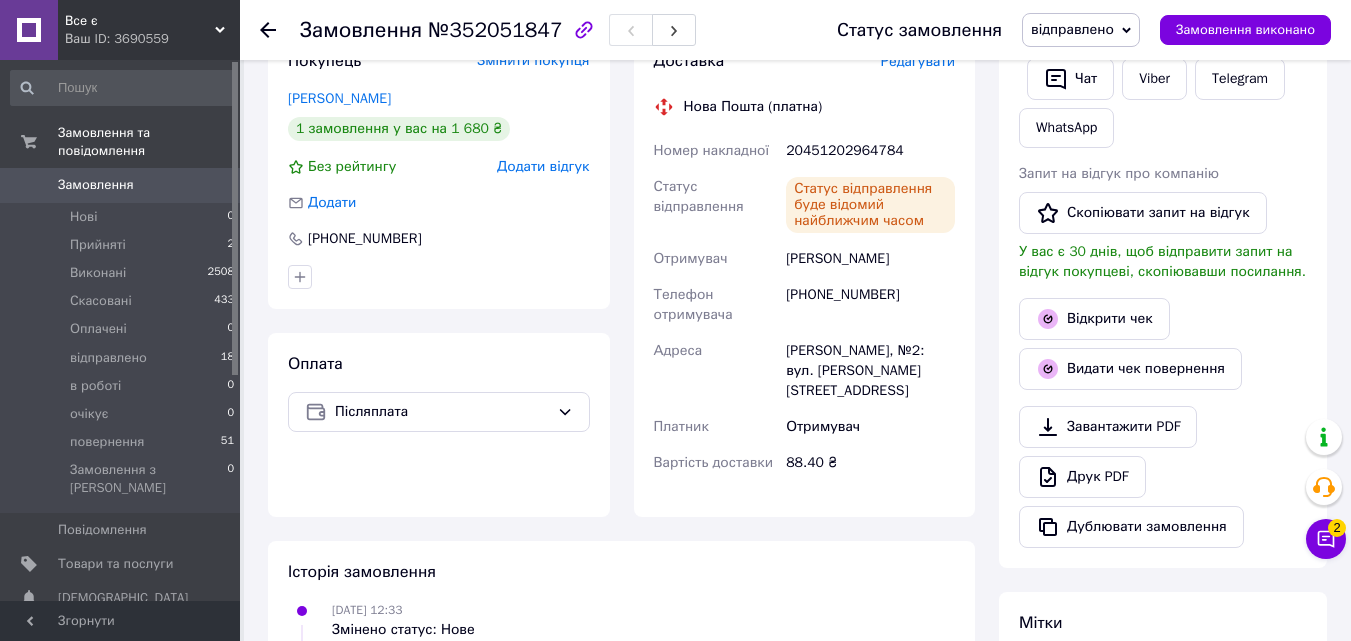 scroll, scrollTop: 400, scrollLeft: 0, axis: vertical 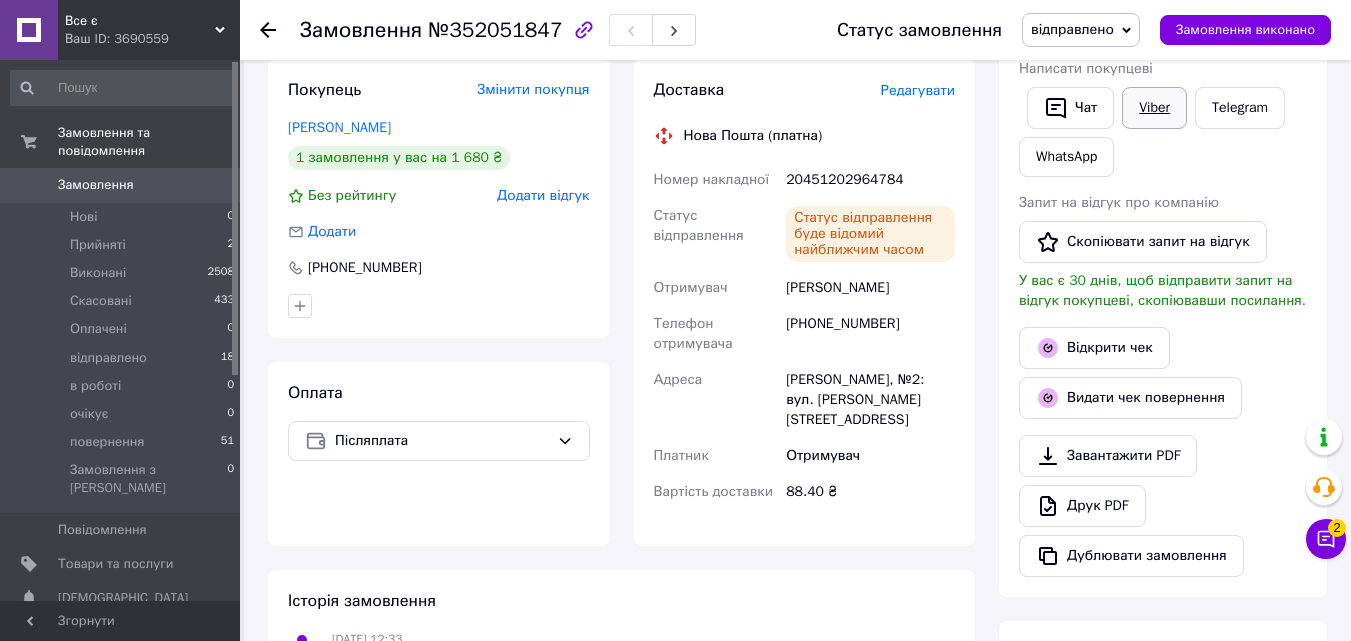 click on "Viber" at bounding box center (1154, 108) 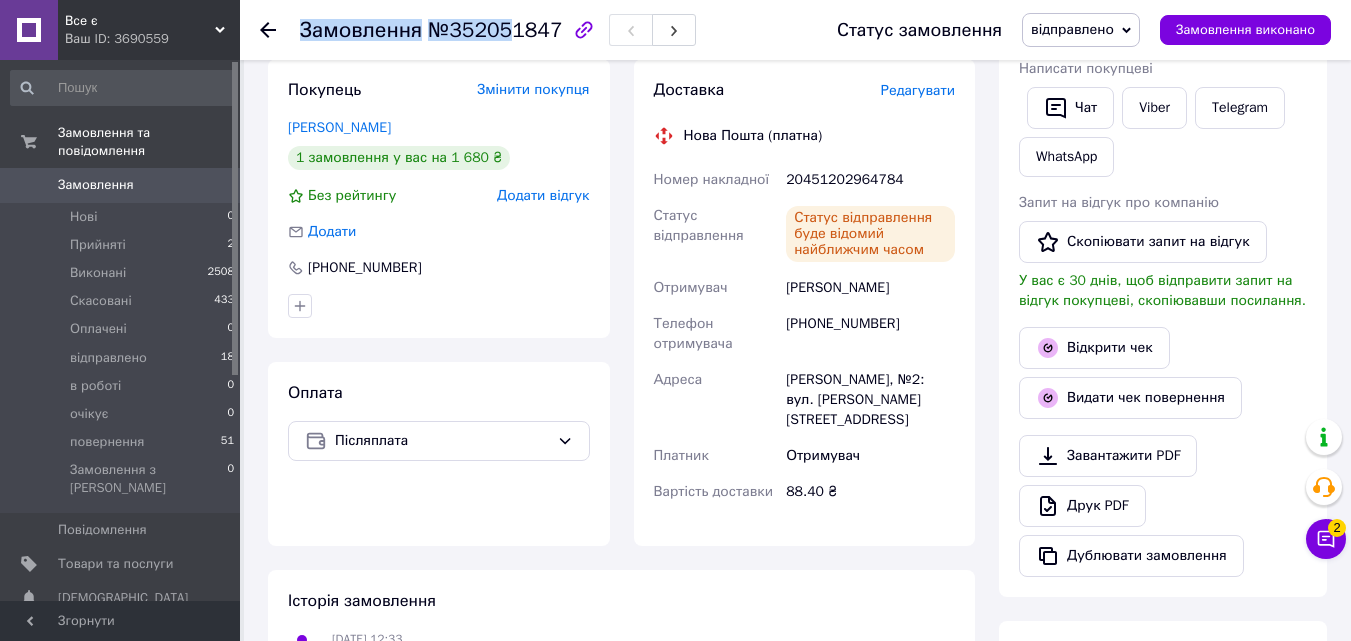 drag, startPoint x: 549, startPoint y: 30, endPoint x: 500, endPoint y: 30, distance: 49 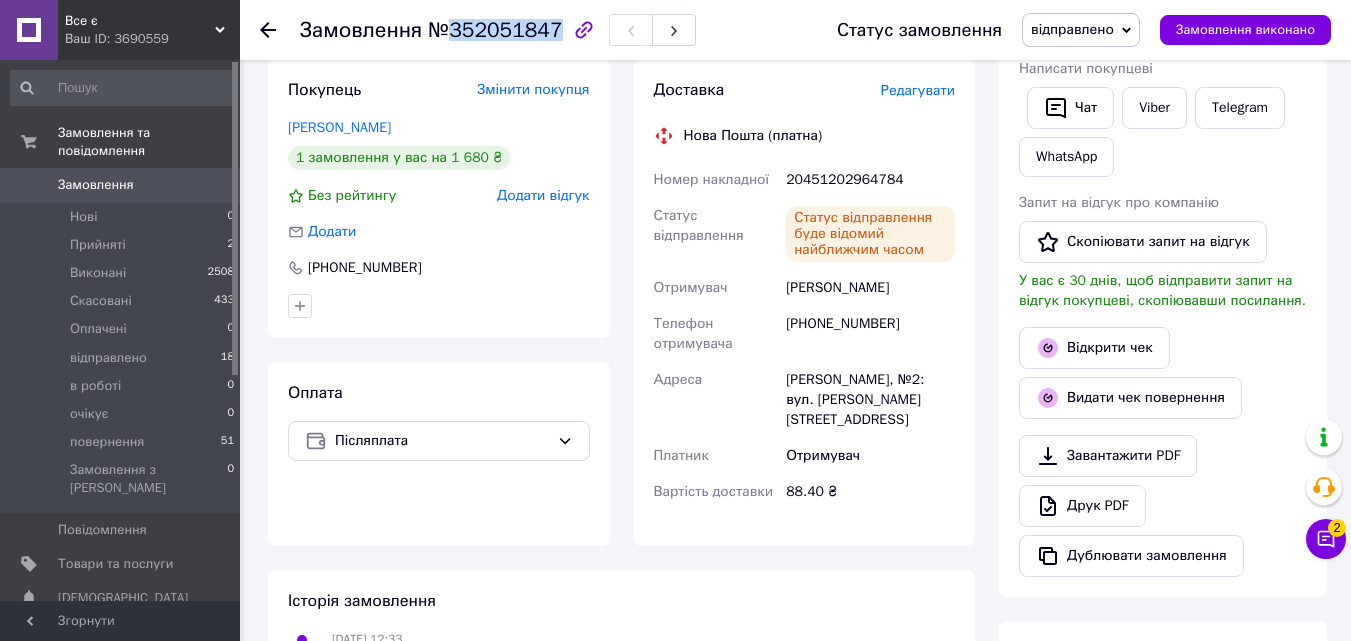 drag, startPoint x: 443, startPoint y: 28, endPoint x: 547, endPoint y: 32, distance: 104.0769 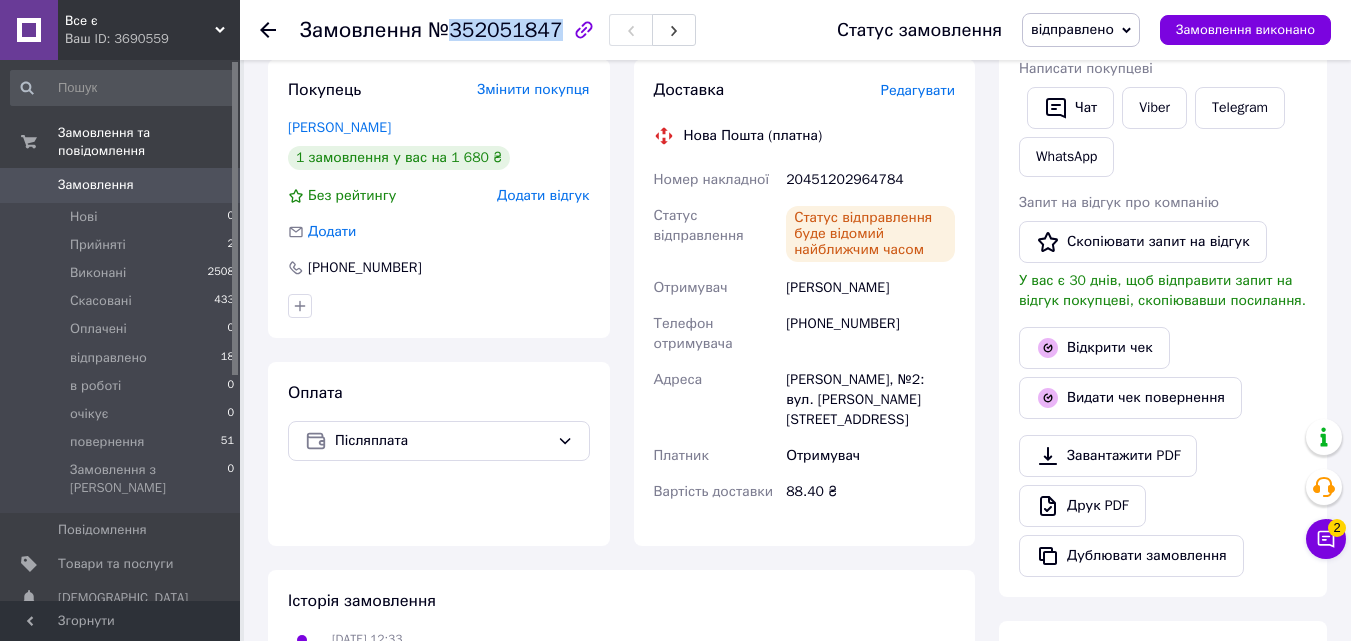 click on "№352051847" at bounding box center (495, 30) 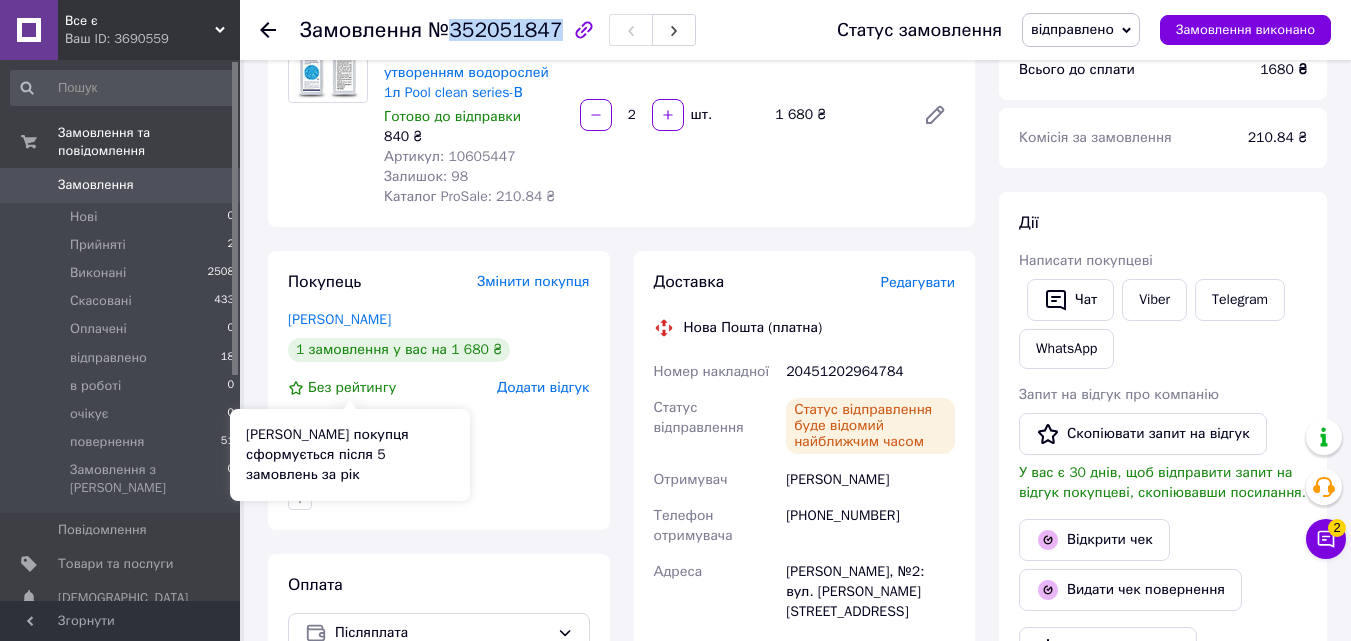 scroll, scrollTop: 100, scrollLeft: 0, axis: vertical 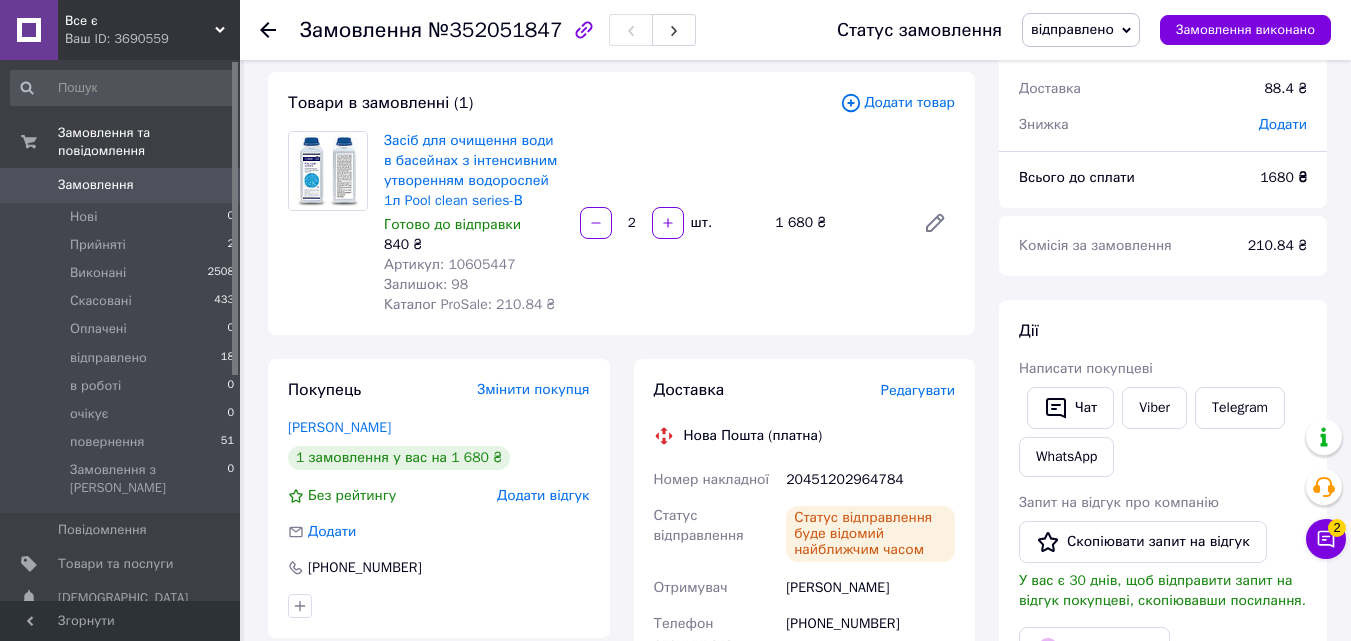 click 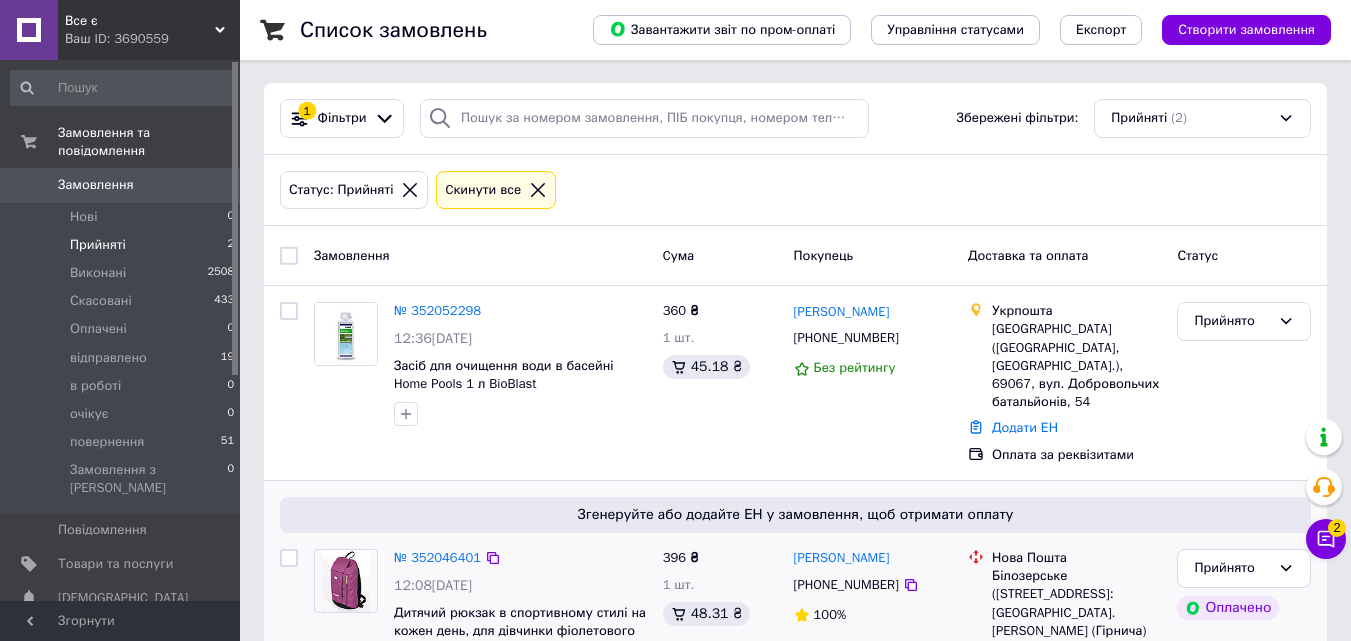 scroll, scrollTop: 0, scrollLeft: 0, axis: both 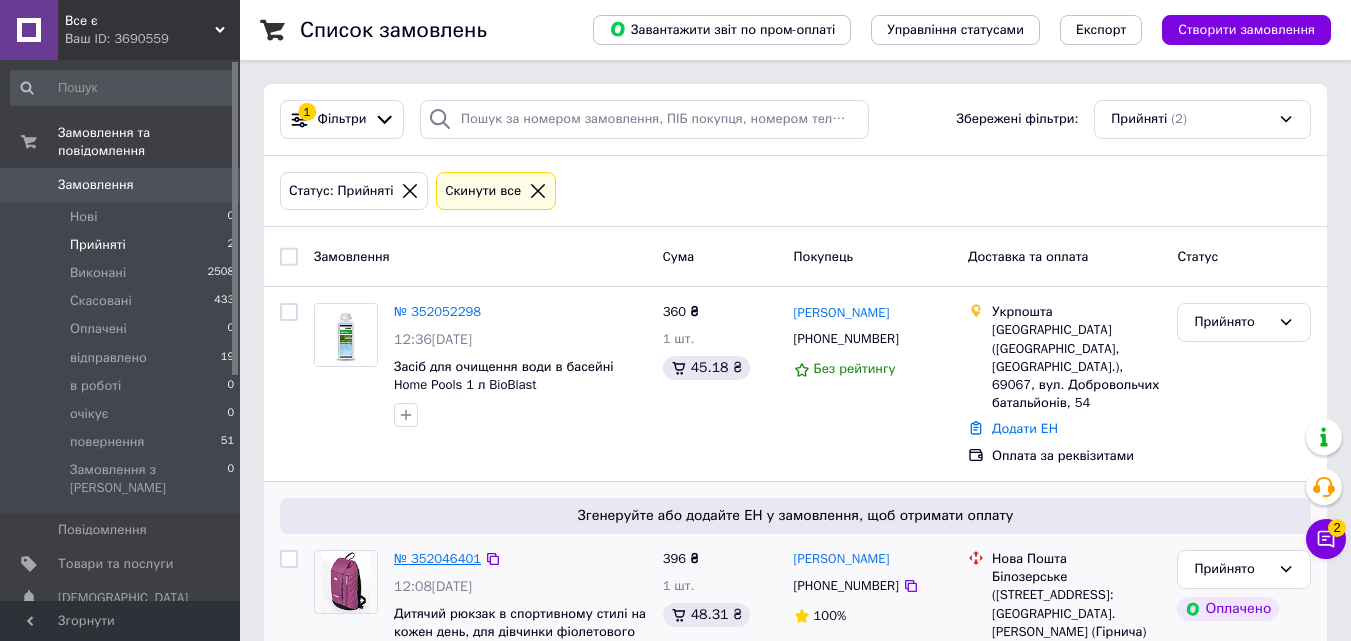 click on "№ 352046401" at bounding box center [437, 558] 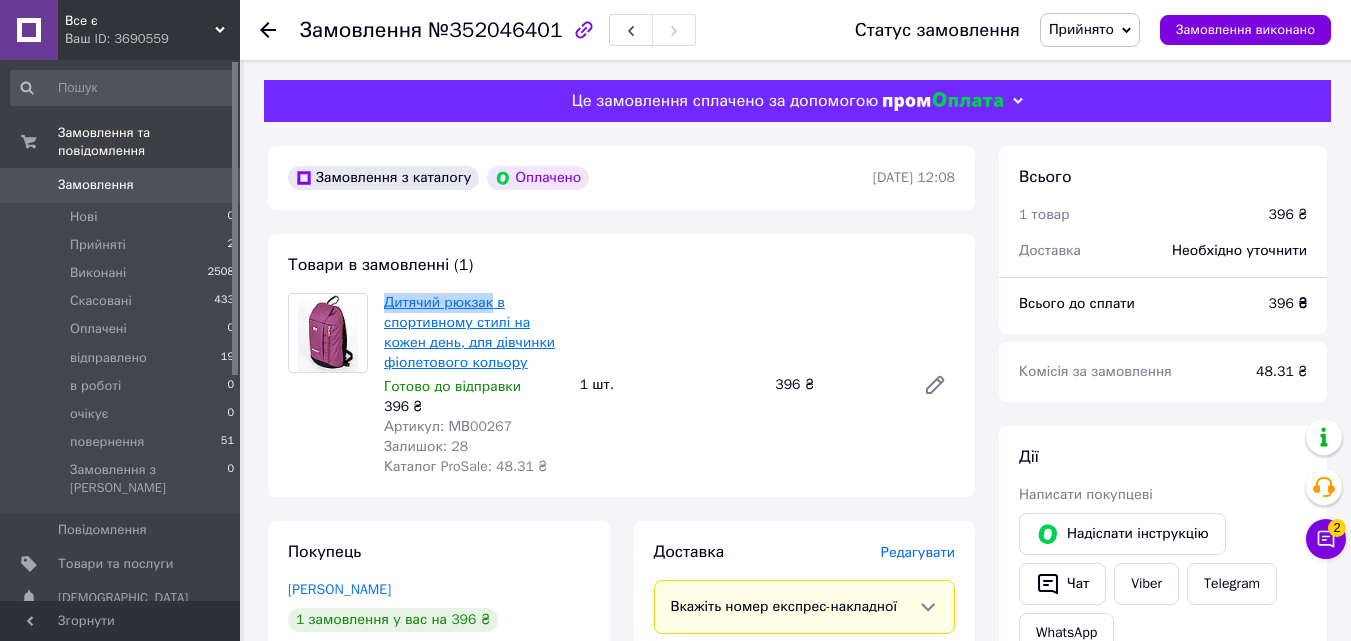 drag, startPoint x: 380, startPoint y: 302, endPoint x: 487, endPoint y: 300, distance: 107.01869 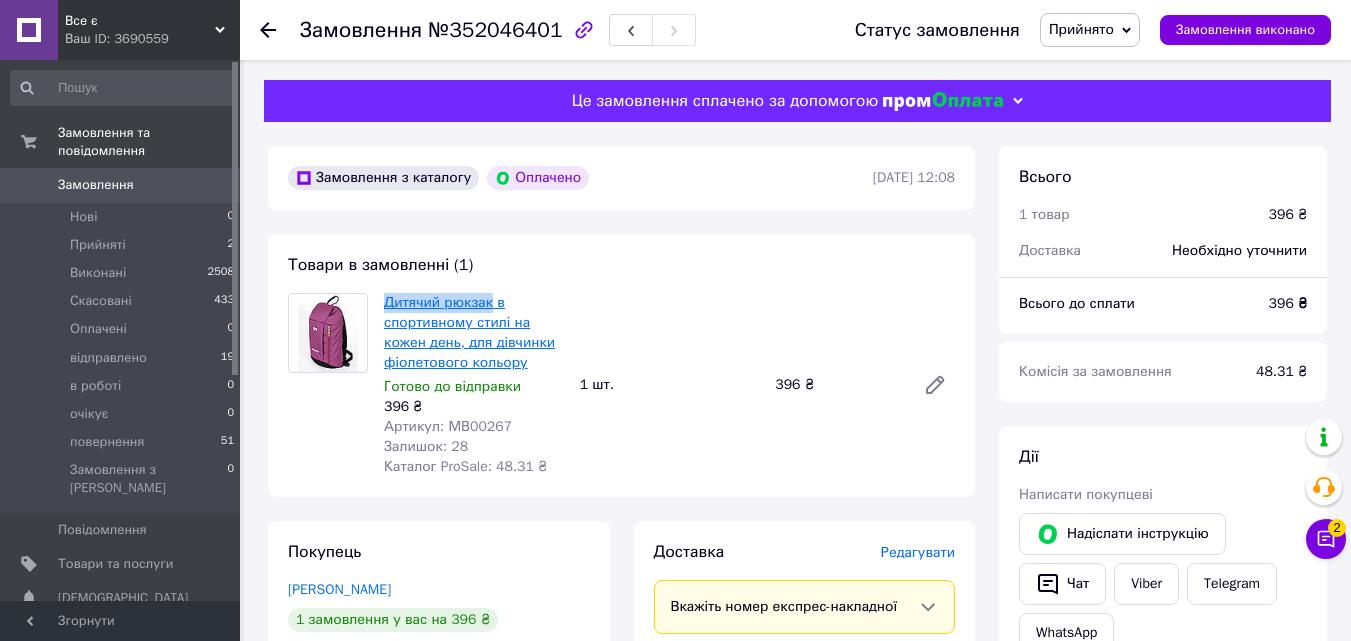 click on "Дитячий рюкзак в спортивному стилі на кожен день, для дівчинки фіолетового кольору Готово до відправки 396 ₴ Артикул: МВ00267 Залишок: 28 Каталог ProSale: 48.31 ₴" at bounding box center (474, 385) 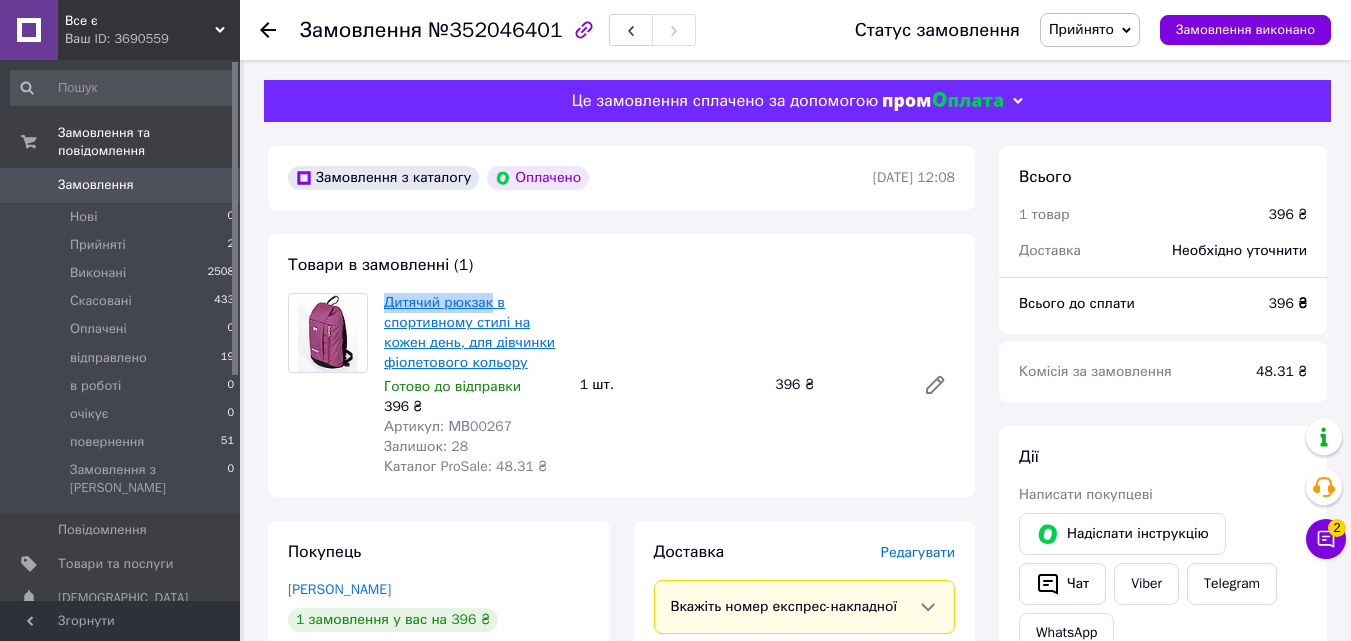 copy on "Дитячий рюкзак" 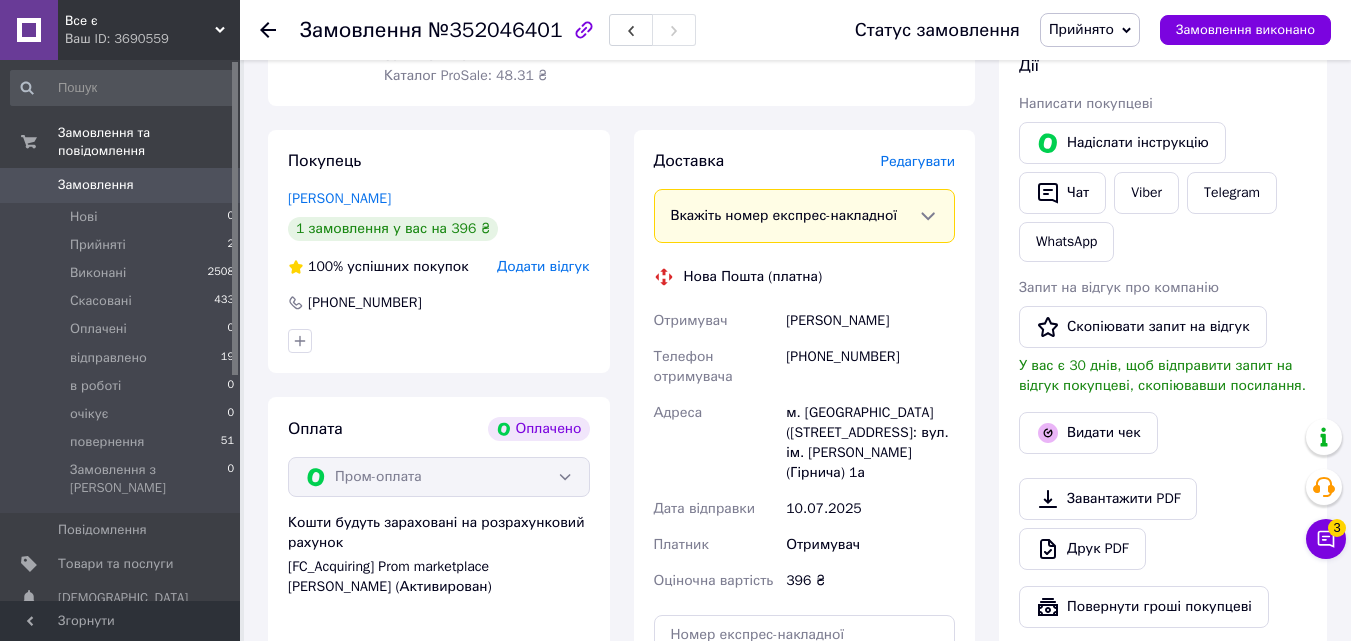 scroll, scrollTop: 500, scrollLeft: 0, axis: vertical 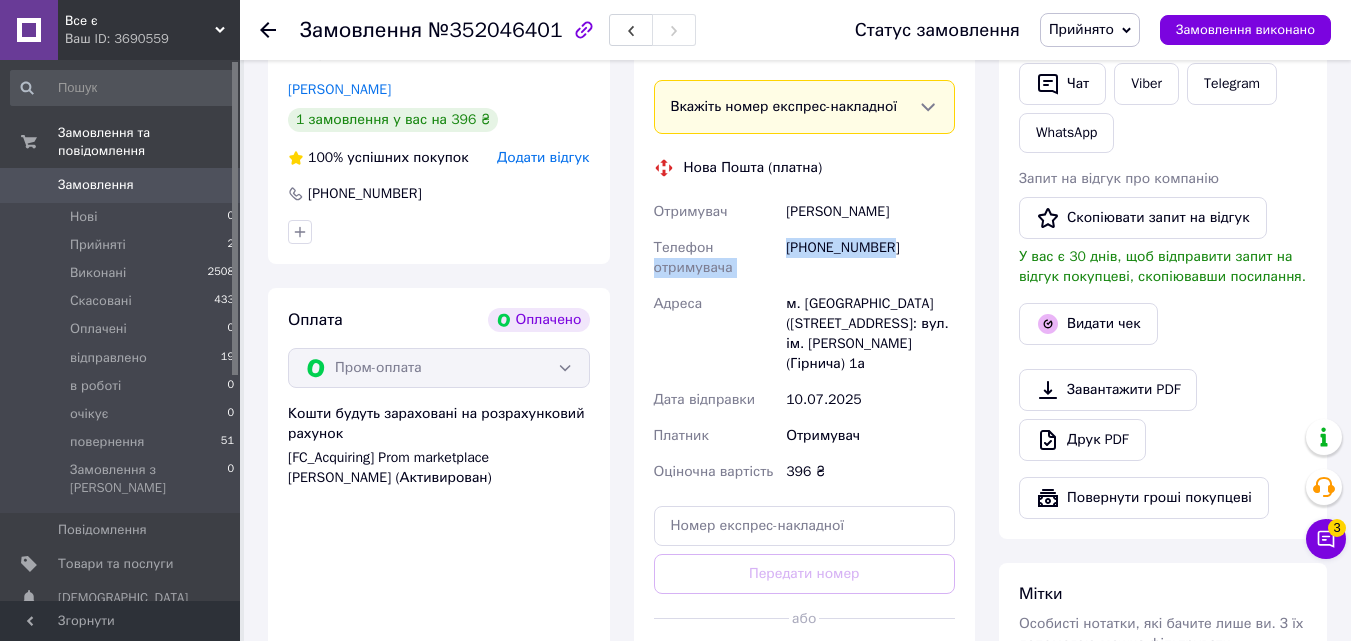 drag, startPoint x: 891, startPoint y: 243, endPoint x: 780, endPoint y: 249, distance: 111.16204 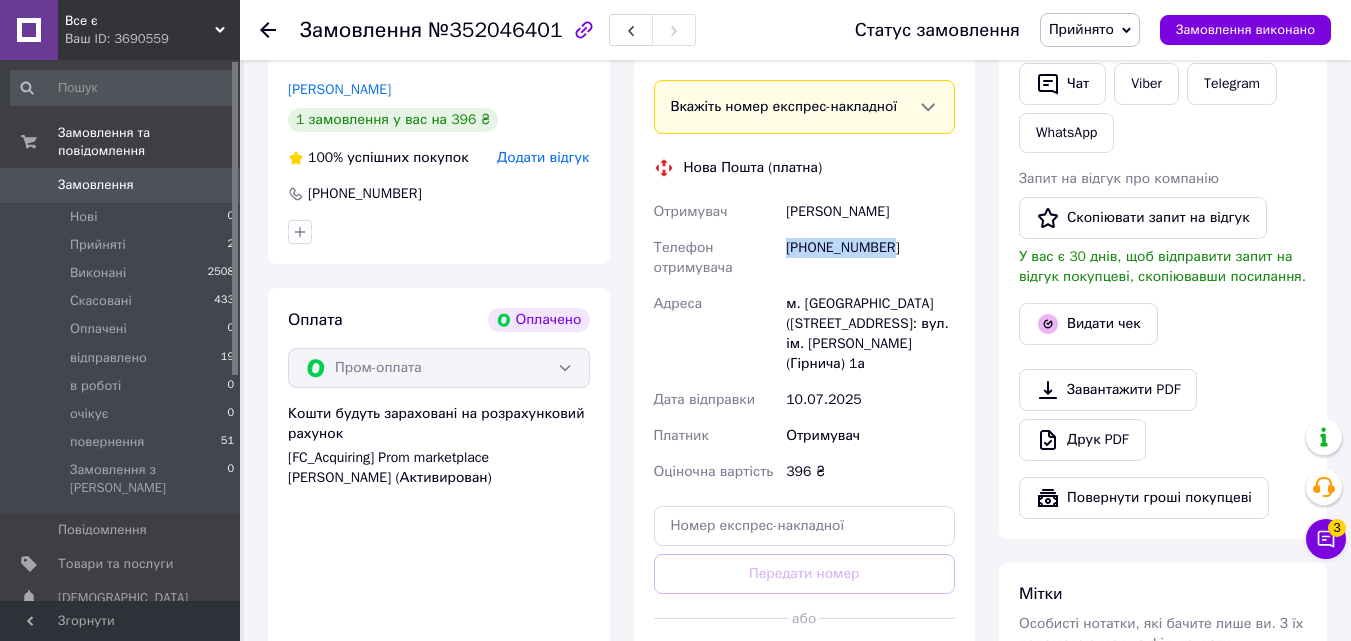 drag, startPoint x: 892, startPoint y: 248, endPoint x: 790, endPoint y: 244, distance: 102.0784 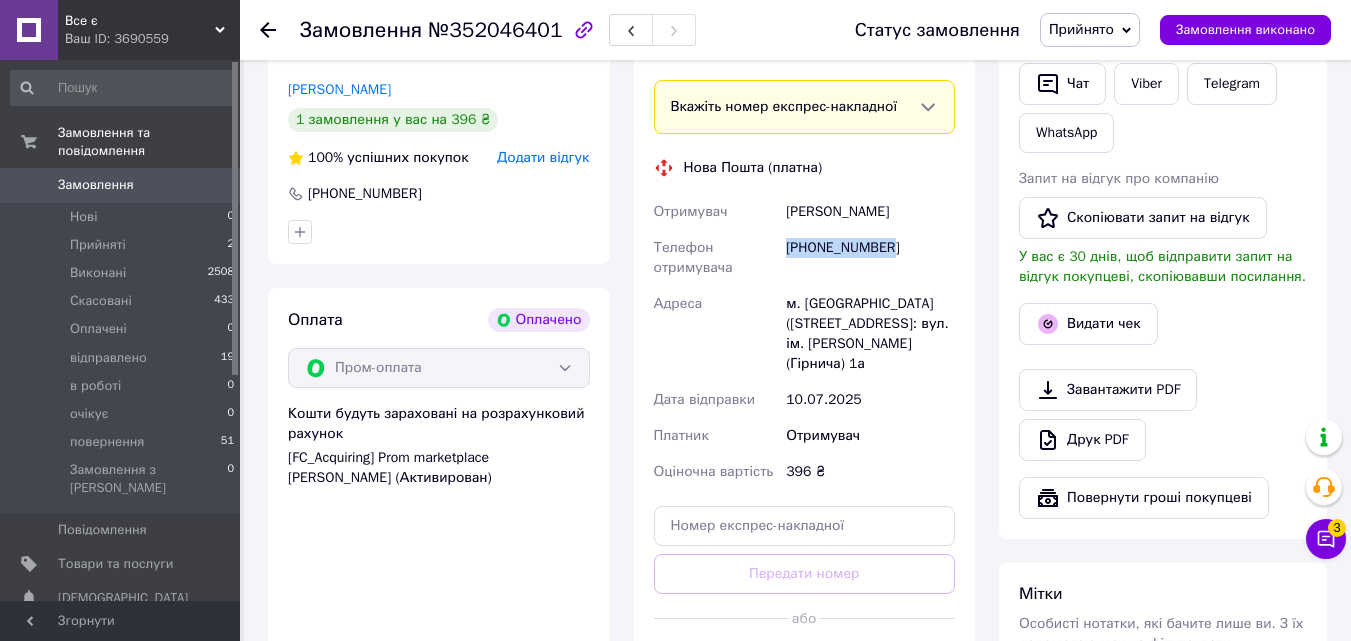 click on "+380970046554" at bounding box center (870, 258) 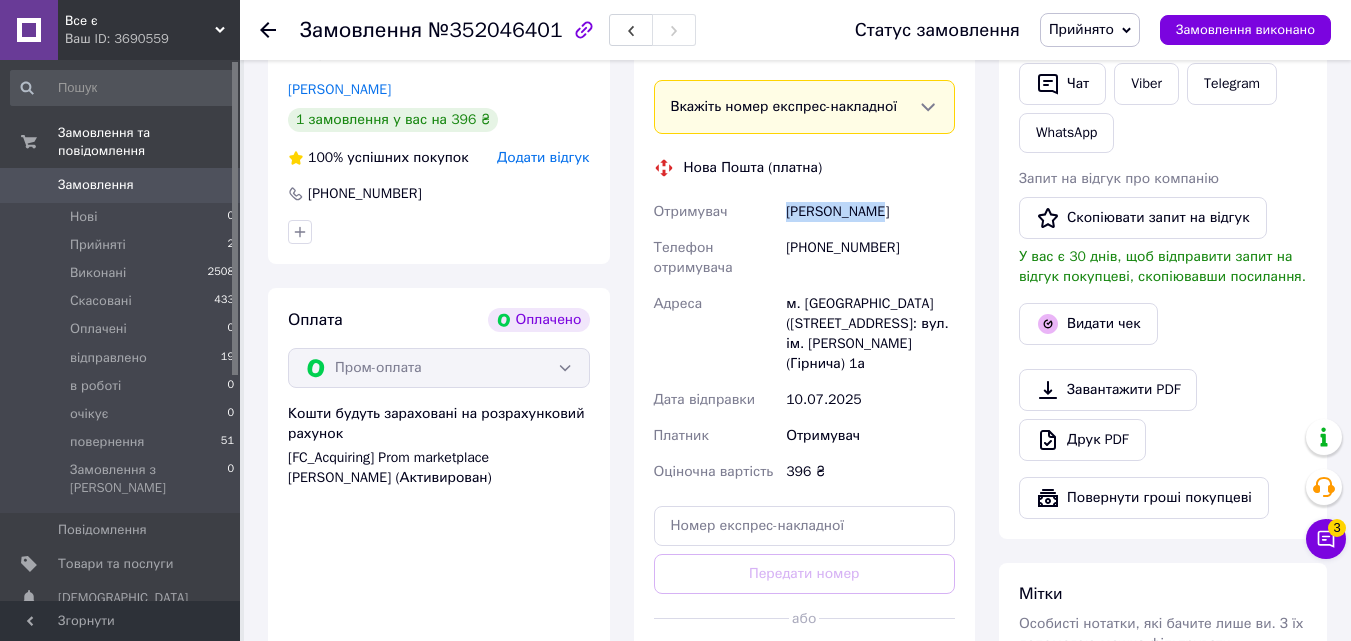 drag, startPoint x: 866, startPoint y: 212, endPoint x: 786, endPoint y: 214, distance: 80.024994 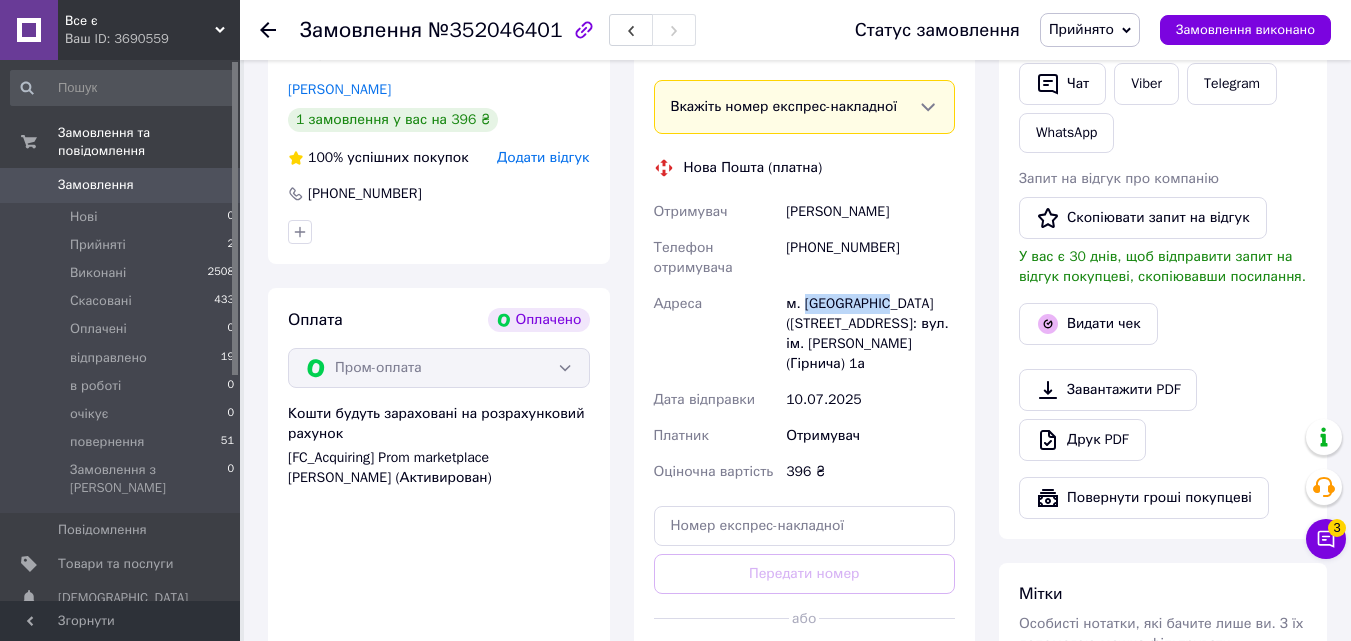 drag, startPoint x: 880, startPoint y: 303, endPoint x: 805, endPoint y: 298, distance: 75.16648 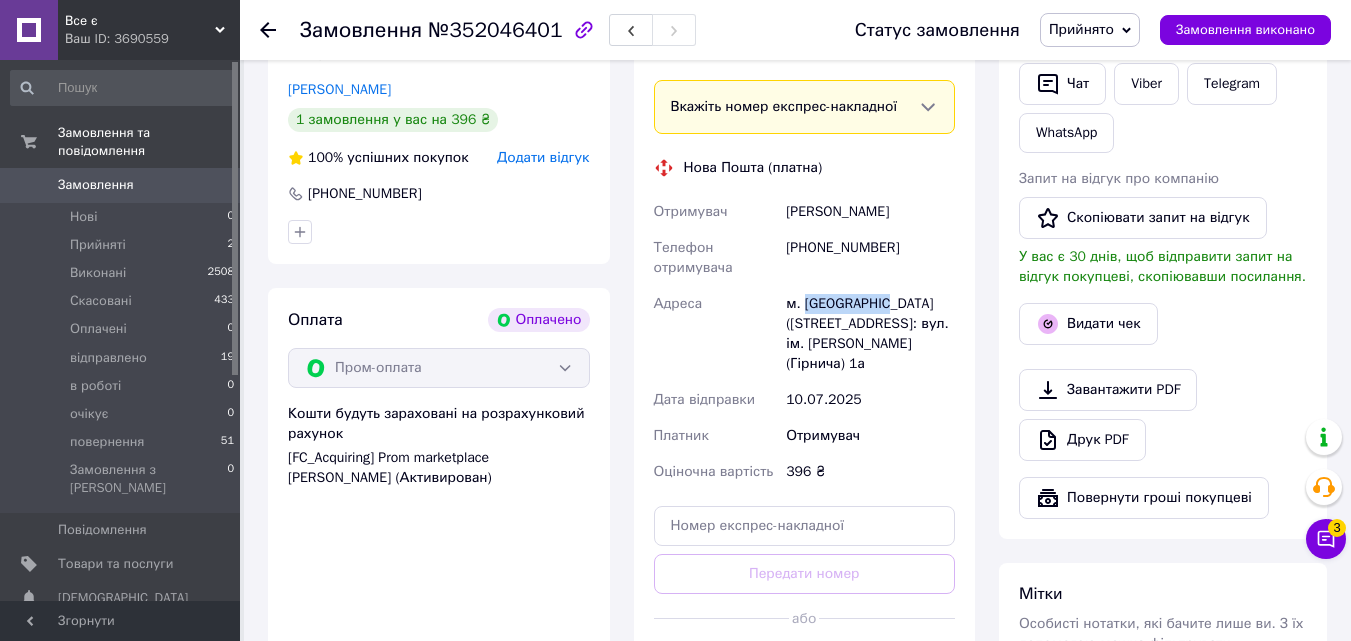 click on "м. Білозерське (Донецька обл., Покровський р-н.), №1: вул. ім. Олександра Первія (Гірнича) 1а" at bounding box center (870, 334) 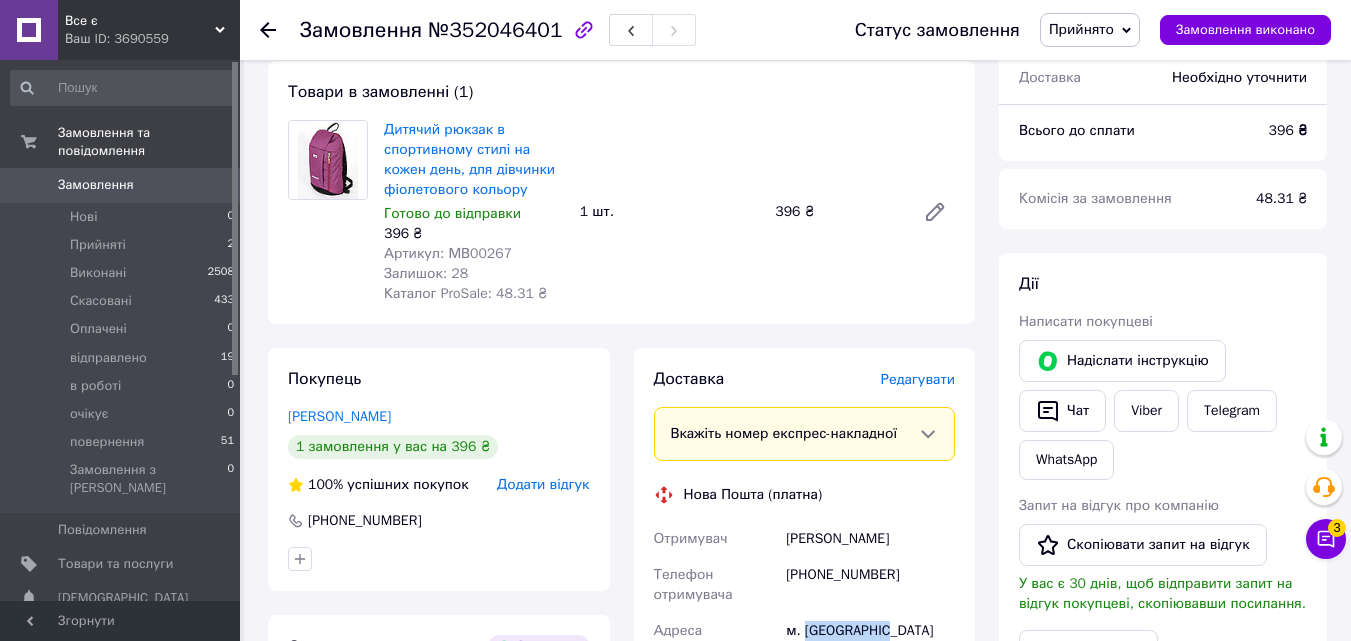 scroll, scrollTop: 200, scrollLeft: 0, axis: vertical 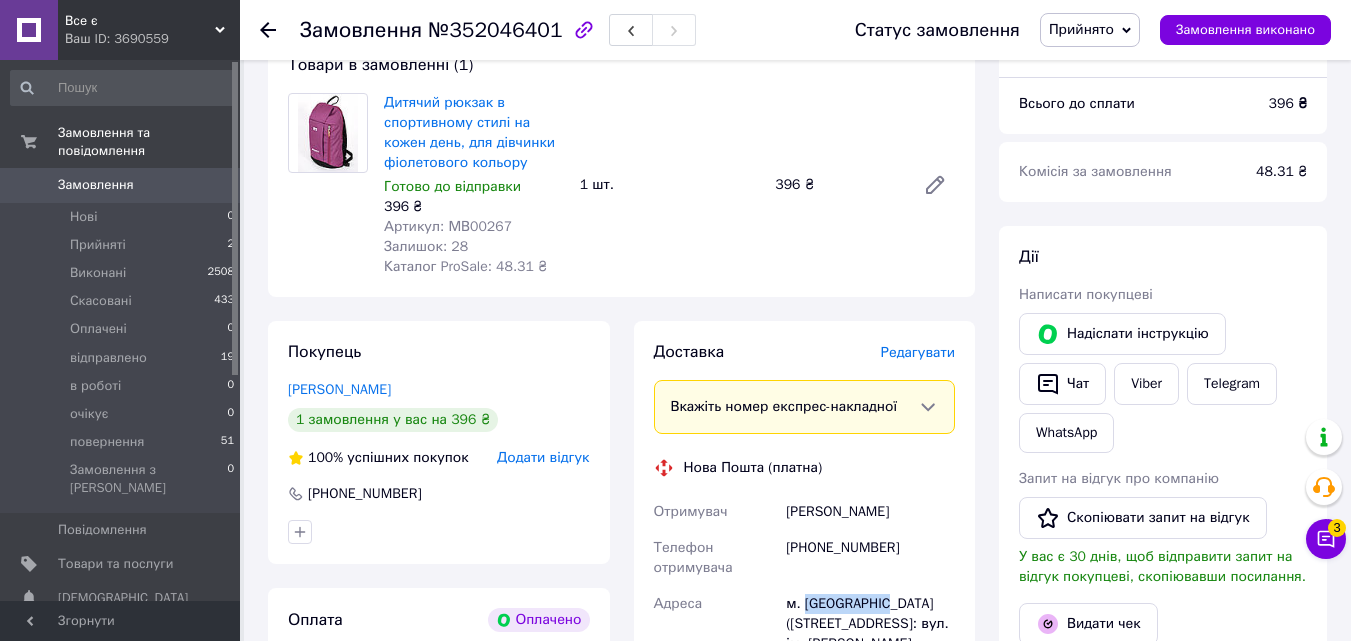 click at bounding box center (328, 133) 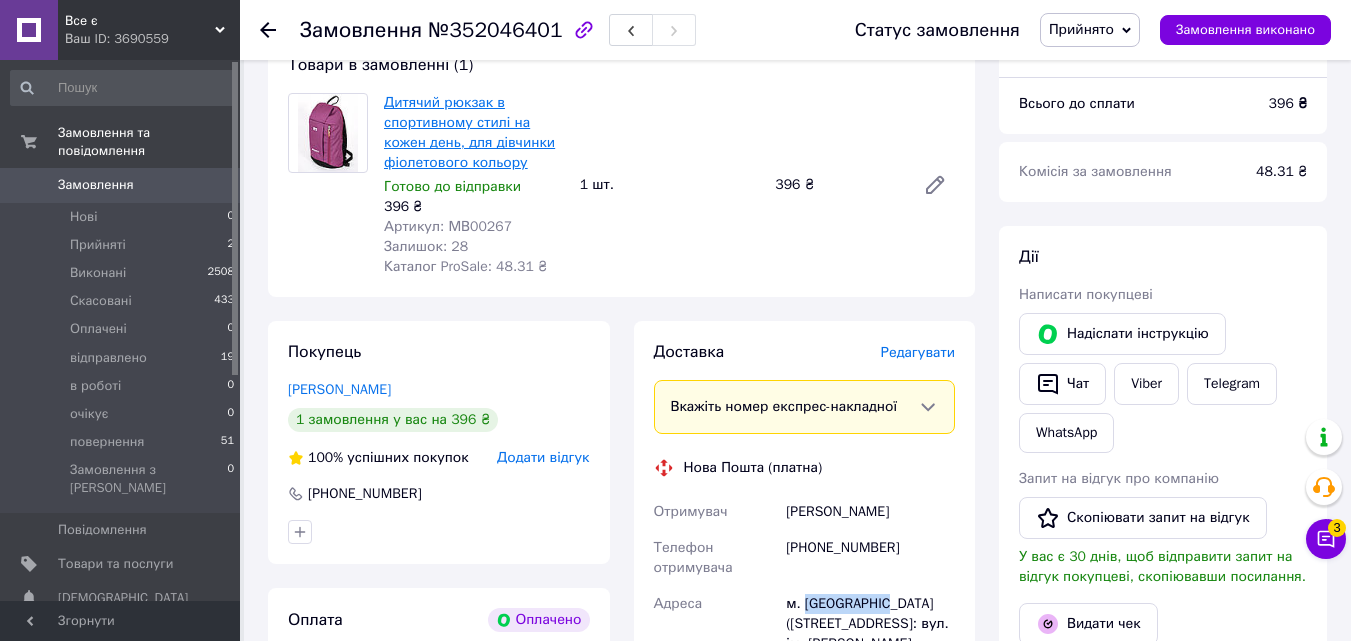 click on "Дитячий рюкзак в спортивному стилі на кожен день, для дівчинки фіолетового кольору" at bounding box center [469, 132] 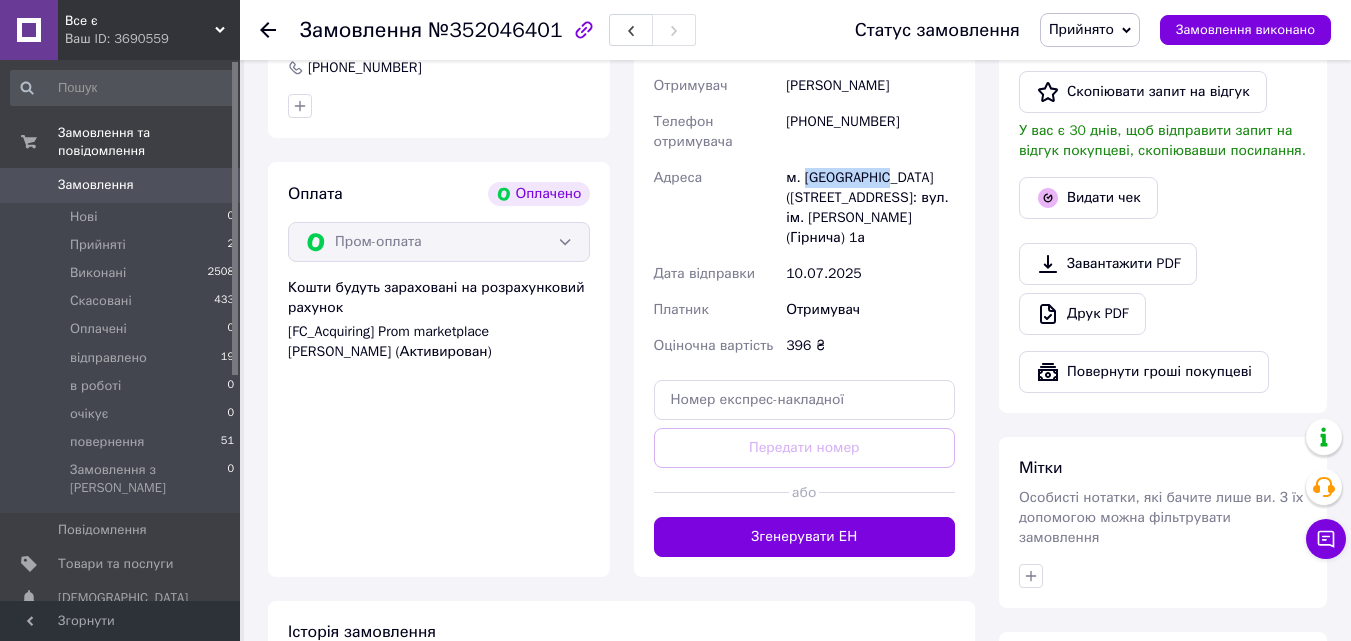 scroll, scrollTop: 800, scrollLeft: 0, axis: vertical 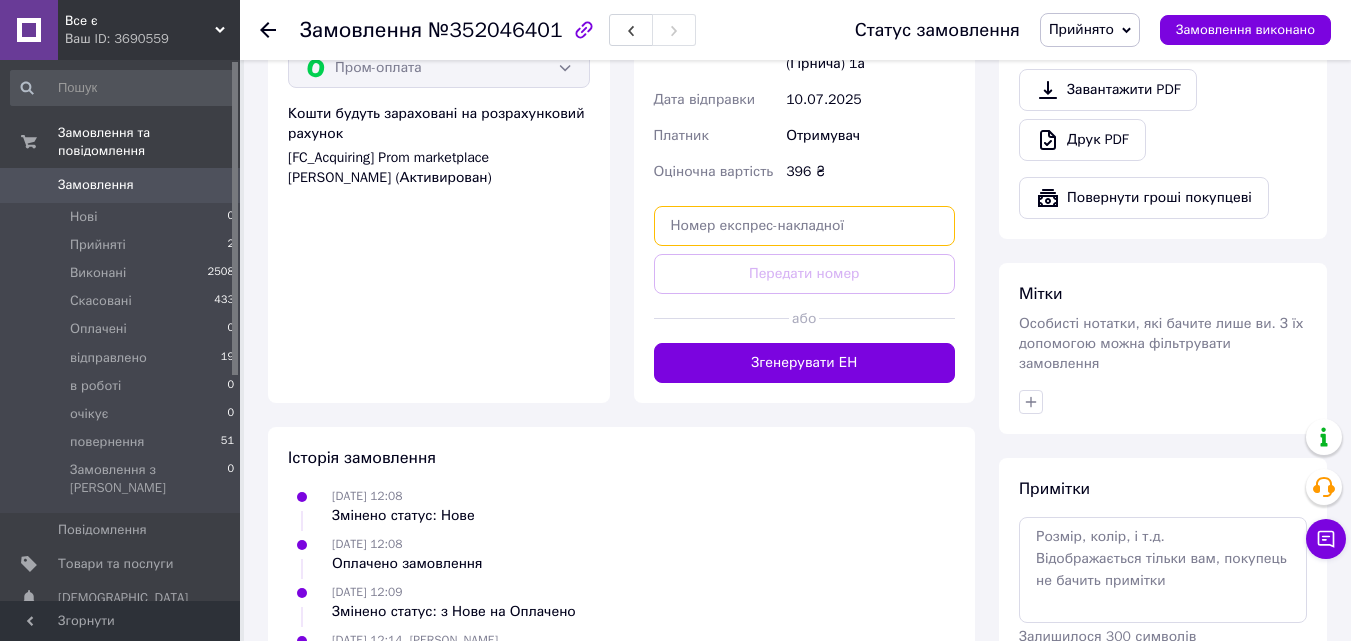 click at bounding box center (805, 226) 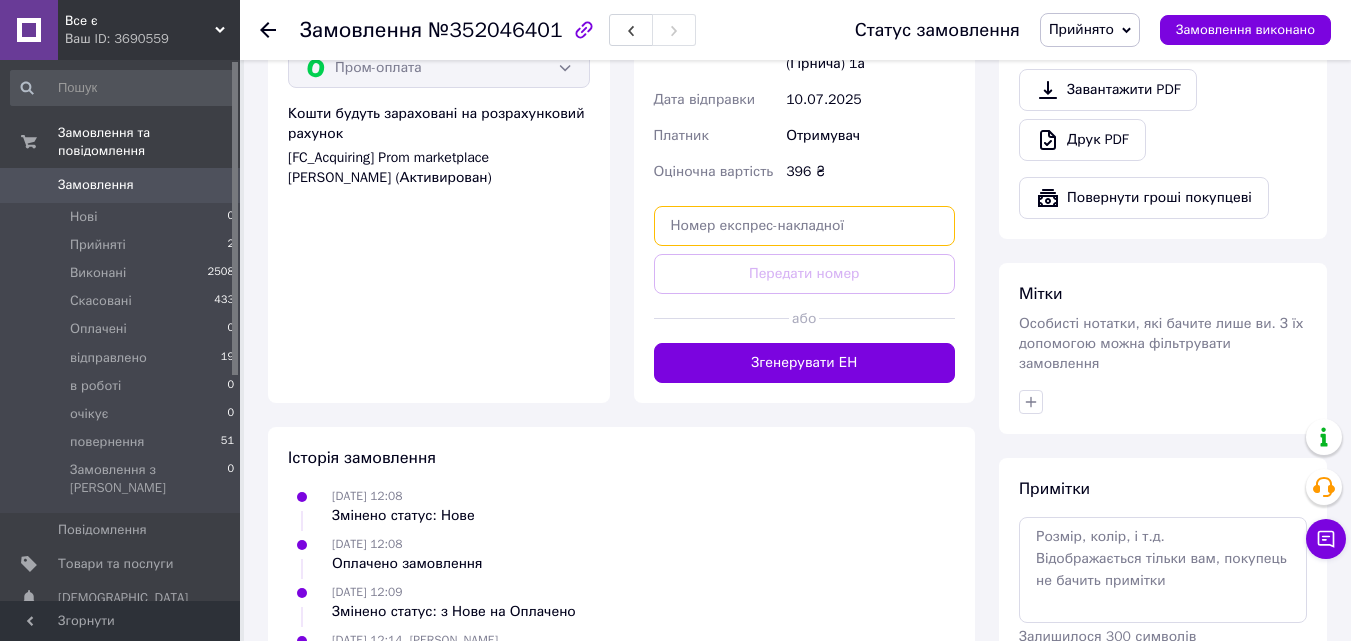paste on "20451202968446" 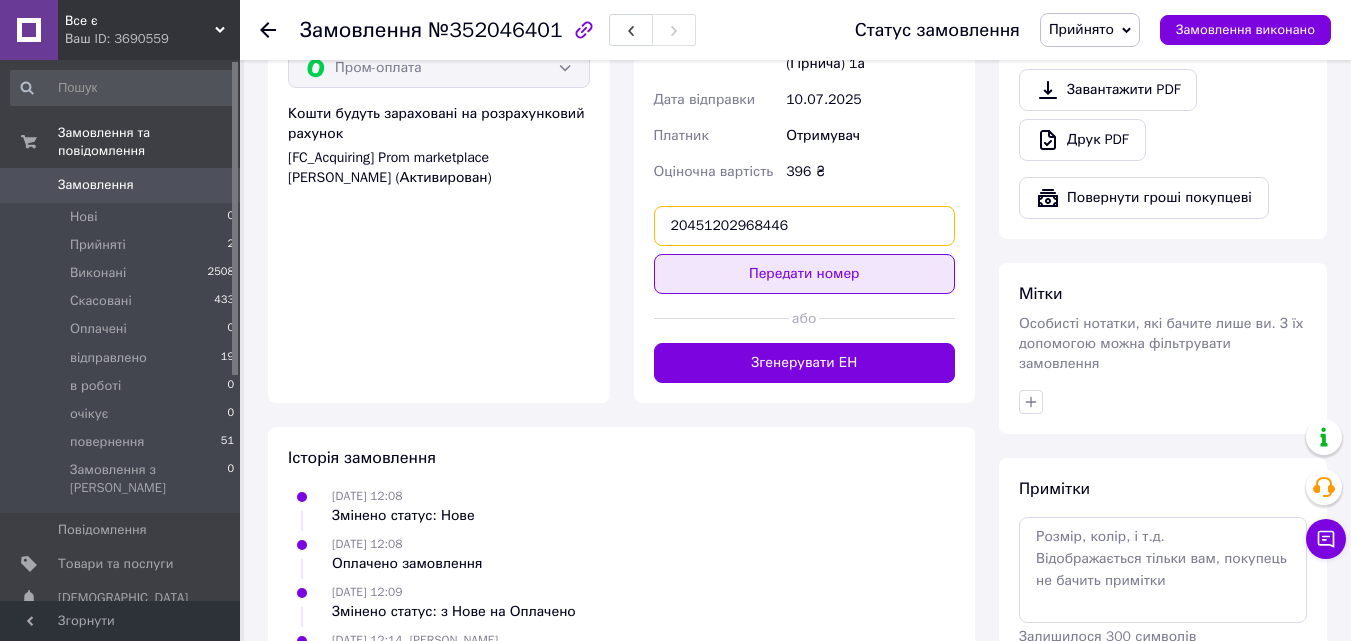 type on "20451202968446" 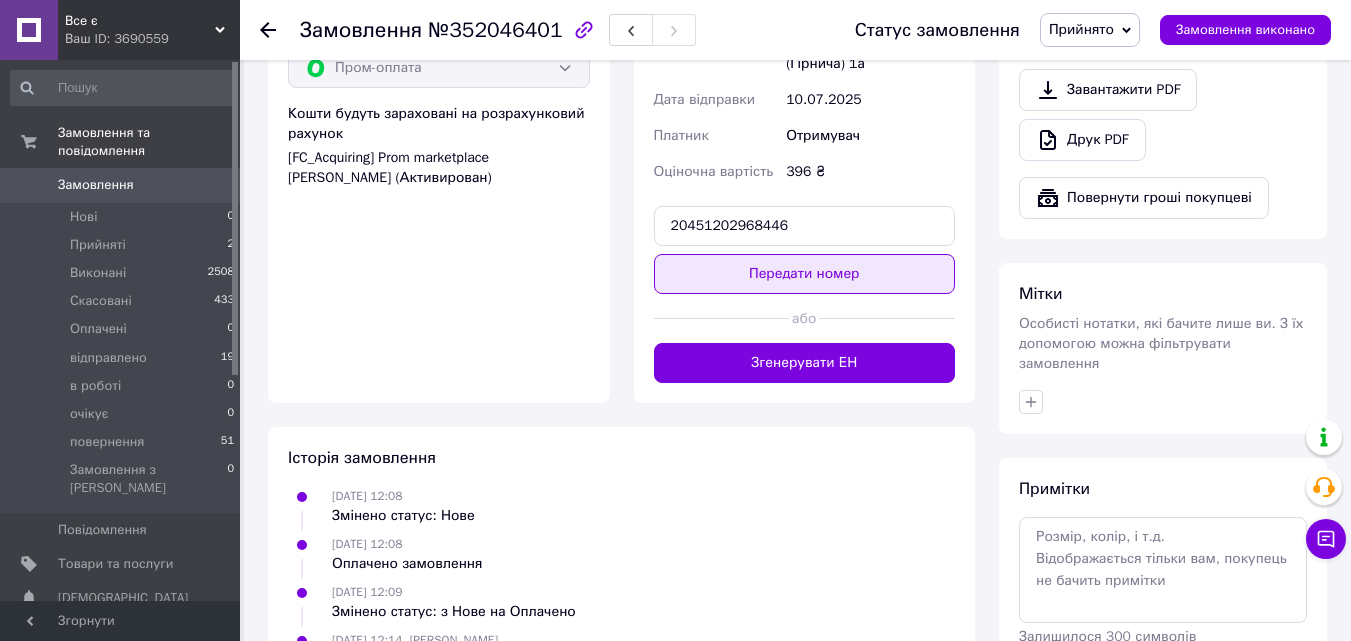 click on "Передати номер" at bounding box center (805, 274) 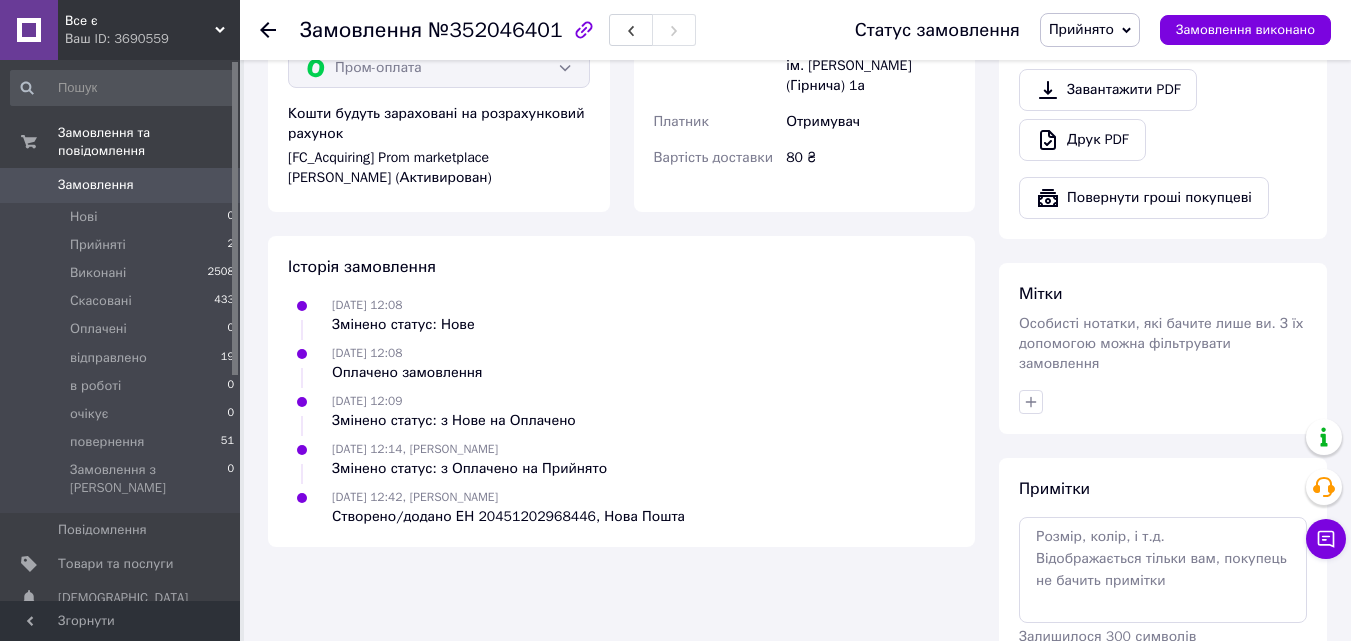click on "Прийнято" at bounding box center (1081, 29) 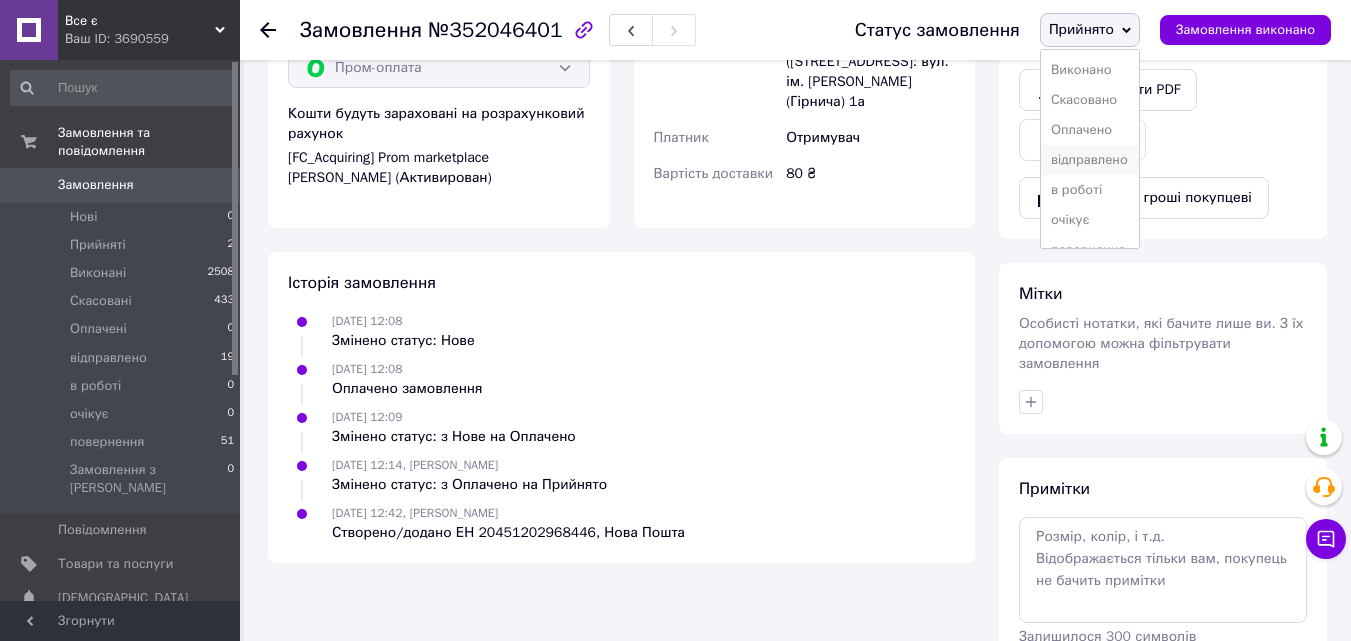 click on "відправлено" at bounding box center (1090, 160) 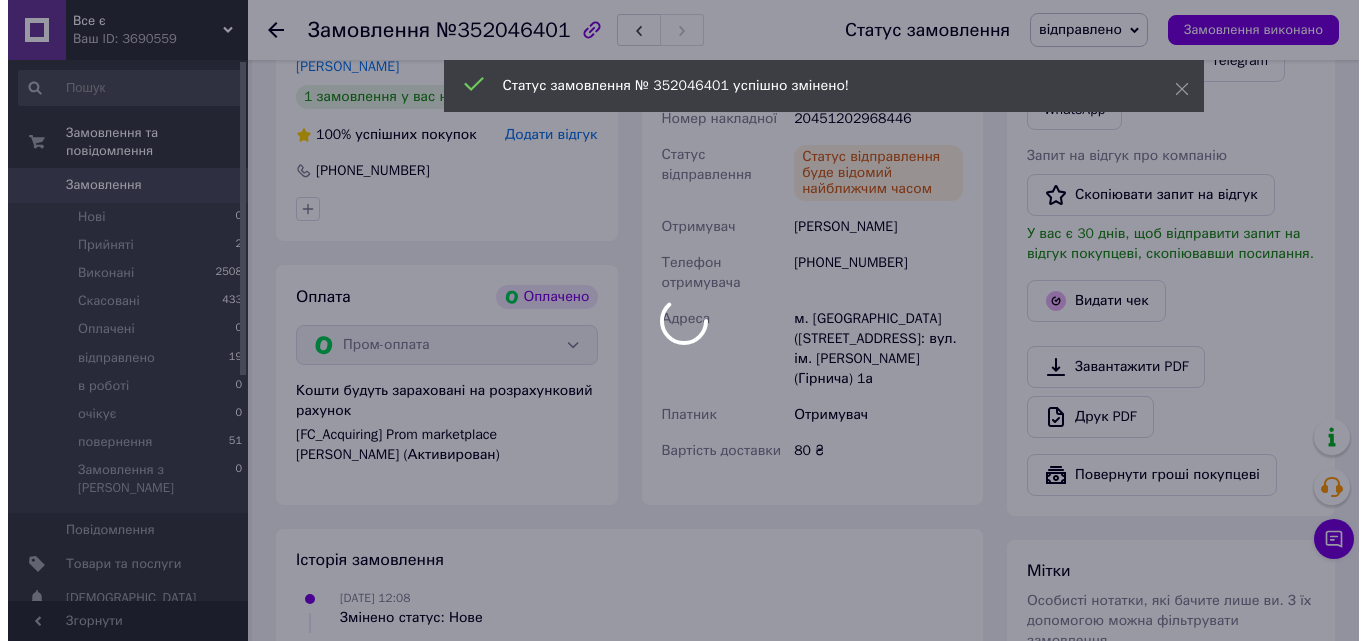 scroll, scrollTop: 500, scrollLeft: 0, axis: vertical 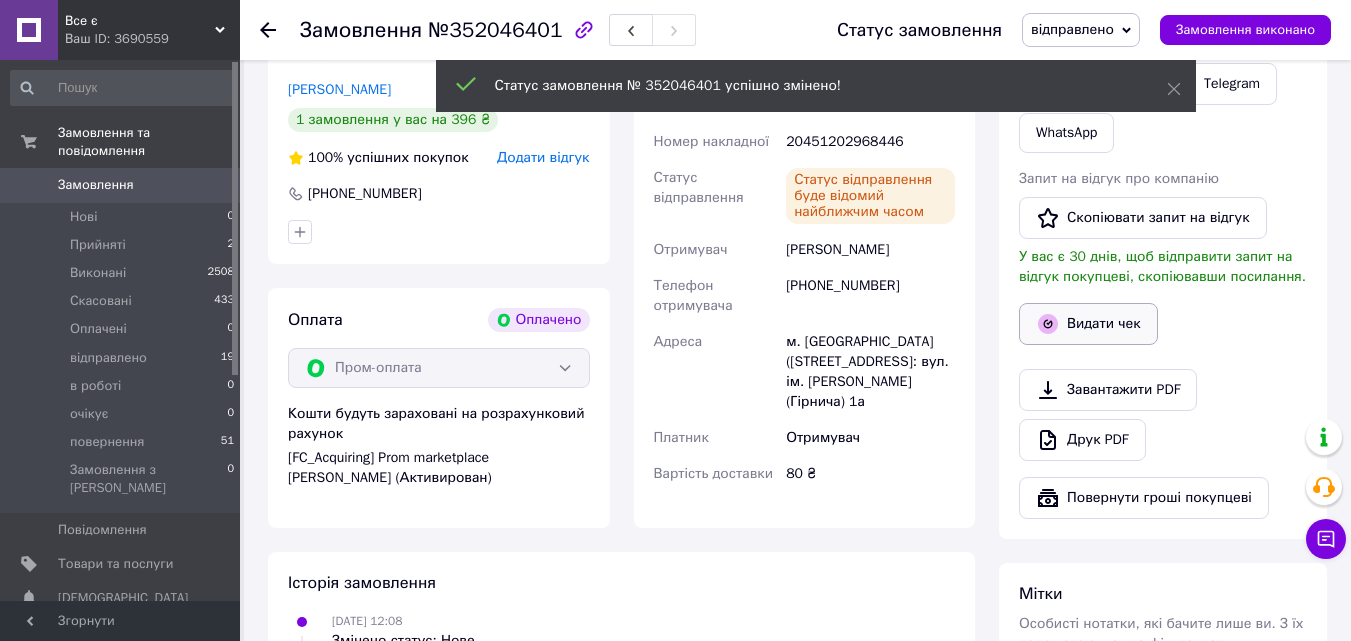 click on "Видати чек" at bounding box center (1088, 324) 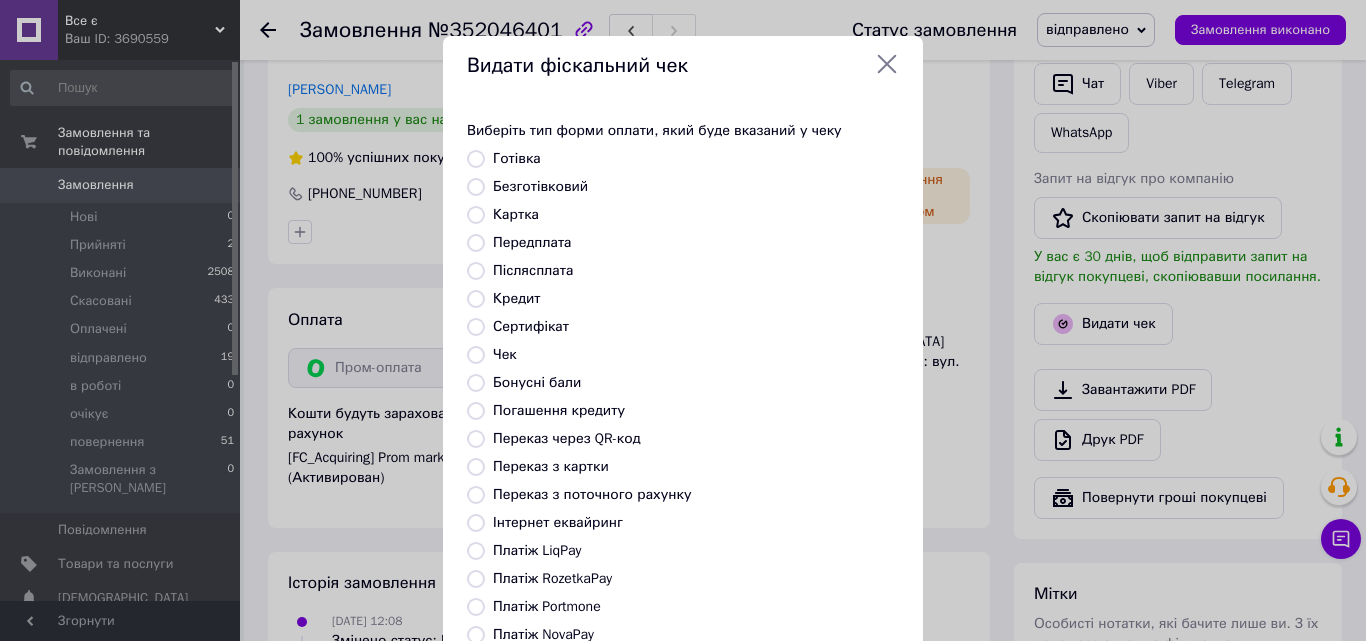 click on "Безготівковий" at bounding box center (476, 187) 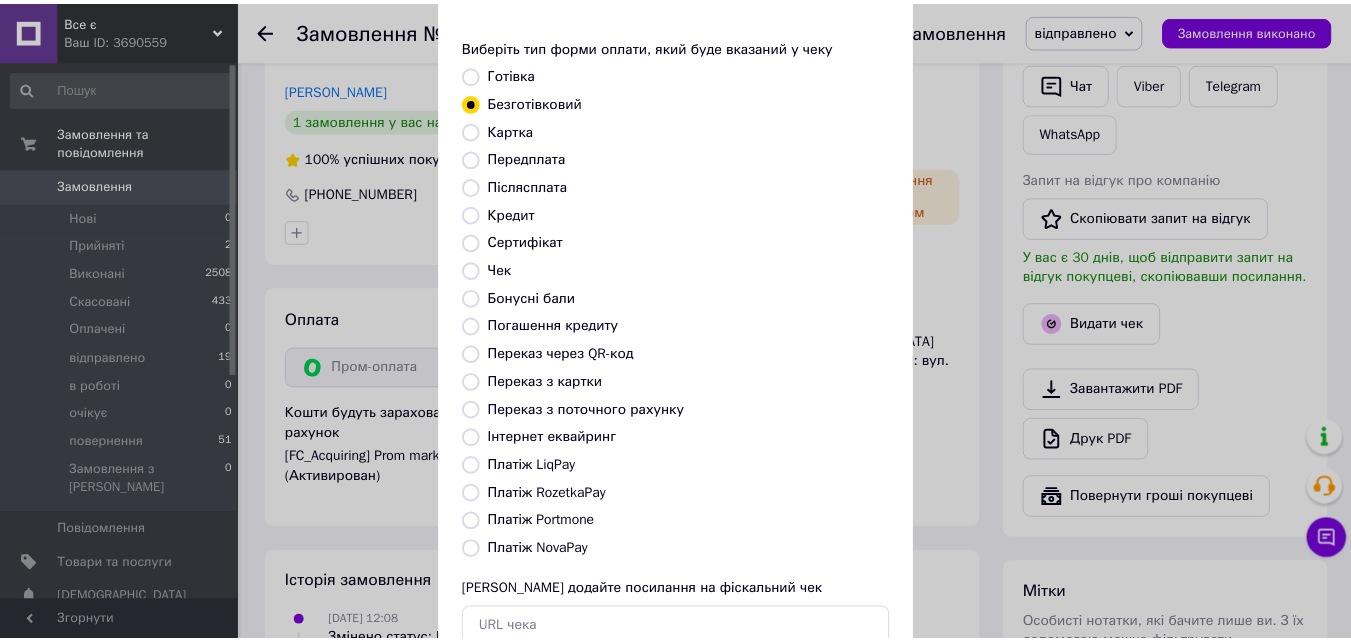 scroll, scrollTop: 218, scrollLeft: 0, axis: vertical 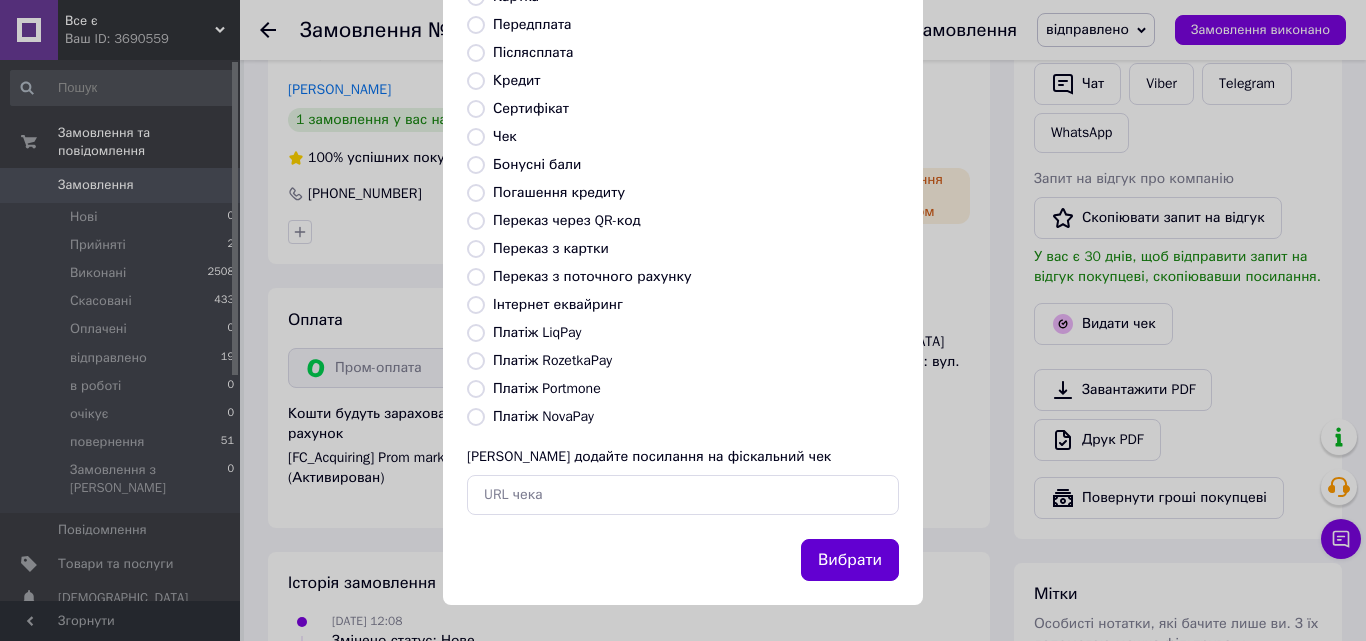click on "Вибрати" at bounding box center (850, 560) 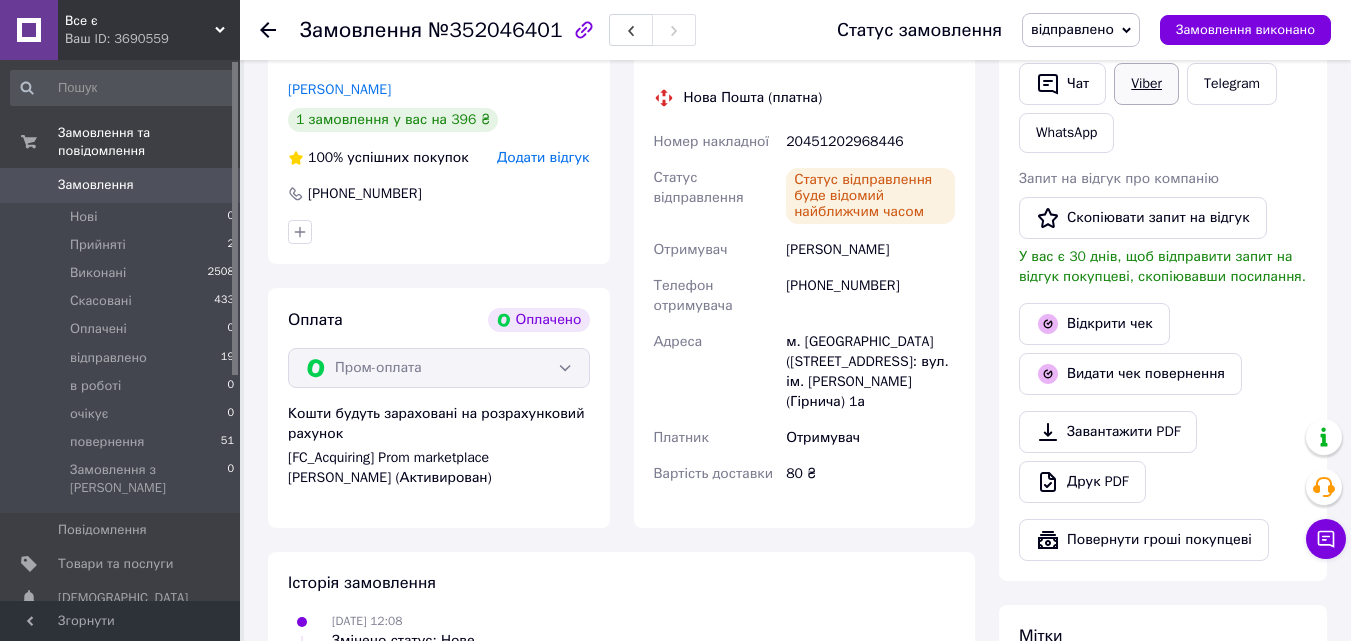 click on "Viber" at bounding box center [1146, 84] 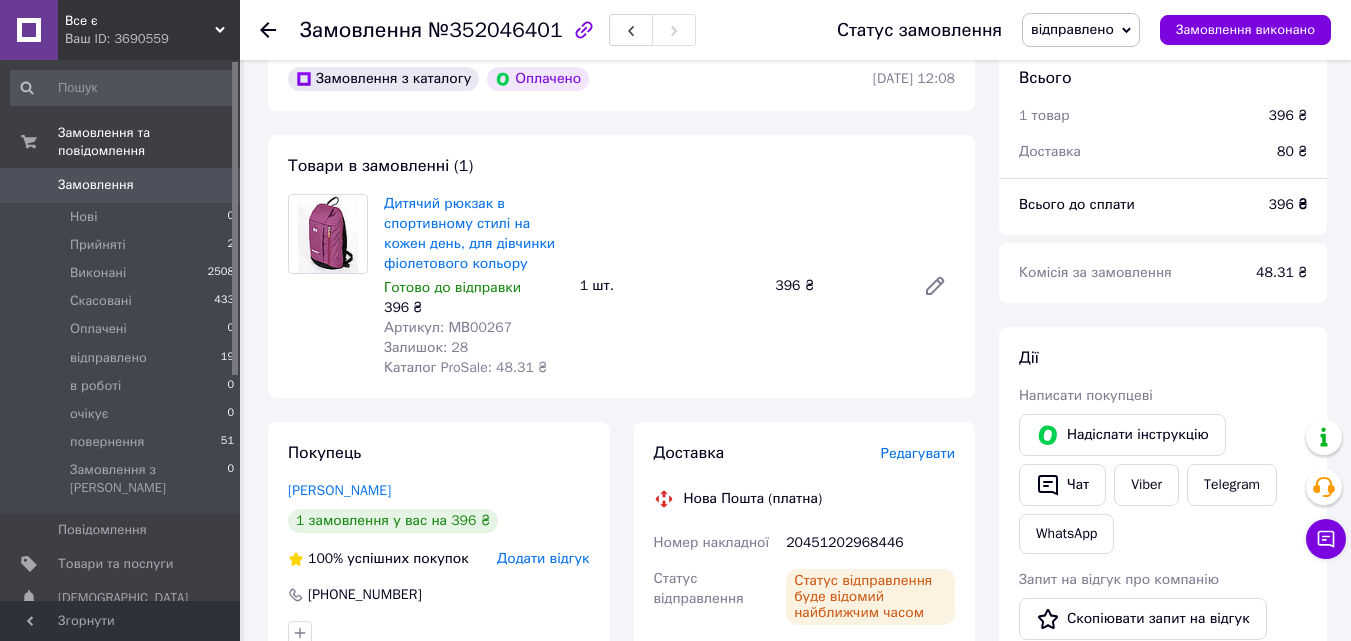 scroll, scrollTop: 100, scrollLeft: 0, axis: vertical 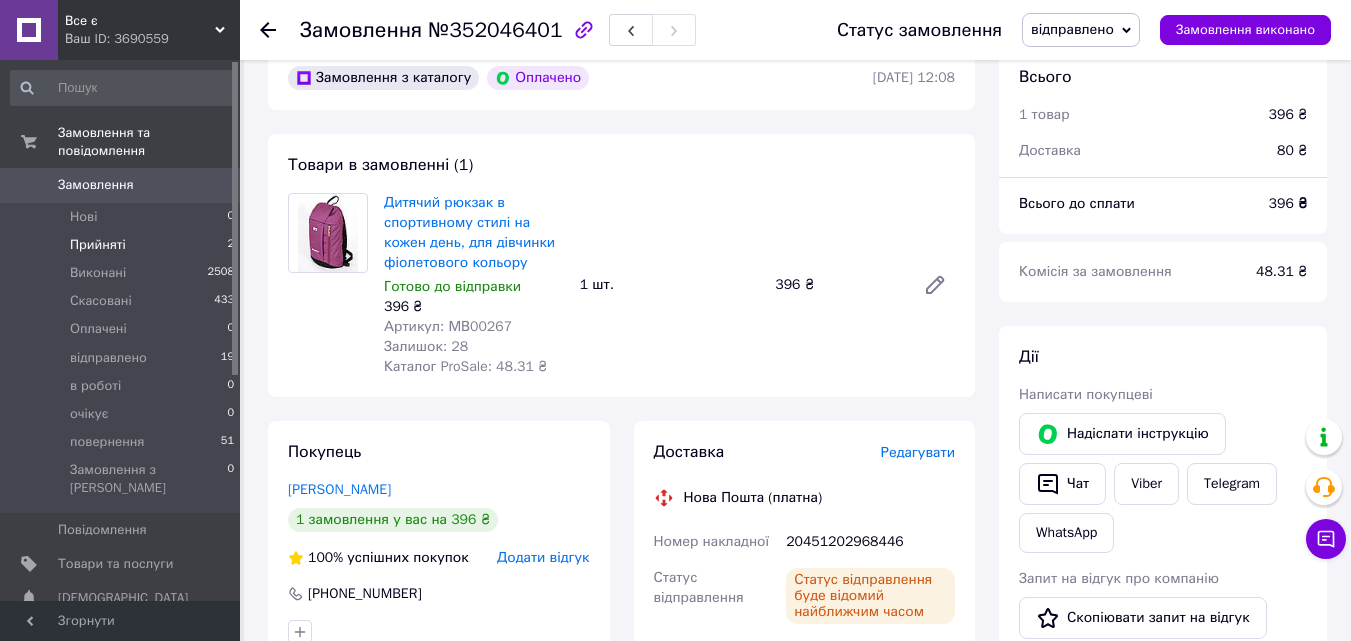 click on "Прийняті" at bounding box center [98, 245] 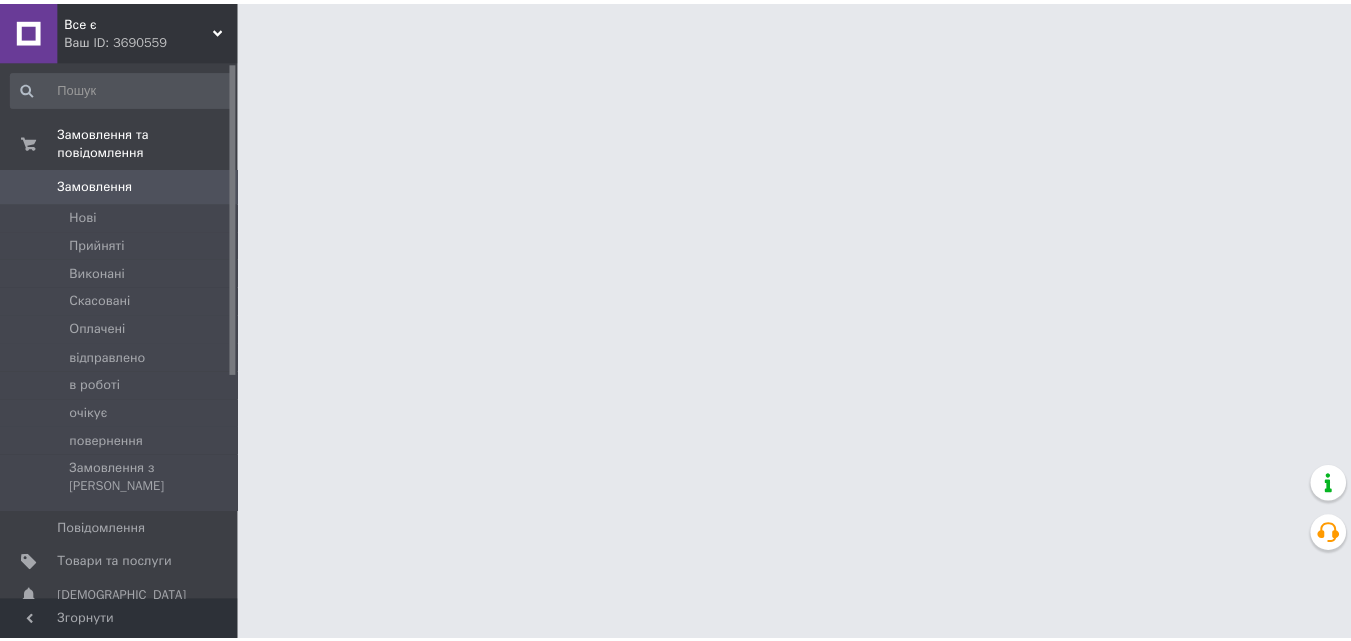 scroll, scrollTop: 0, scrollLeft: 0, axis: both 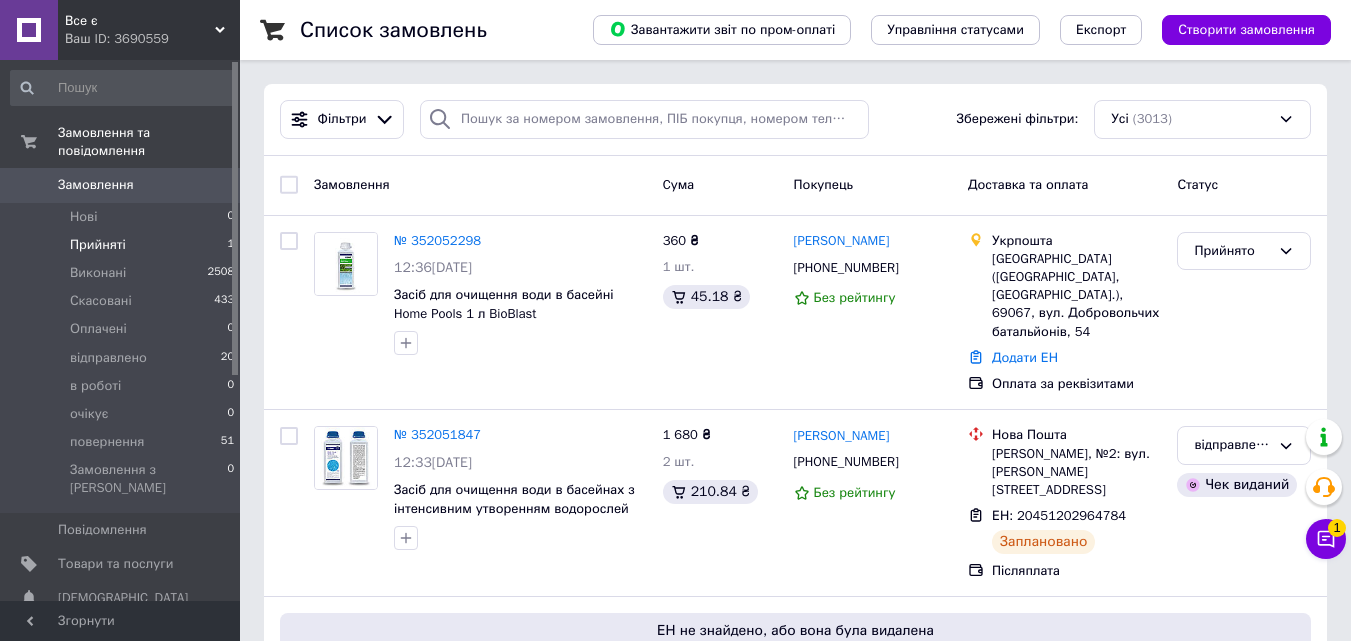 click on "Прийняті 1" at bounding box center [123, 245] 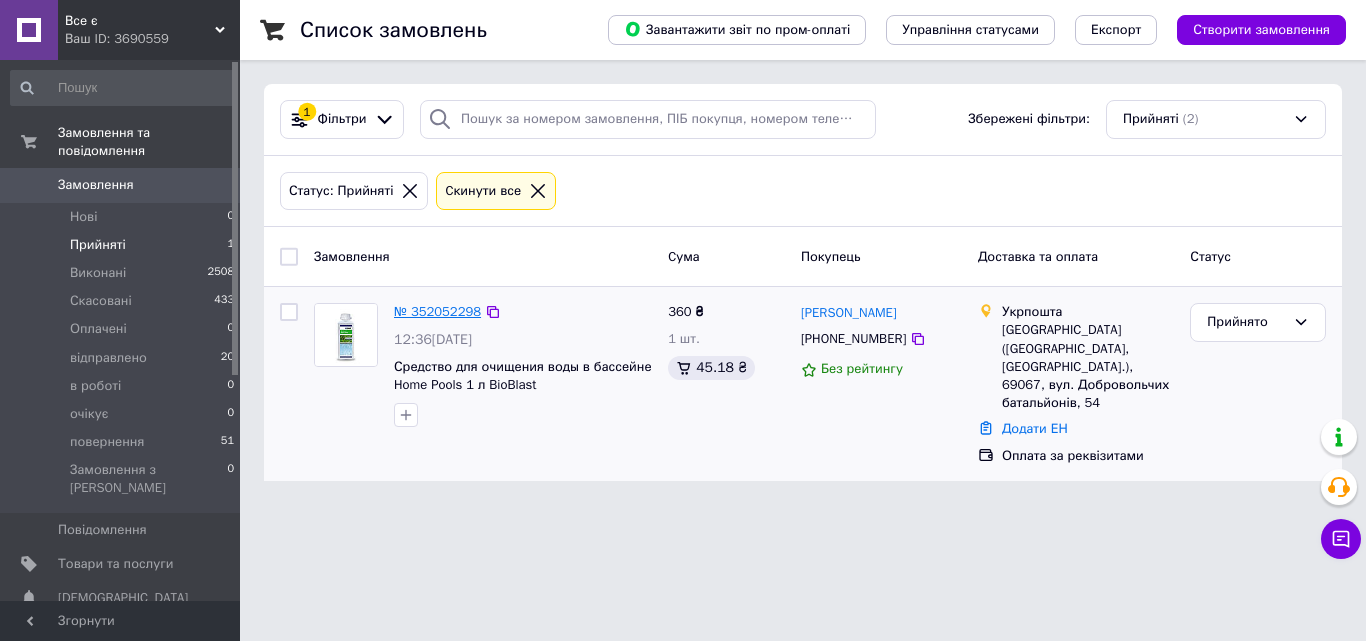click on "№ 352052298" at bounding box center (437, 311) 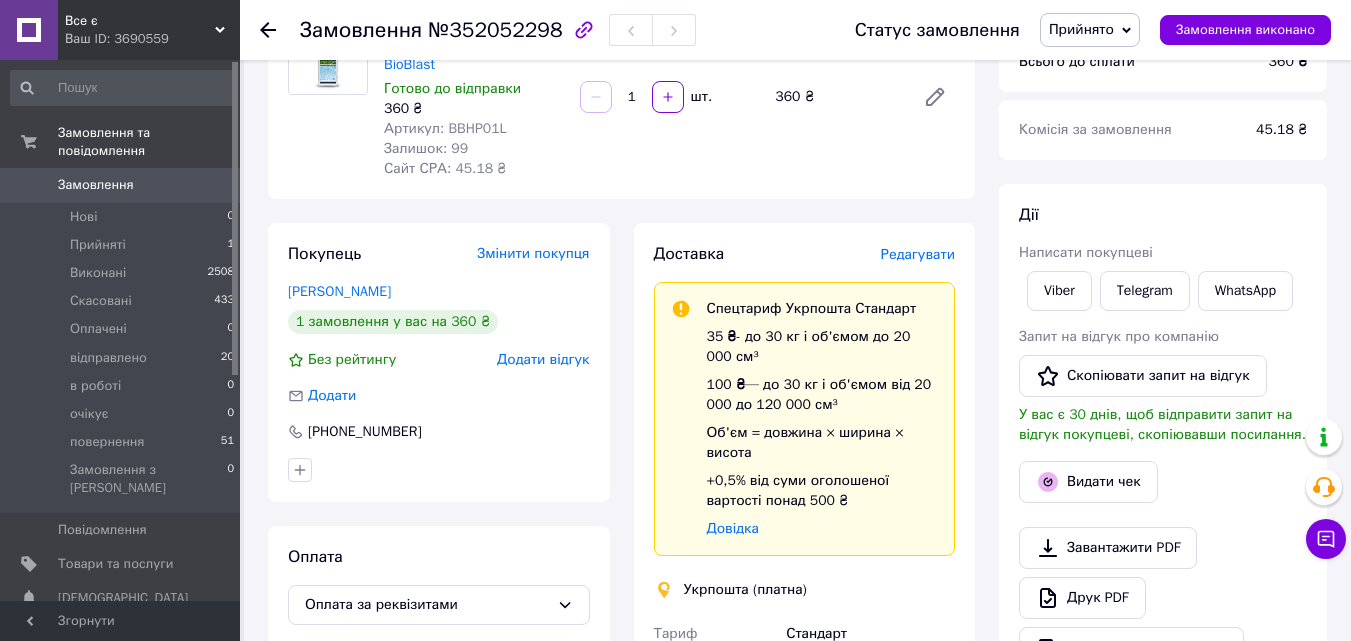 scroll, scrollTop: 200, scrollLeft: 0, axis: vertical 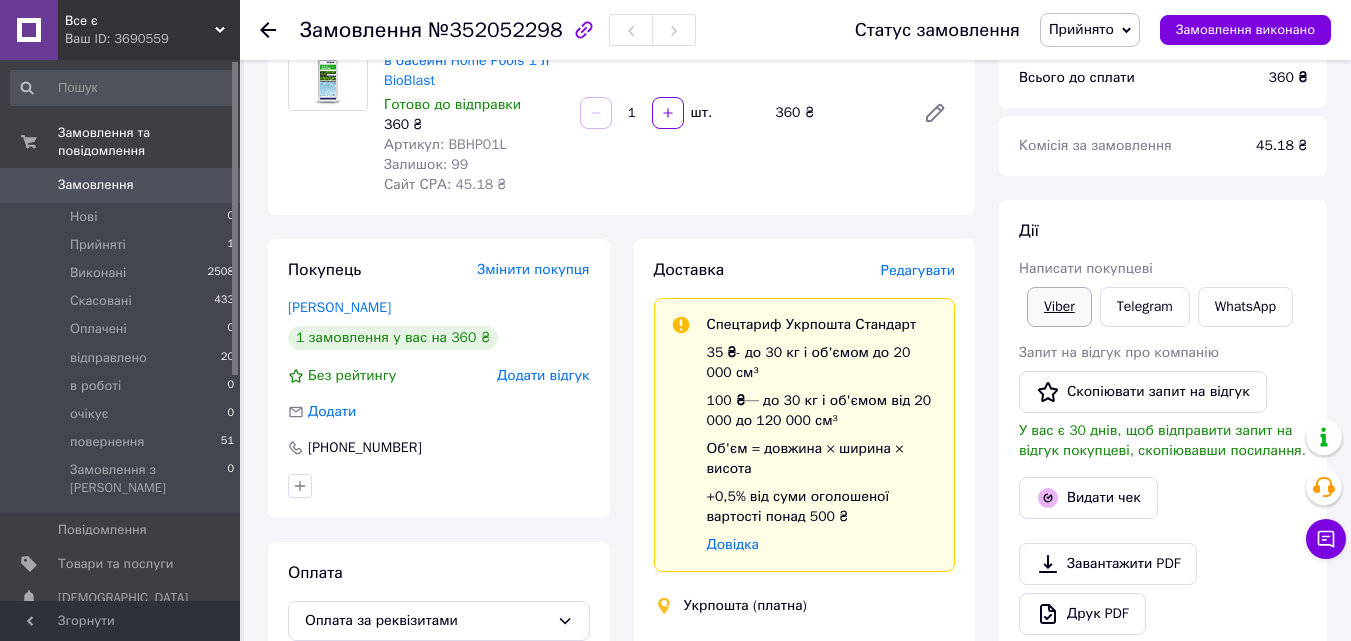 click on "Viber" at bounding box center [1059, 307] 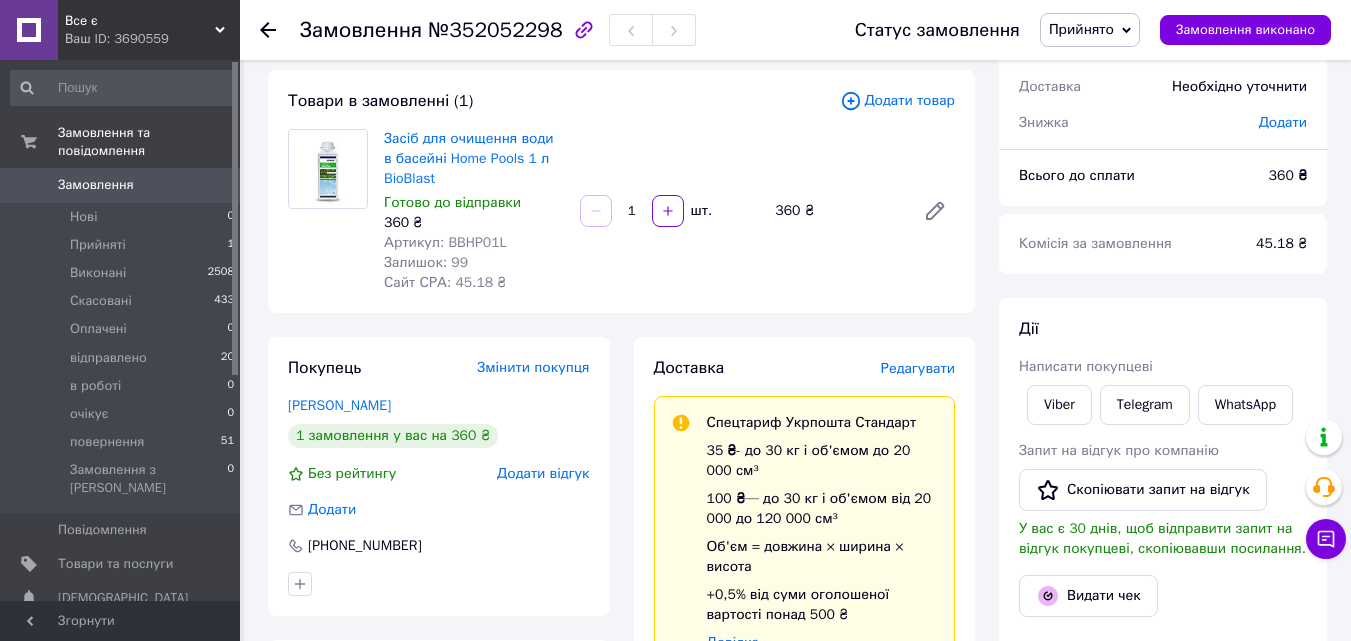 scroll, scrollTop: 100, scrollLeft: 0, axis: vertical 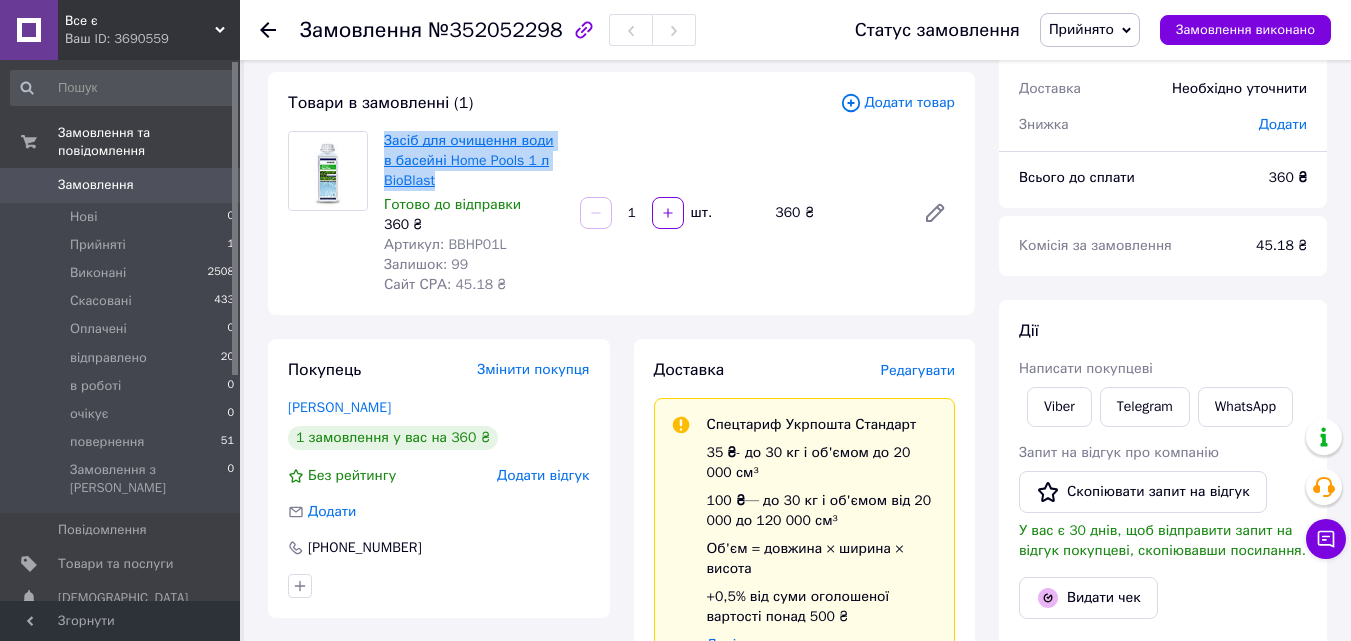 drag, startPoint x: 438, startPoint y: 187, endPoint x: 387, endPoint y: 140, distance: 69.354164 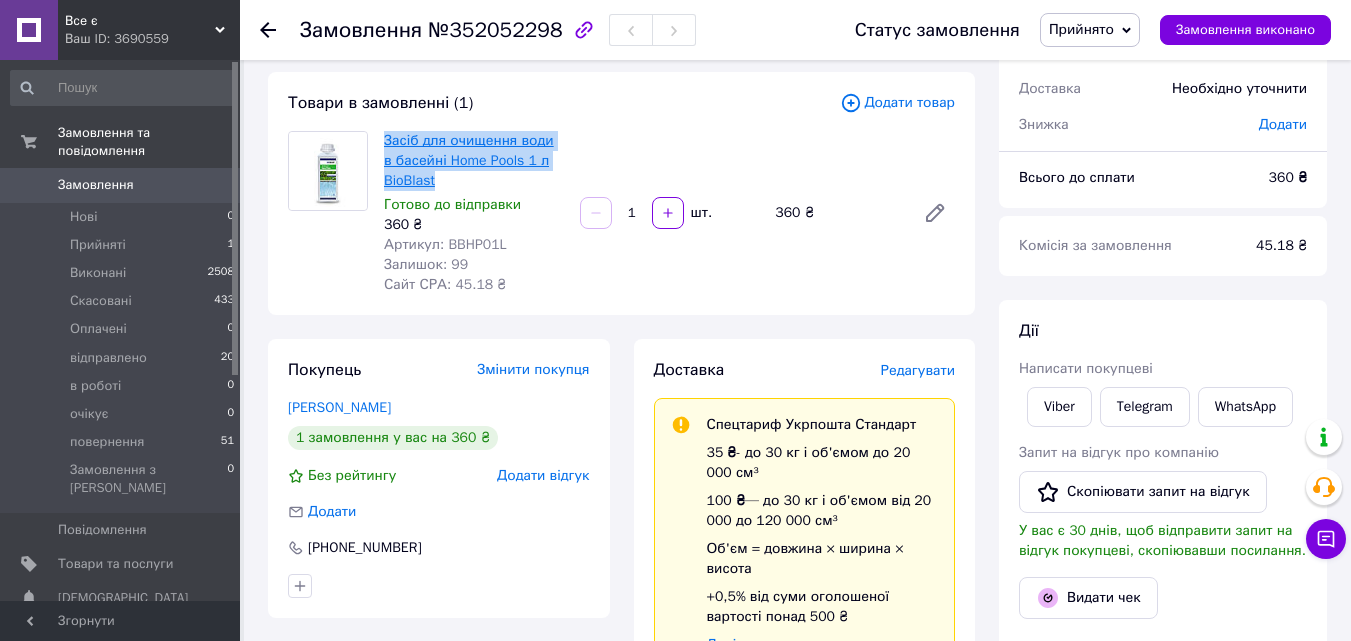 copy on "Засіб для очищення води в басейні Home Pools 1 л BioBlast" 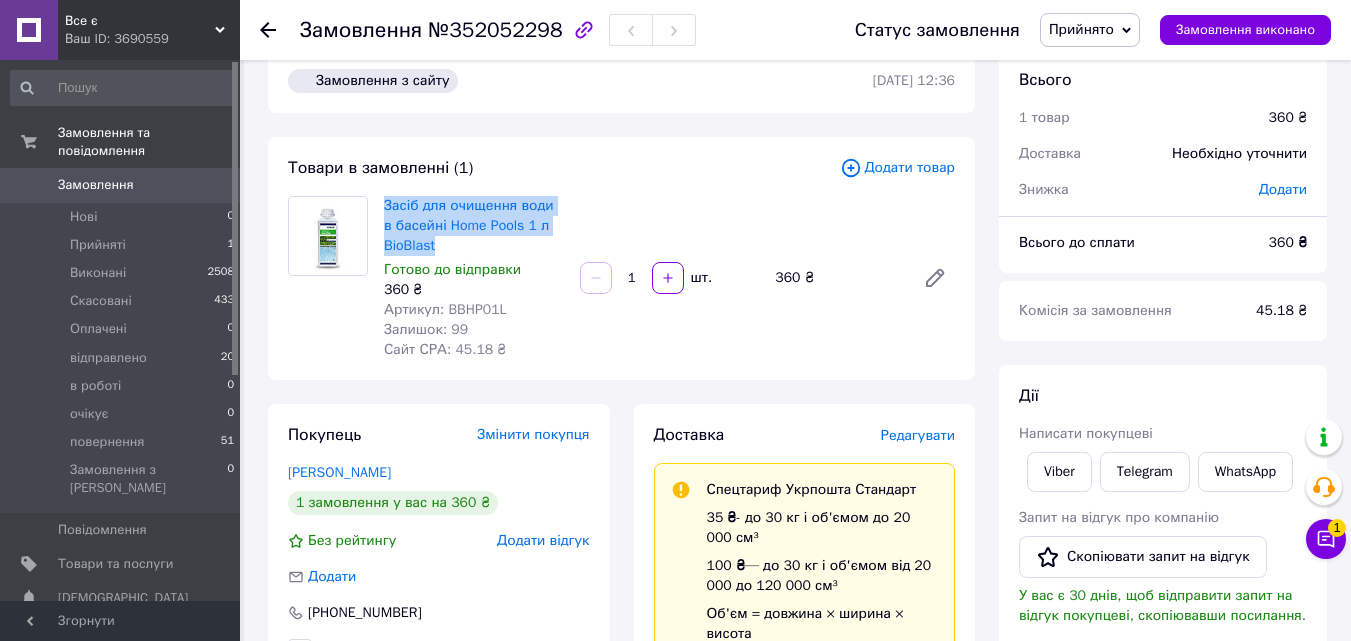 scroll, scrollTop: 0, scrollLeft: 0, axis: both 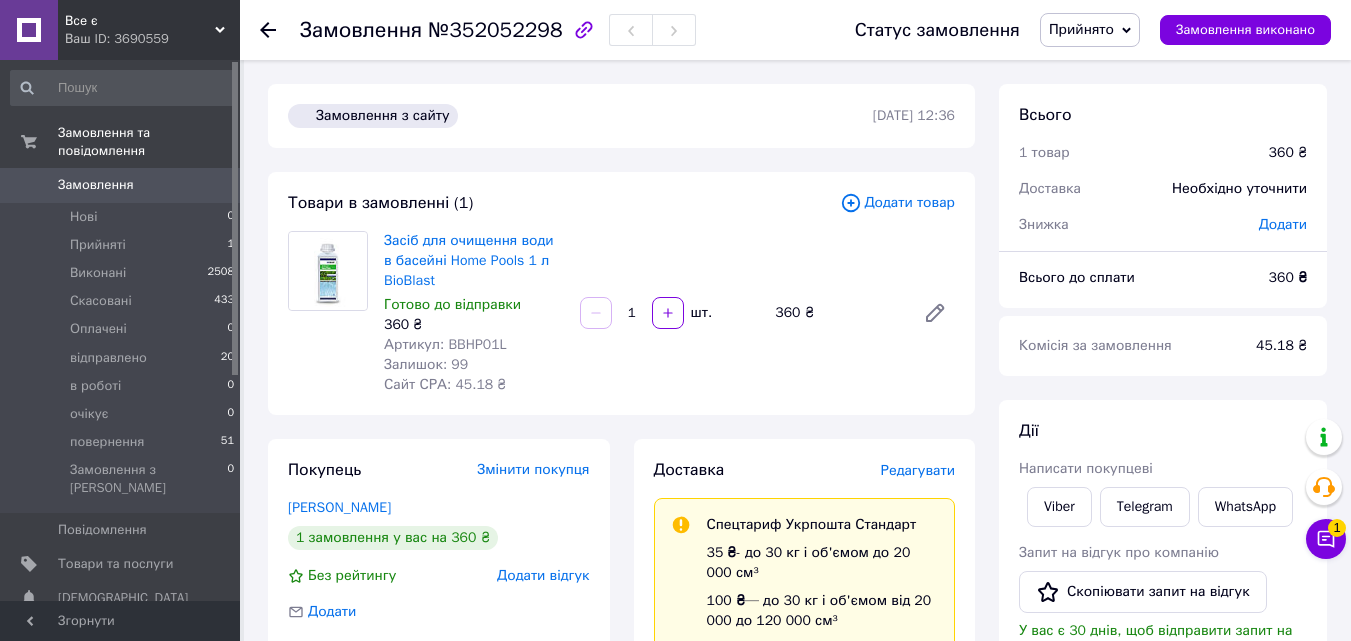 click on "Товари в замовленні (1)" at bounding box center [564, 203] 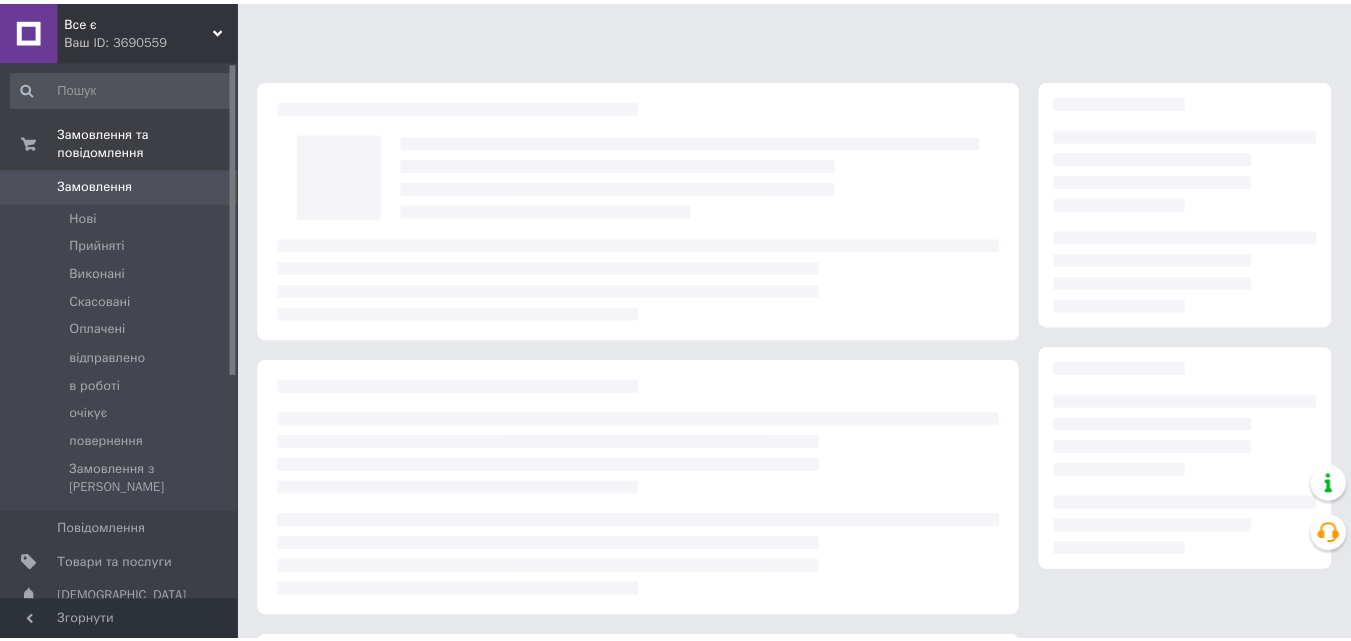 scroll, scrollTop: 0, scrollLeft: 0, axis: both 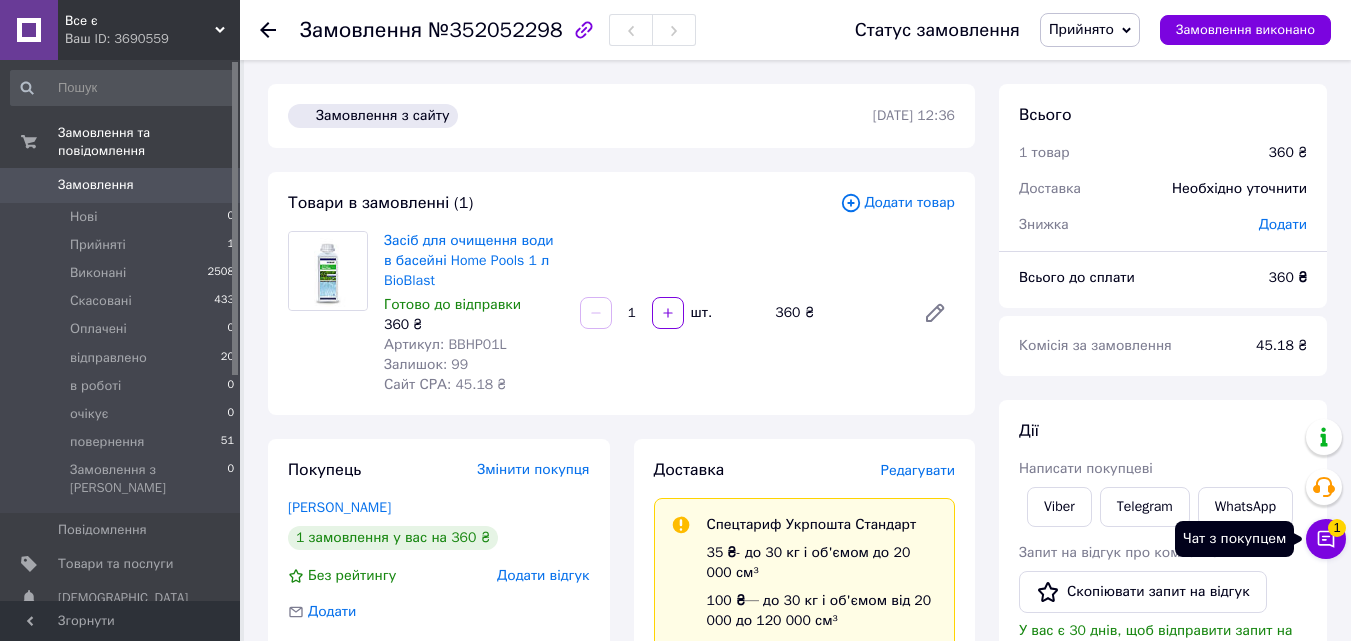click 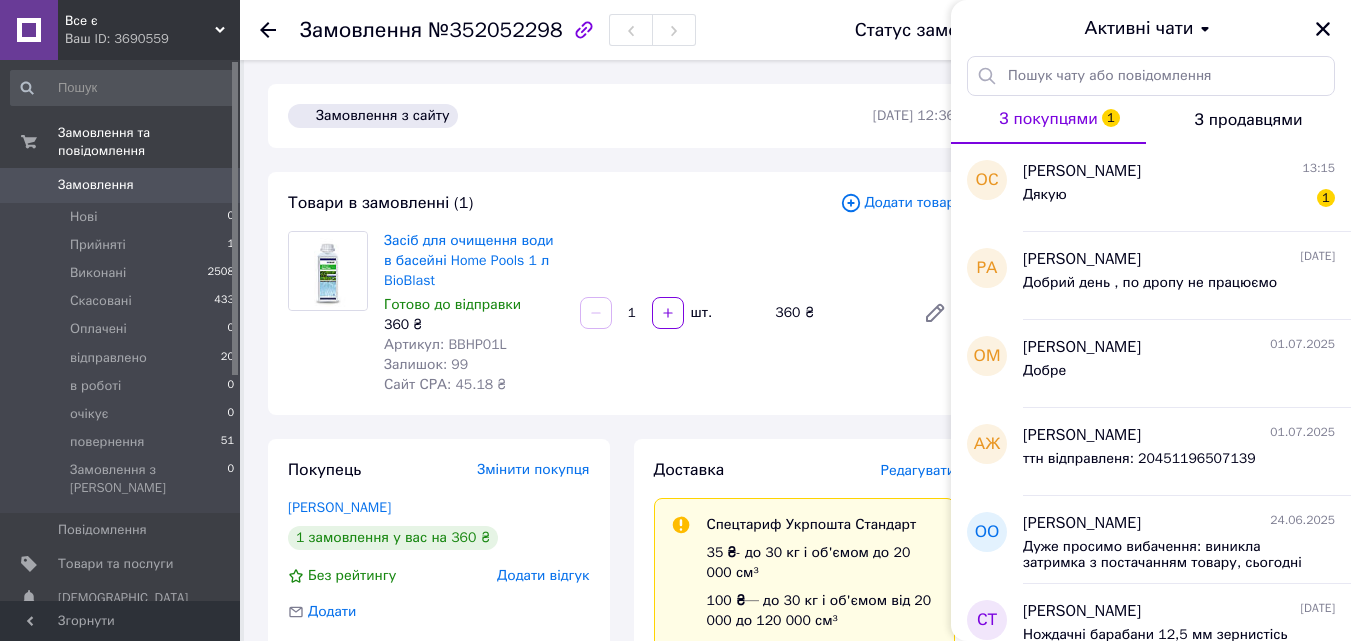 click on "Засіб для очищення води в басейні Home Pools 1 л BioBlast Готово до відправки 360 ₴ Артикул: BBHP01L Залишок: 99 Сайт СРА: 45.18 ₴  1   шт. 360 ₴" at bounding box center [669, 313] 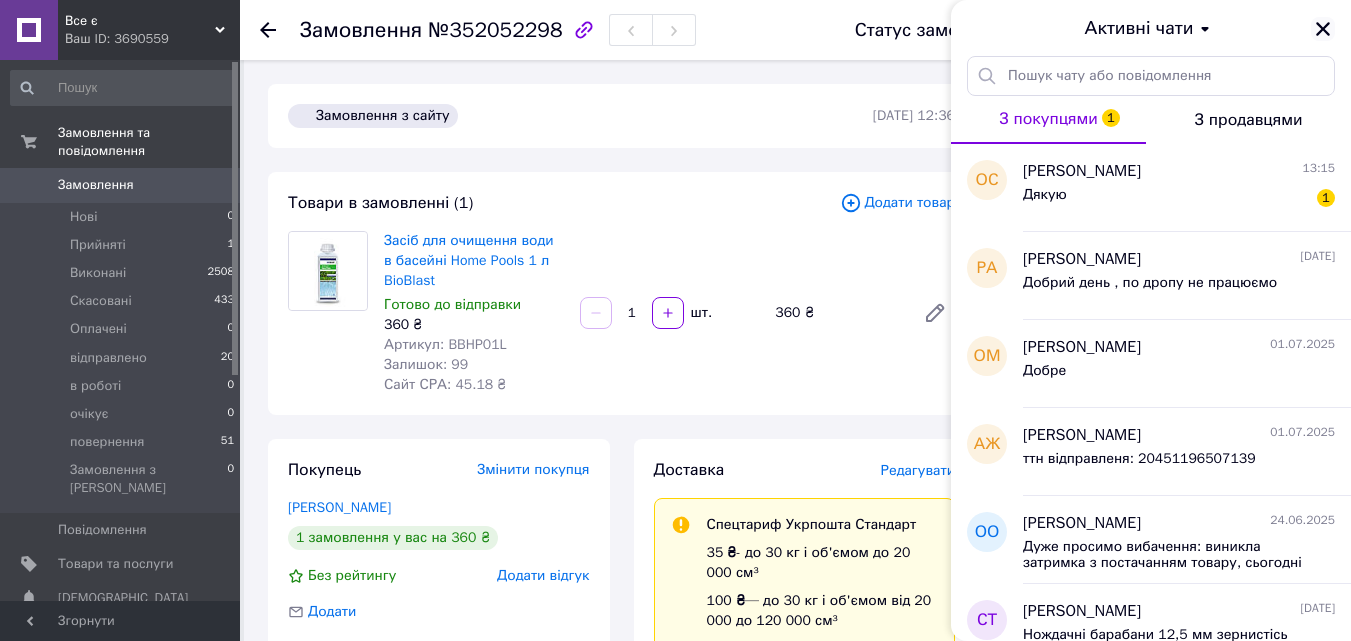 click 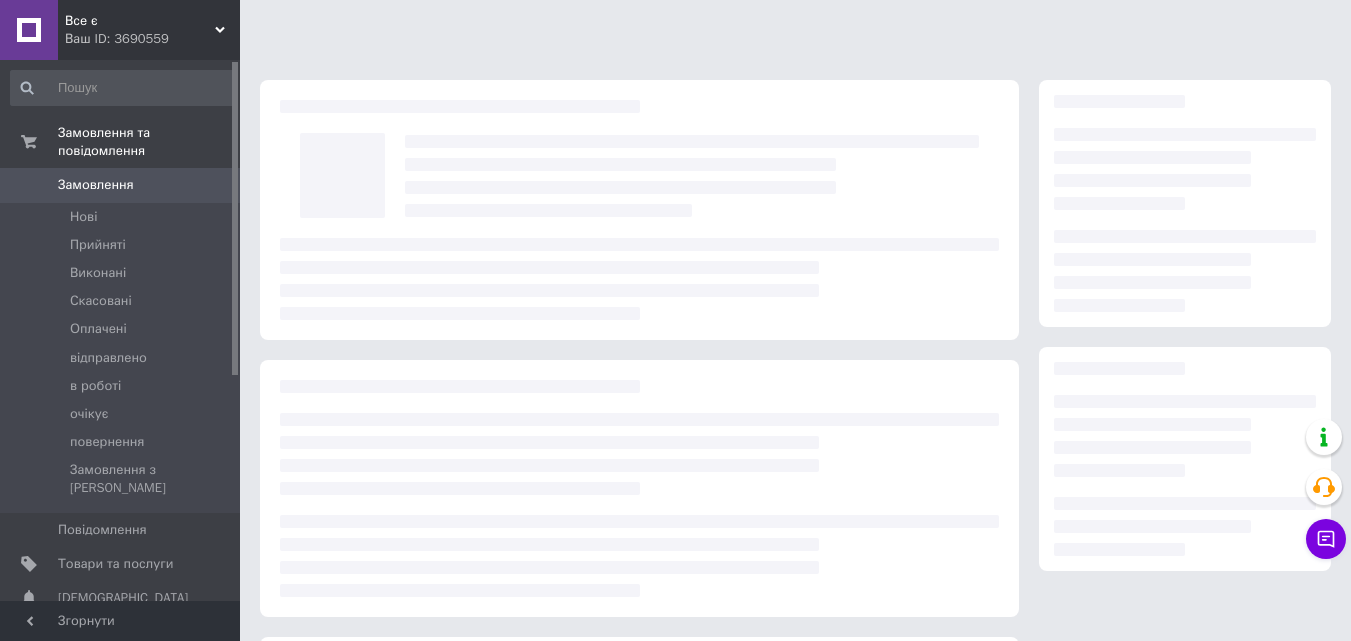 scroll, scrollTop: 0, scrollLeft: 0, axis: both 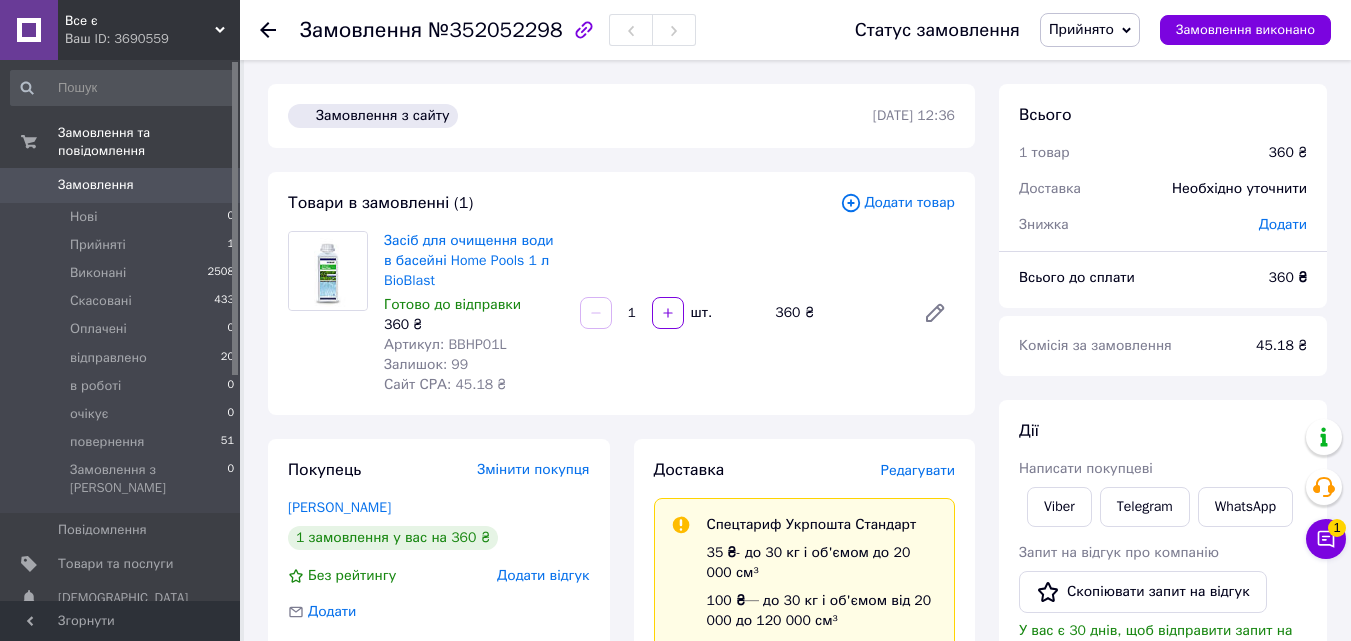 click 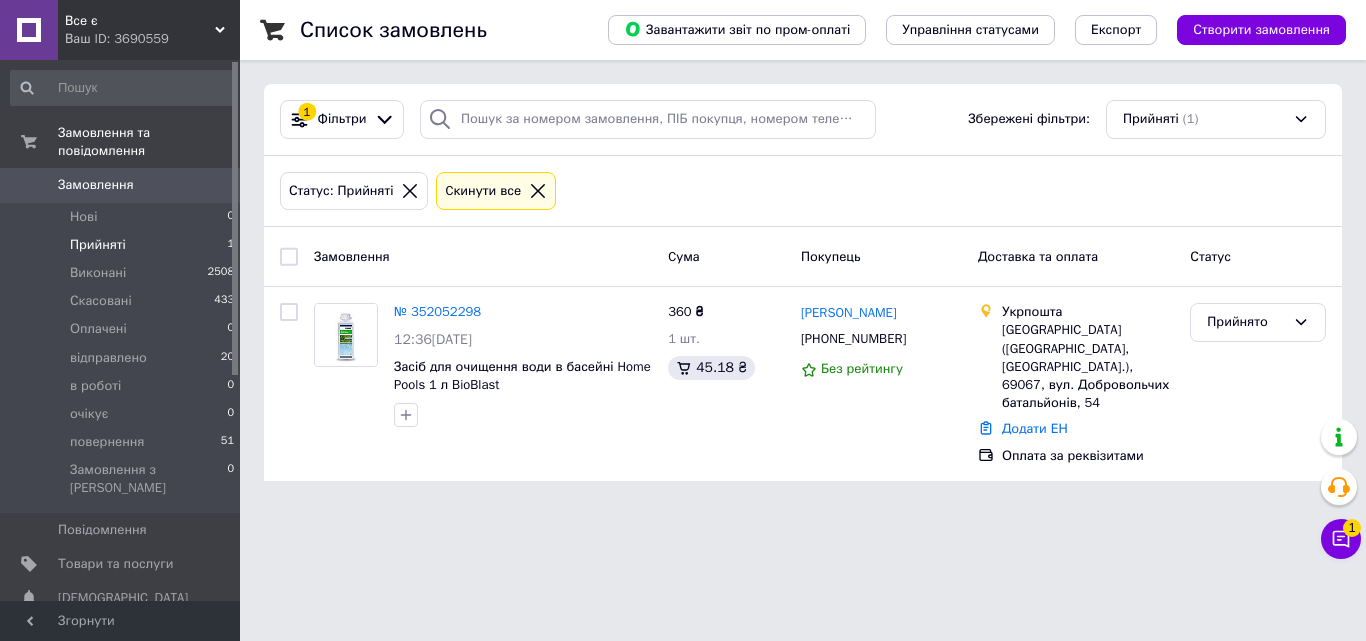 click at bounding box center [123, 88] 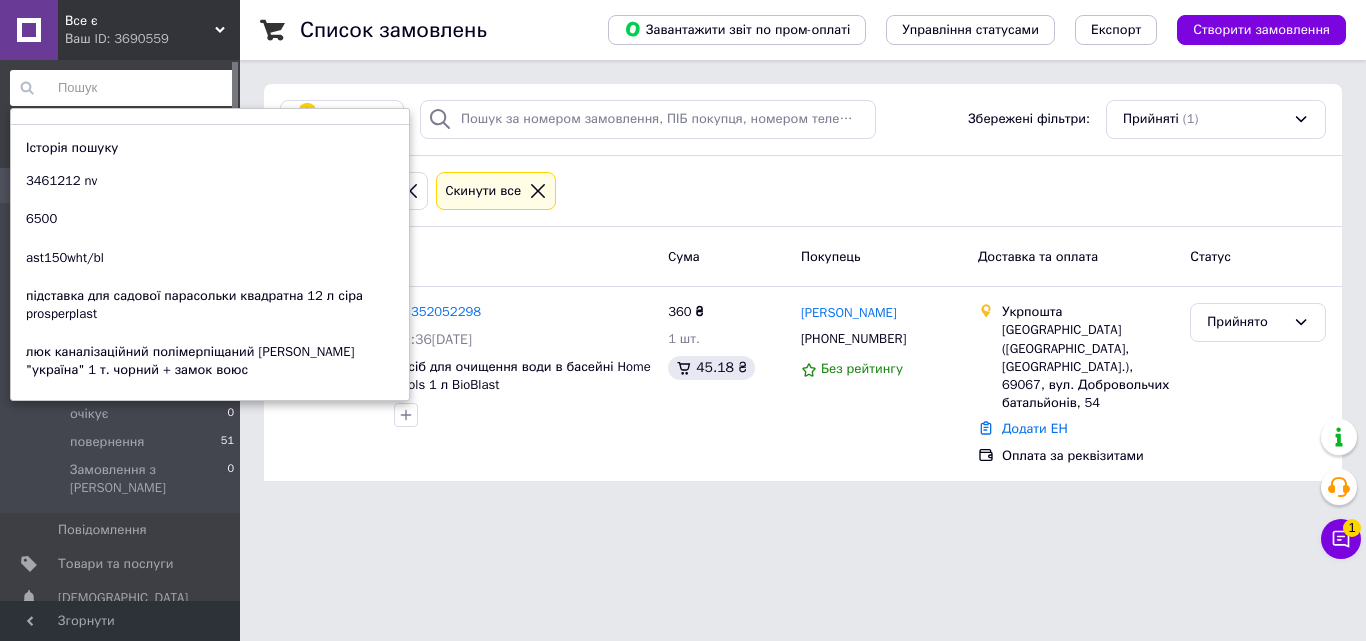 paste on "700001657м" 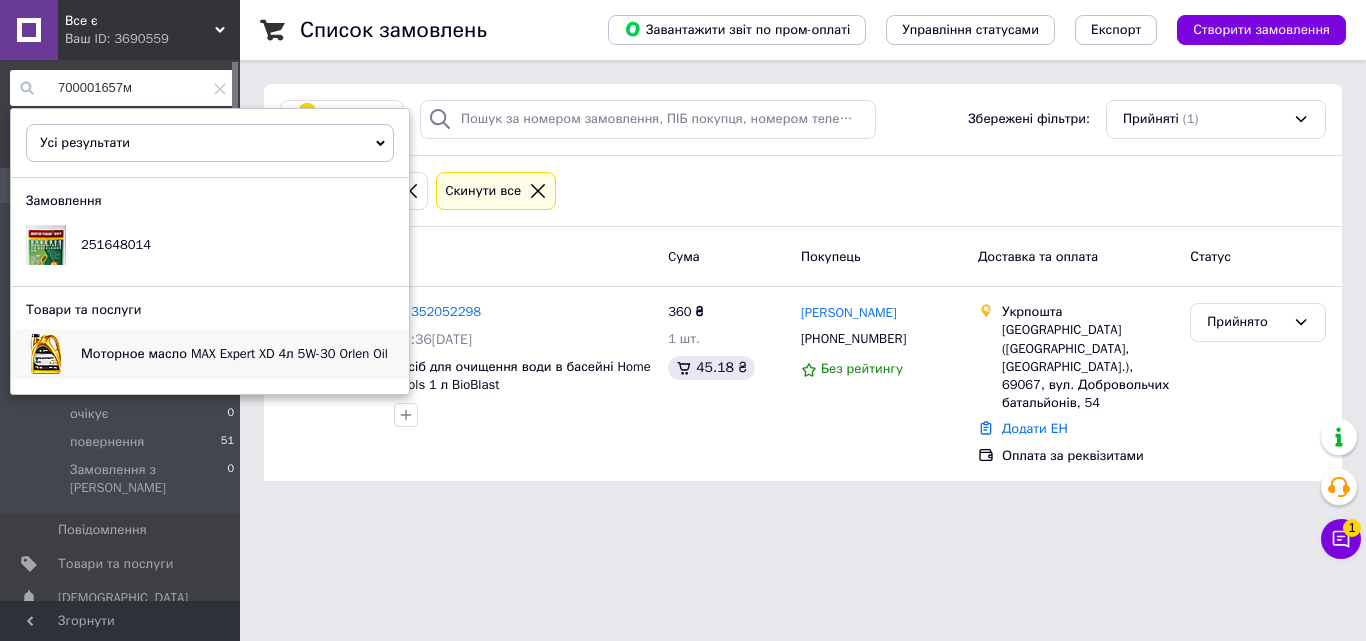 type on "700001657м" 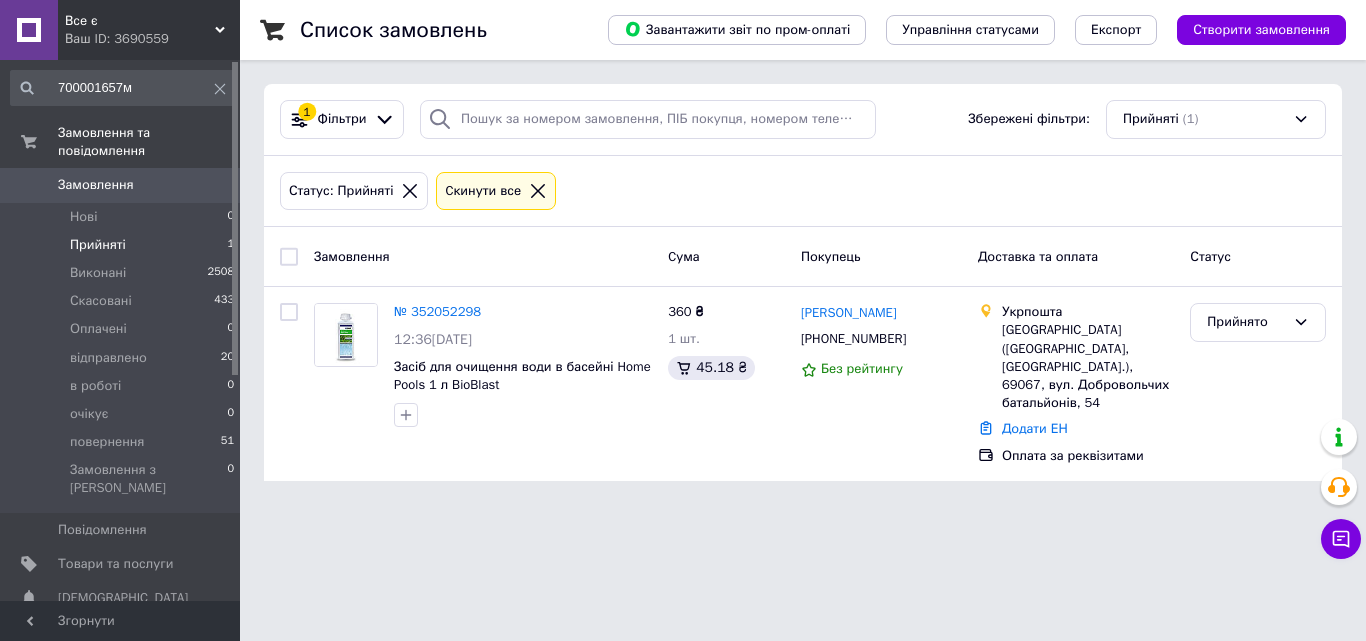 click on "Все є Ваш ID: 3690559 Сайт Все є Кабінет покупця Перевірити стан системи Сторінка на порталі Довідка Вийти 700001657м Усі результати Тільки замовлення Тільки товари та послуги Тільки групи товарів Тільки клієнти Замовлення 251648014 Товари та послуги Моторное масло MAX Expert XD 4л 5W-30 Orlen Oil Замовлення та повідомлення Замовлення 0 Нові 0 Прийняті 1 Виконані 2508 Скасовані 433 Оплачені 0 відправлено 20 в роботі 0 очікує 0 повернення 51 Замовлення з Розетки 0 Повідомлення 0 Товари та послуги Сповіщення 0 0 Показники роботи компанії   1" at bounding box center (683, 252) 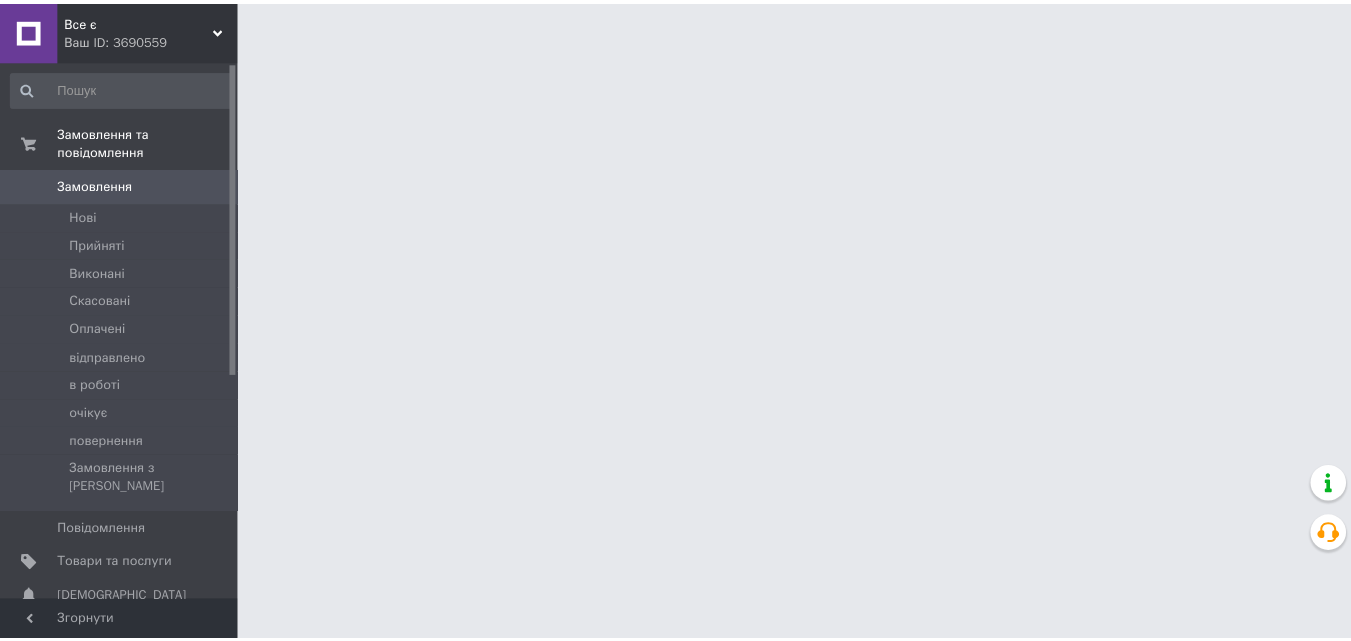scroll, scrollTop: 0, scrollLeft: 0, axis: both 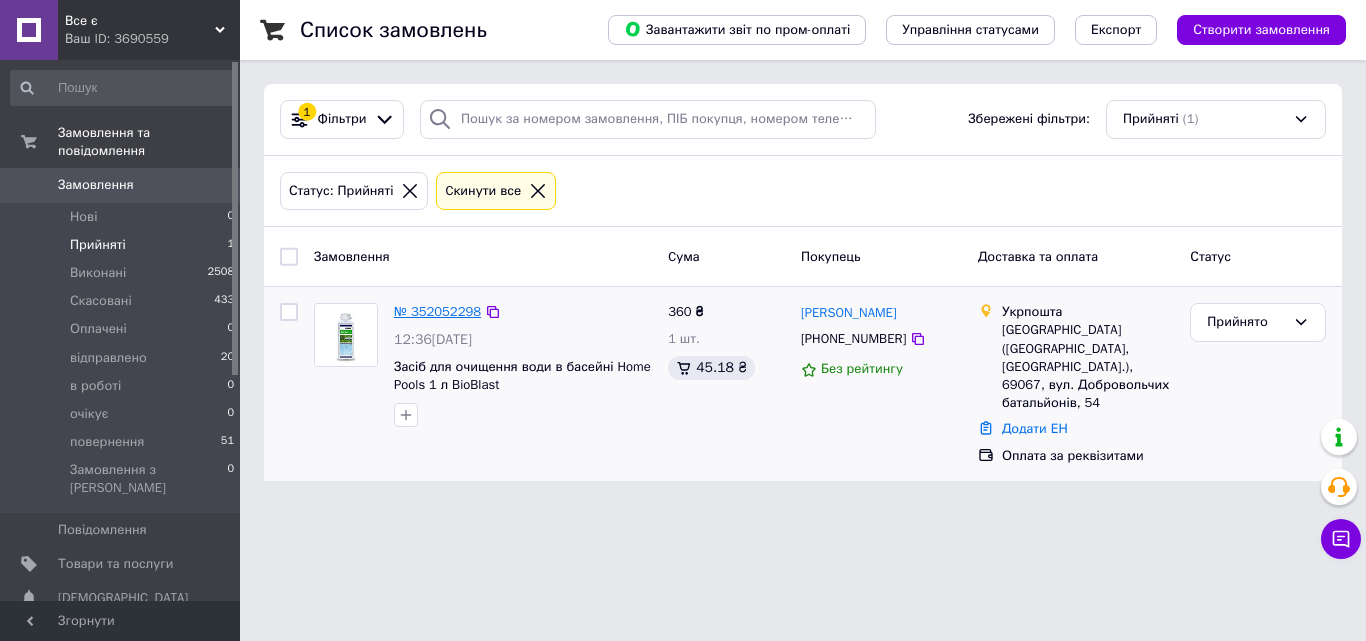 click on "№ 352052298" at bounding box center [437, 311] 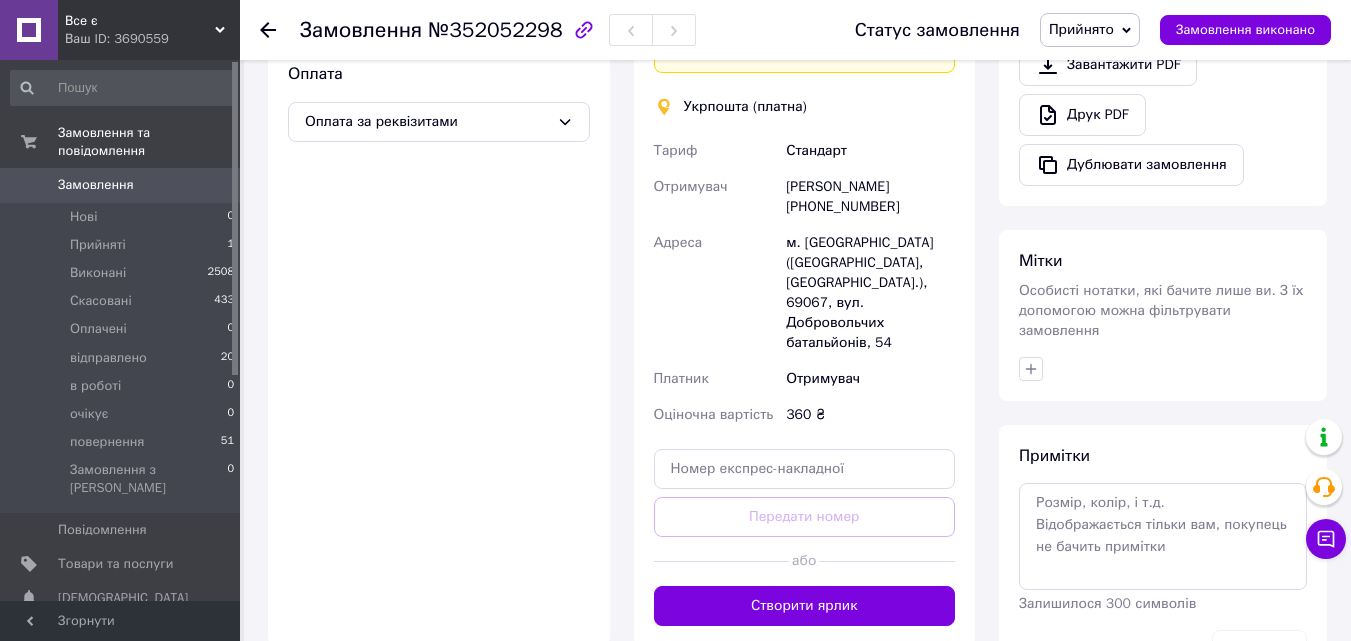 scroll, scrollTop: 700, scrollLeft: 0, axis: vertical 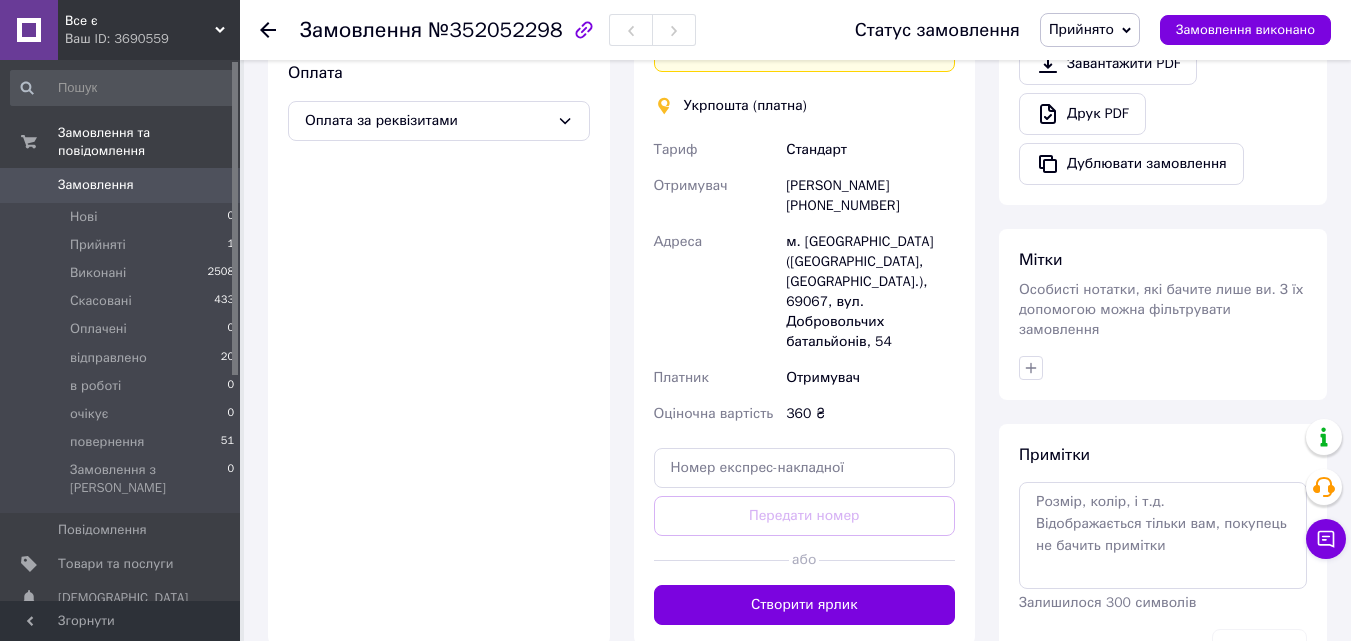 click on "[PERSON_NAME] [PHONE_NUMBER]" at bounding box center (870, 196) 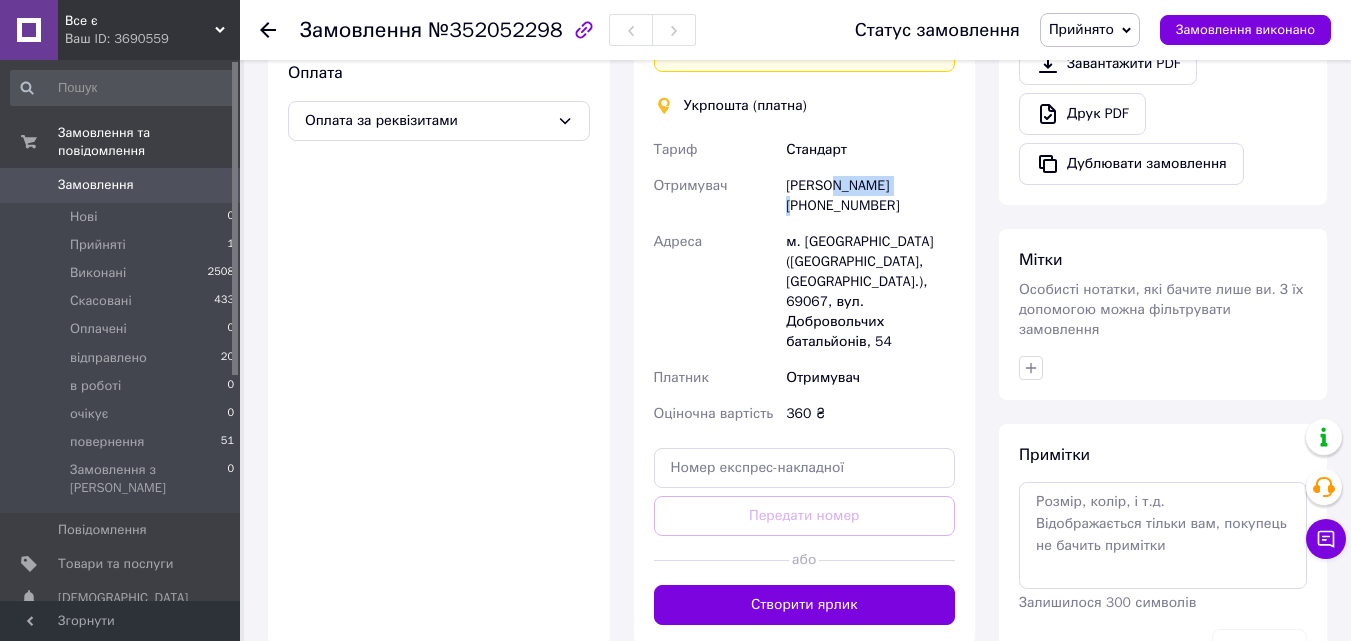 drag, startPoint x: 901, startPoint y: 186, endPoint x: 832, endPoint y: 182, distance: 69.115845 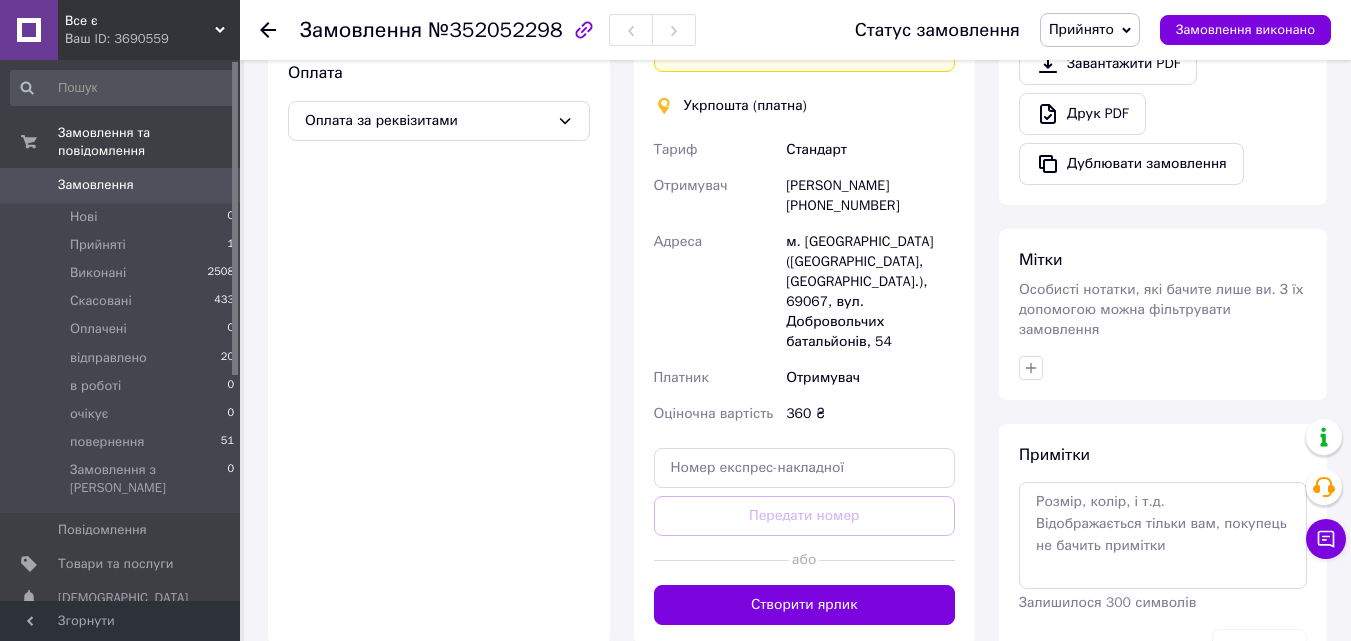 click on "[PERSON_NAME] [PHONE_NUMBER]" at bounding box center [870, 196] 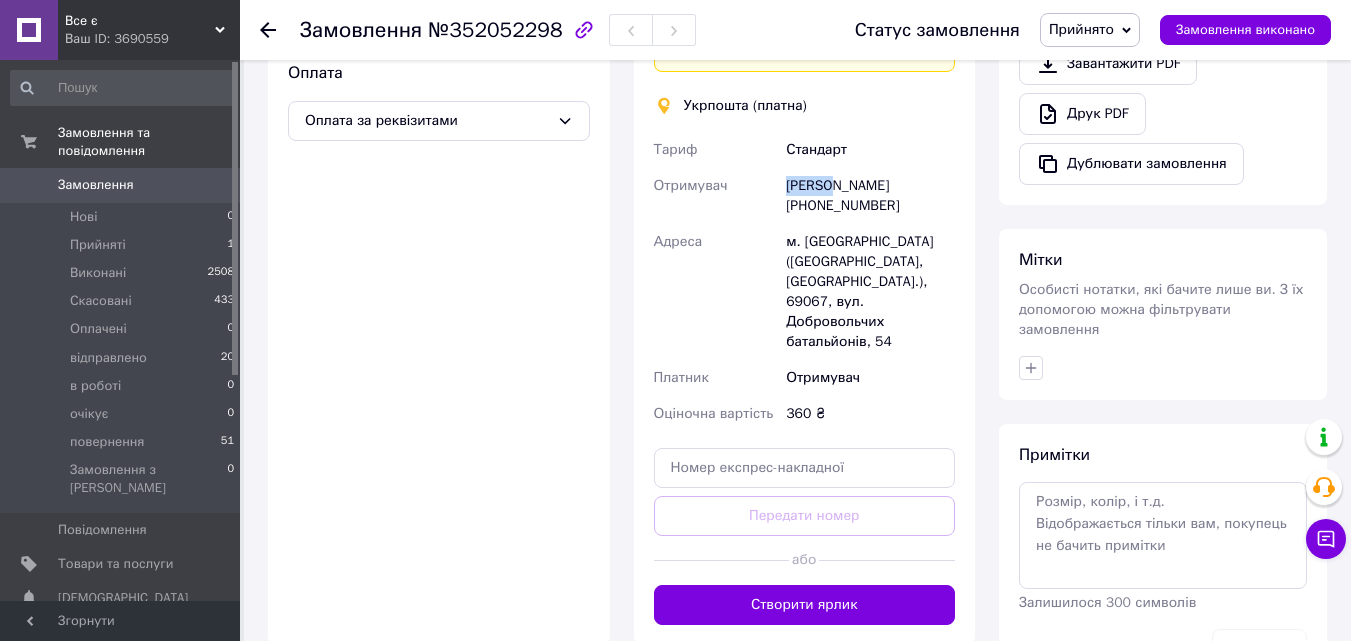 drag, startPoint x: 830, startPoint y: 184, endPoint x: 775, endPoint y: 189, distance: 55.226807 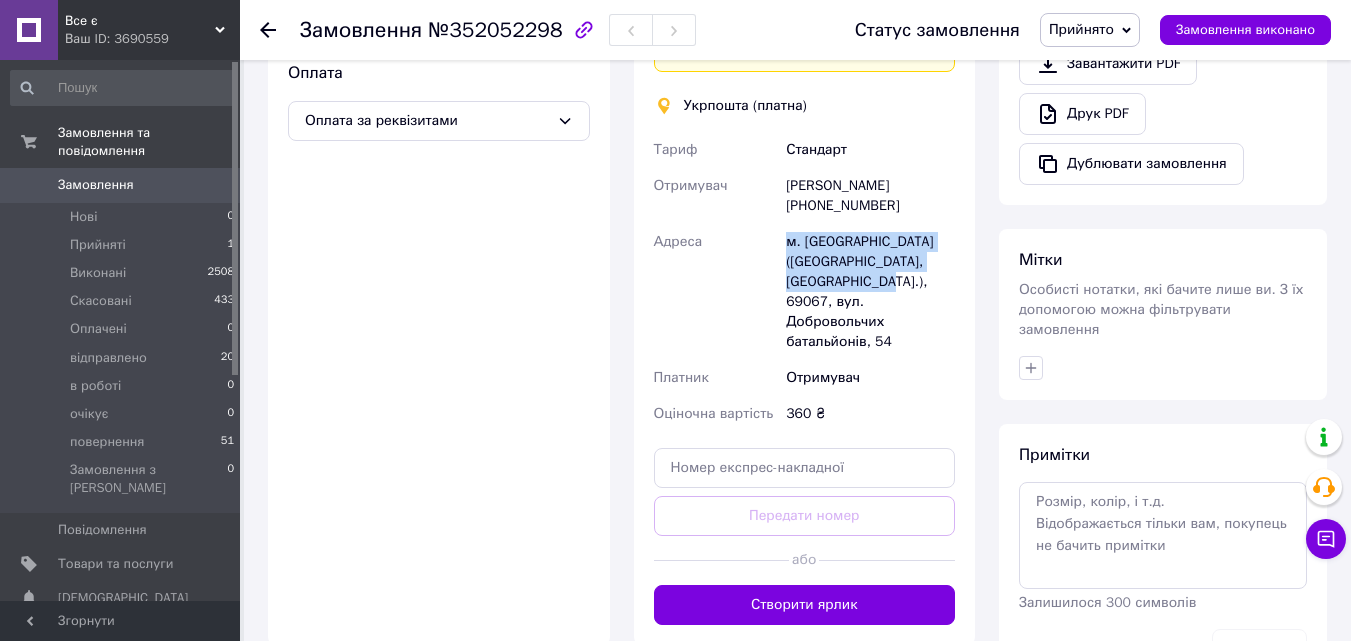 drag, startPoint x: 821, startPoint y: 280, endPoint x: 776, endPoint y: 285, distance: 45.276924 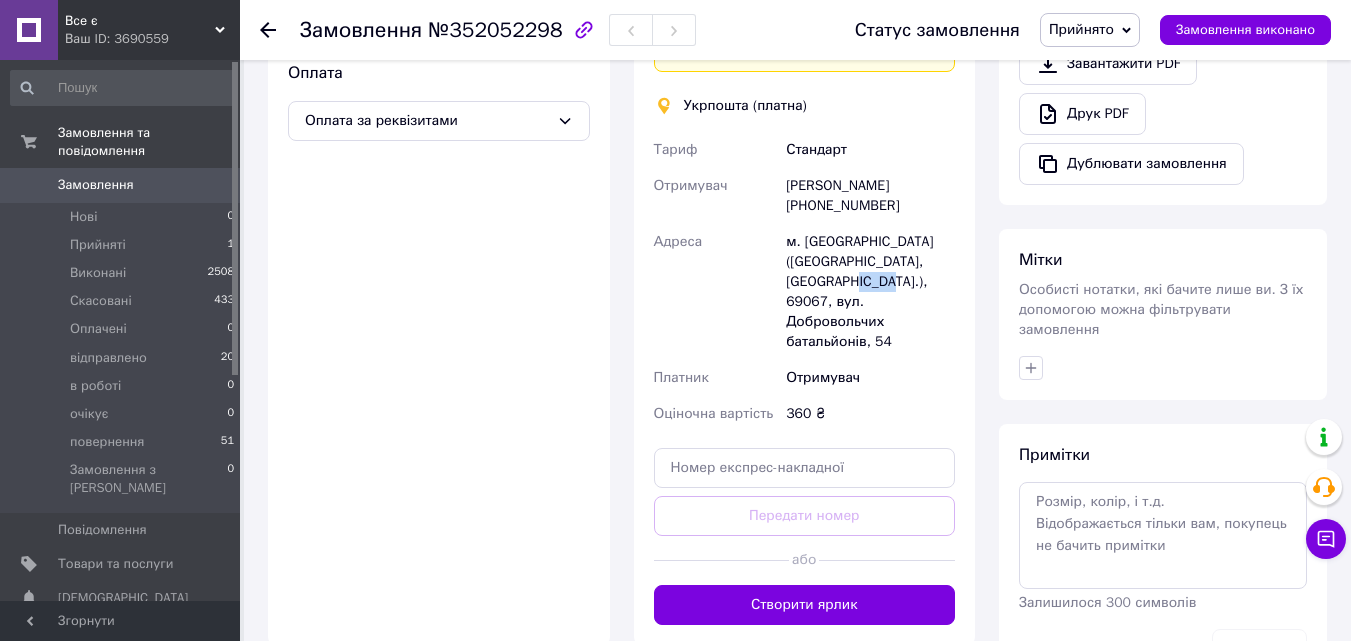 drag, startPoint x: 824, startPoint y: 285, endPoint x: 789, endPoint y: 280, distance: 35.35534 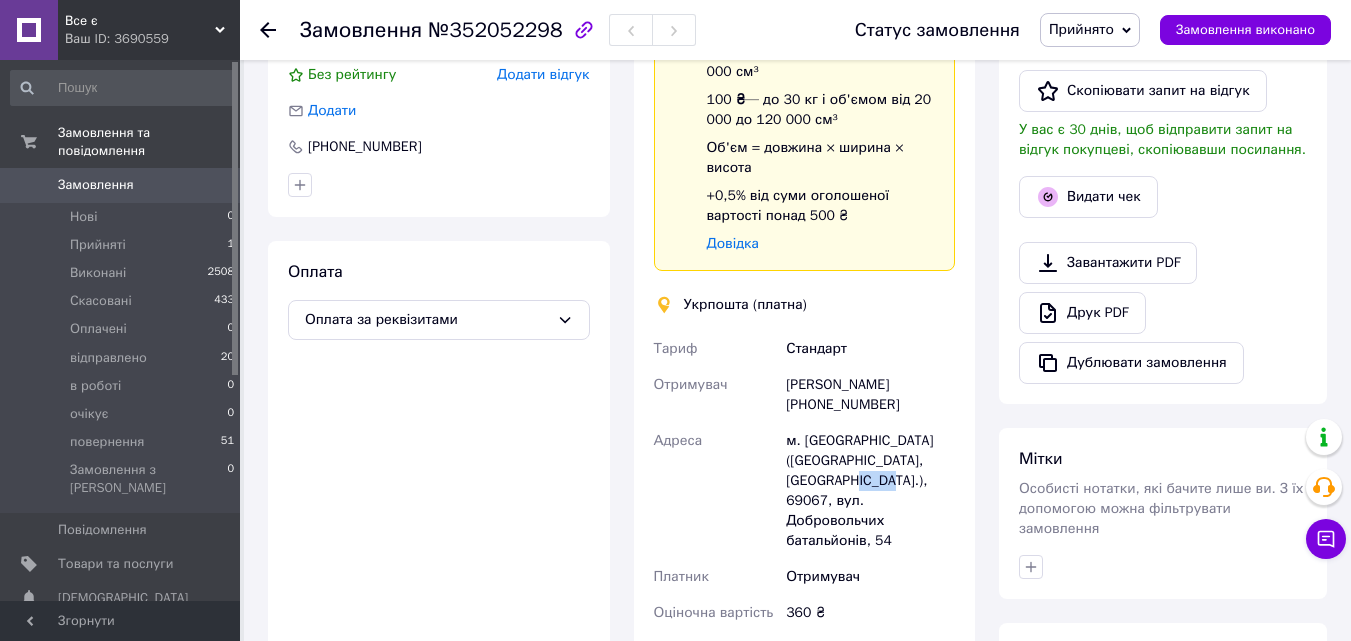 scroll, scrollTop: 500, scrollLeft: 0, axis: vertical 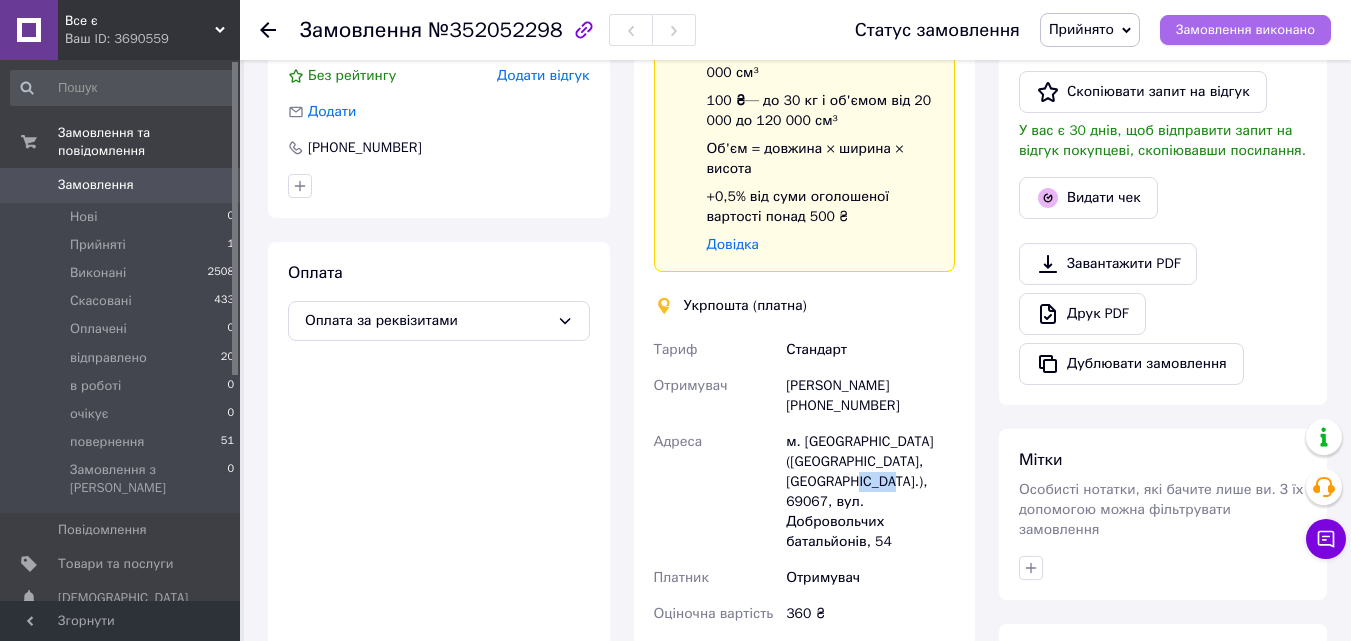 click on "Замовлення виконано" at bounding box center [1245, 30] 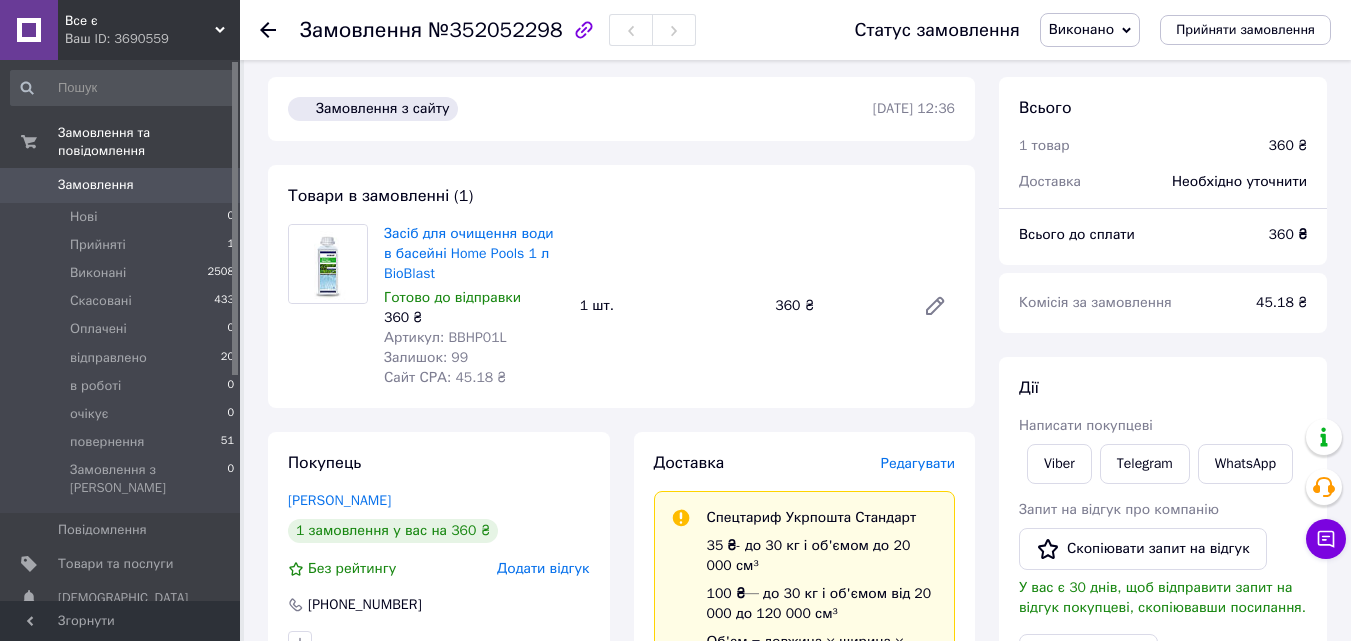 scroll, scrollTop: 0, scrollLeft: 0, axis: both 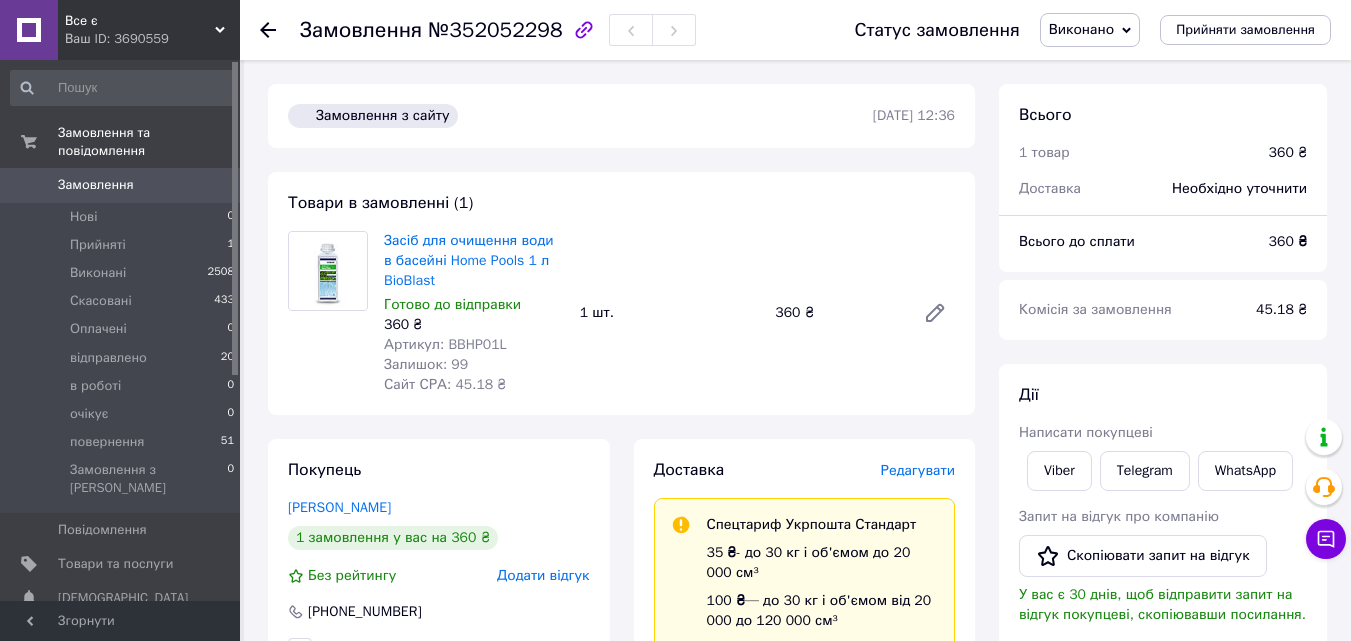 click on "Виконано" at bounding box center (1081, 29) 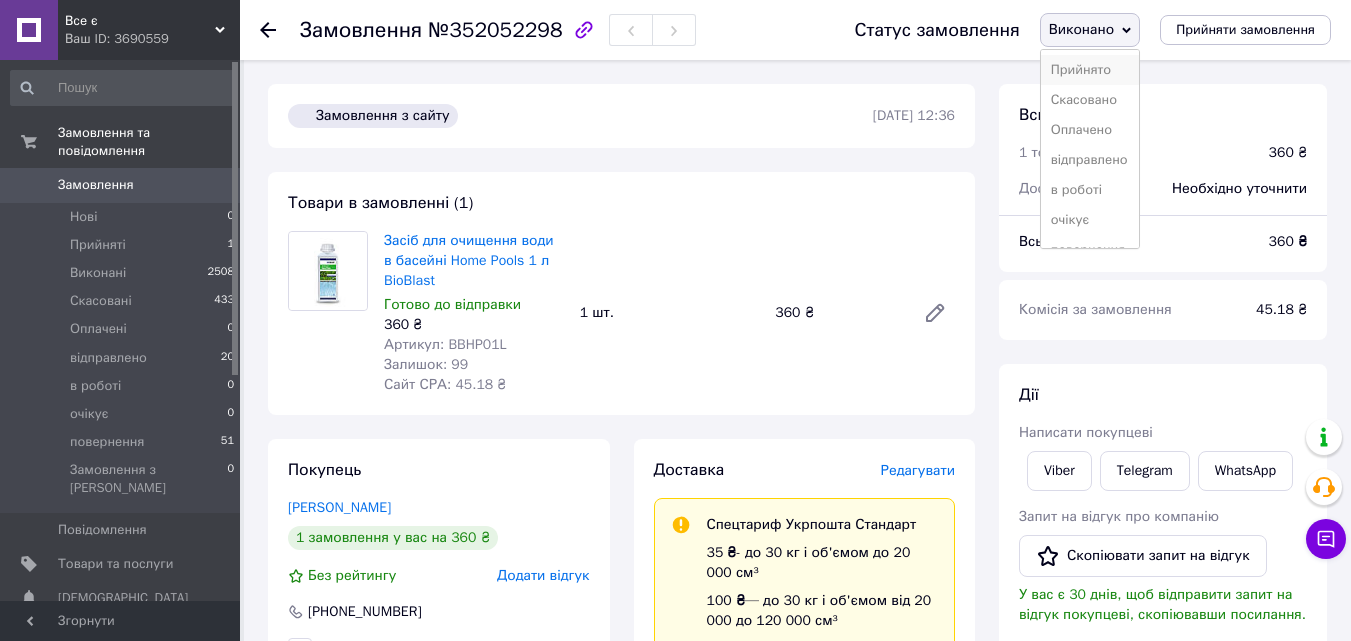 click on "Прийнято" at bounding box center (1090, 70) 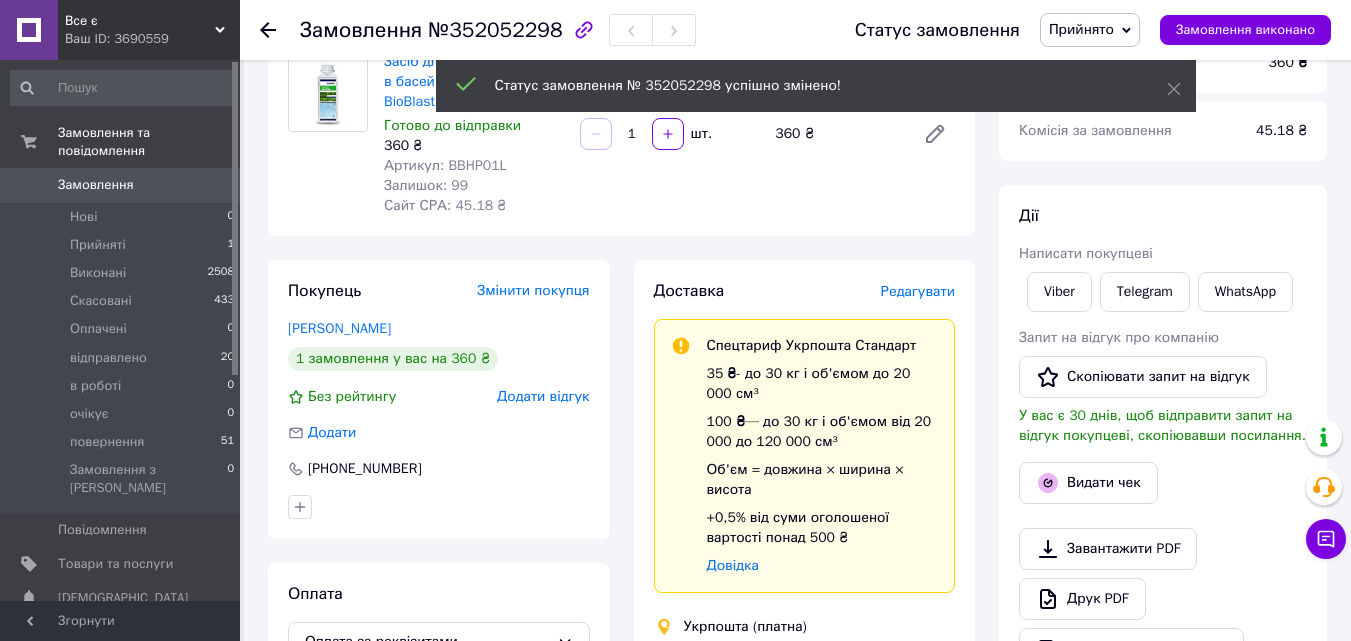 scroll, scrollTop: 200, scrollLeft: 0, axis: vertical 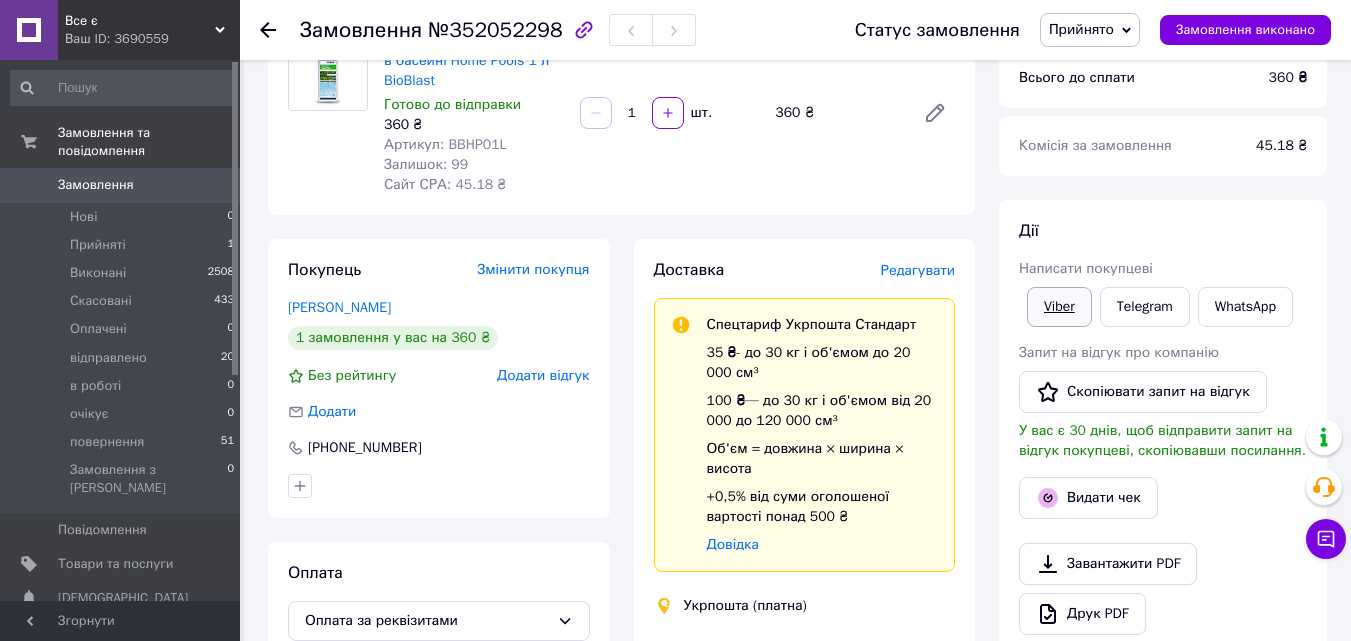 click on "Viber" at bounding box center [1059, 307] 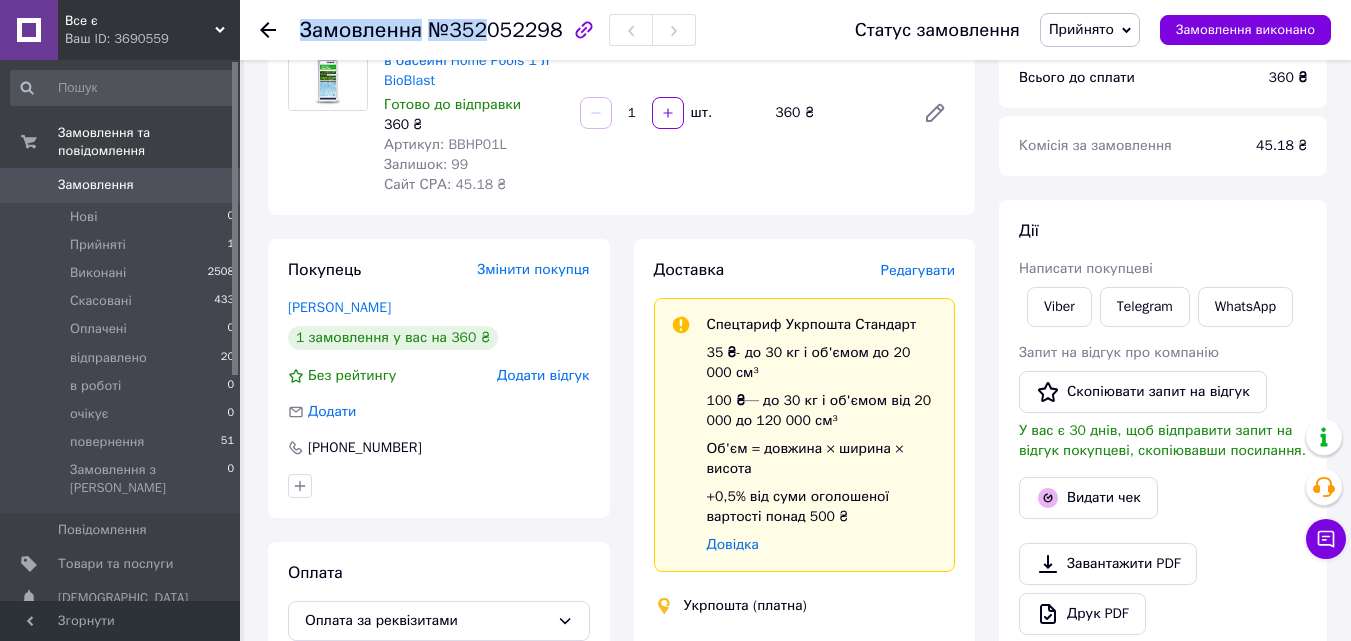 drag, startPoint x: 550, startPoint y: 31, endPoint x: 496, endPoint y: 22, distance: 54.74486 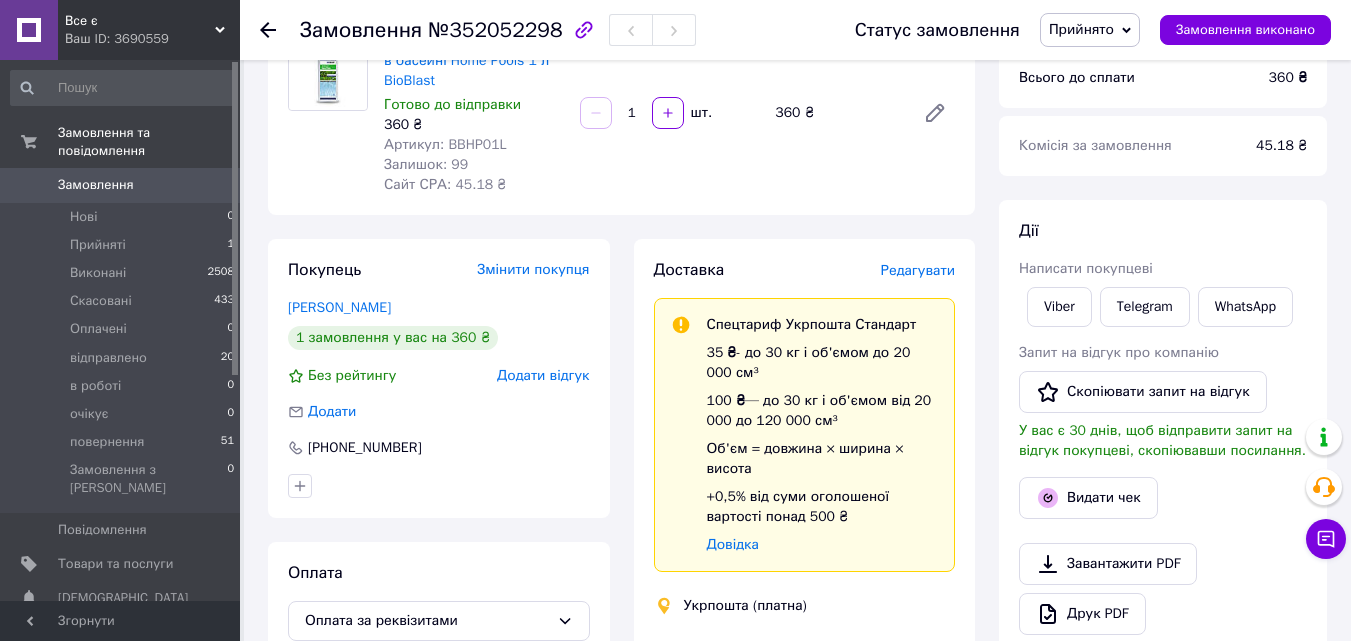 click on "№352052298" at bounding box center [495, 30] 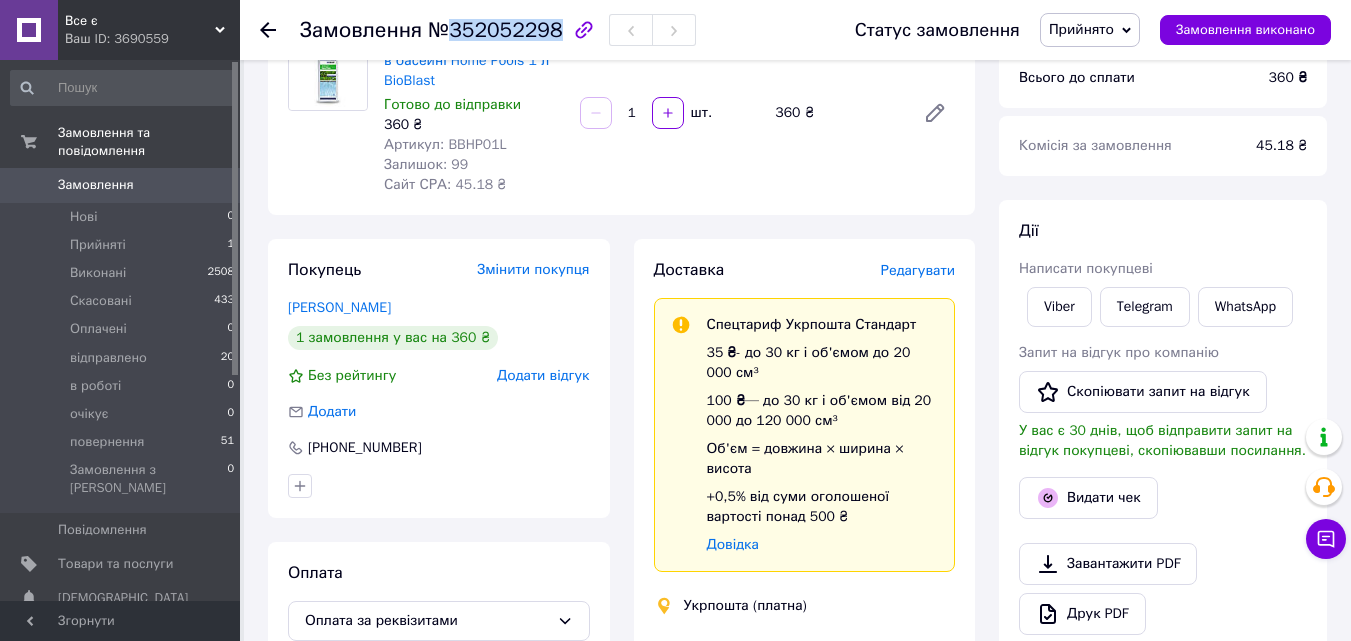 drag, startPoint x: 447, startPoint y: 30, endPoint x: 548, endPoint y: 21, distance: 101.4002 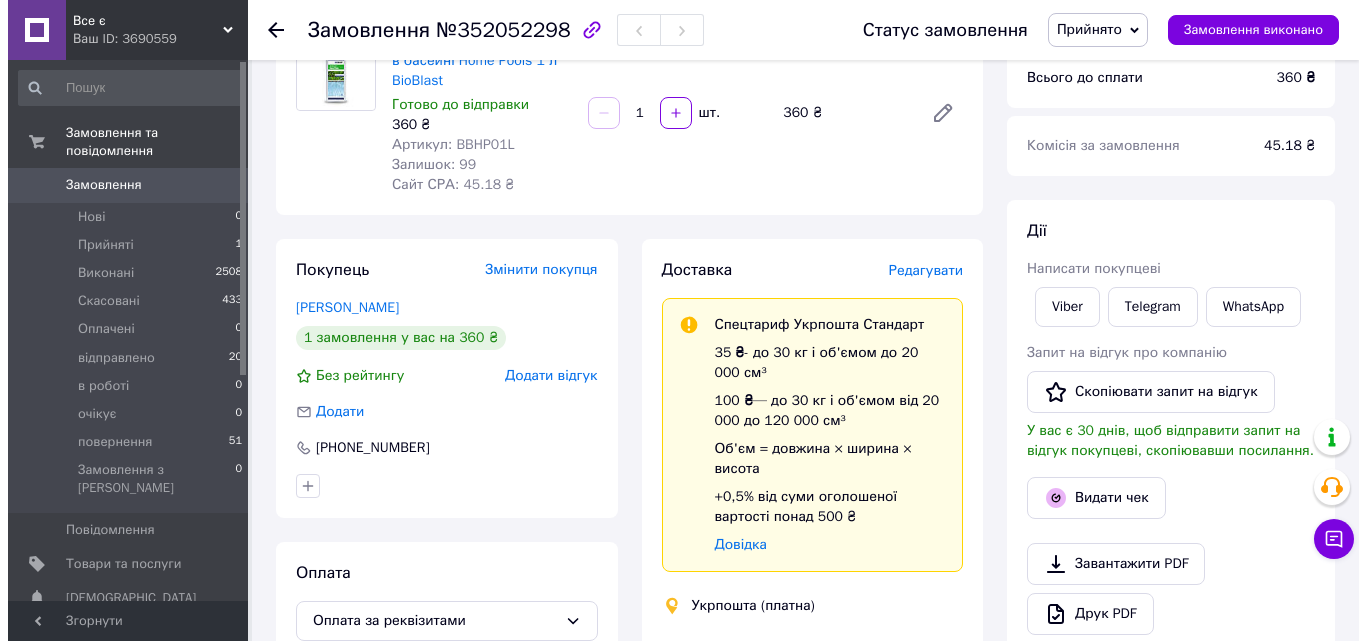 scroll, scrollTop: 0, scrollLeft: 0, axis: both 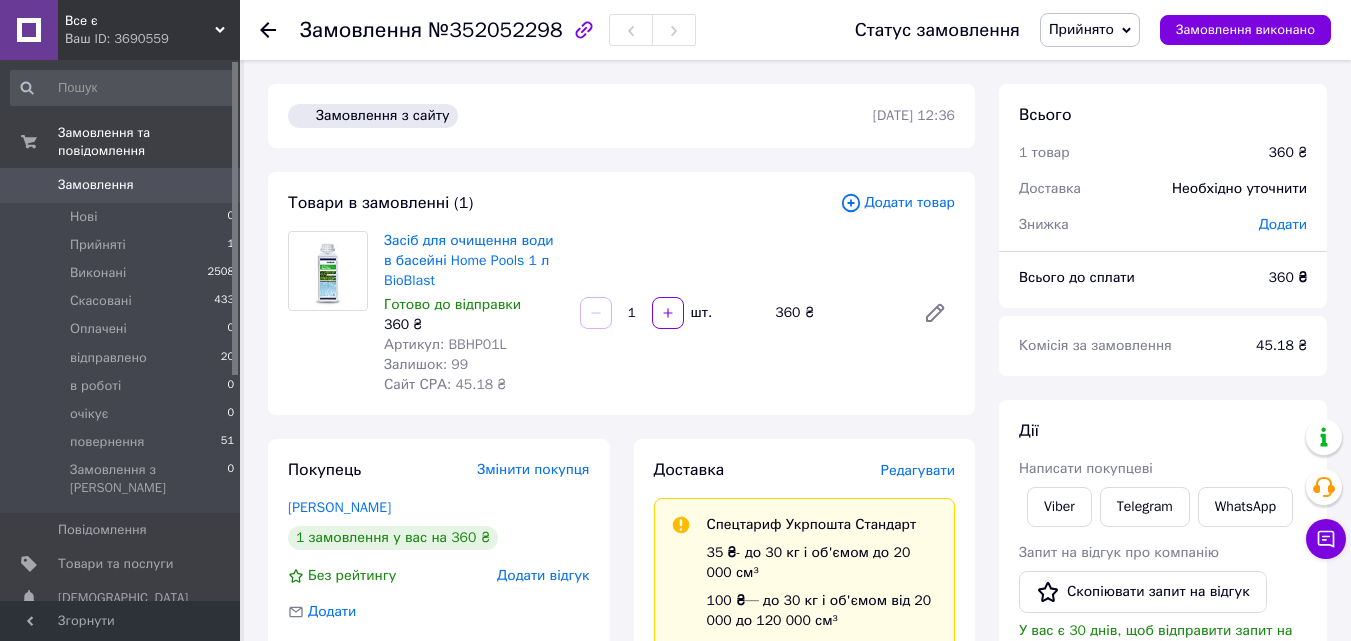 click 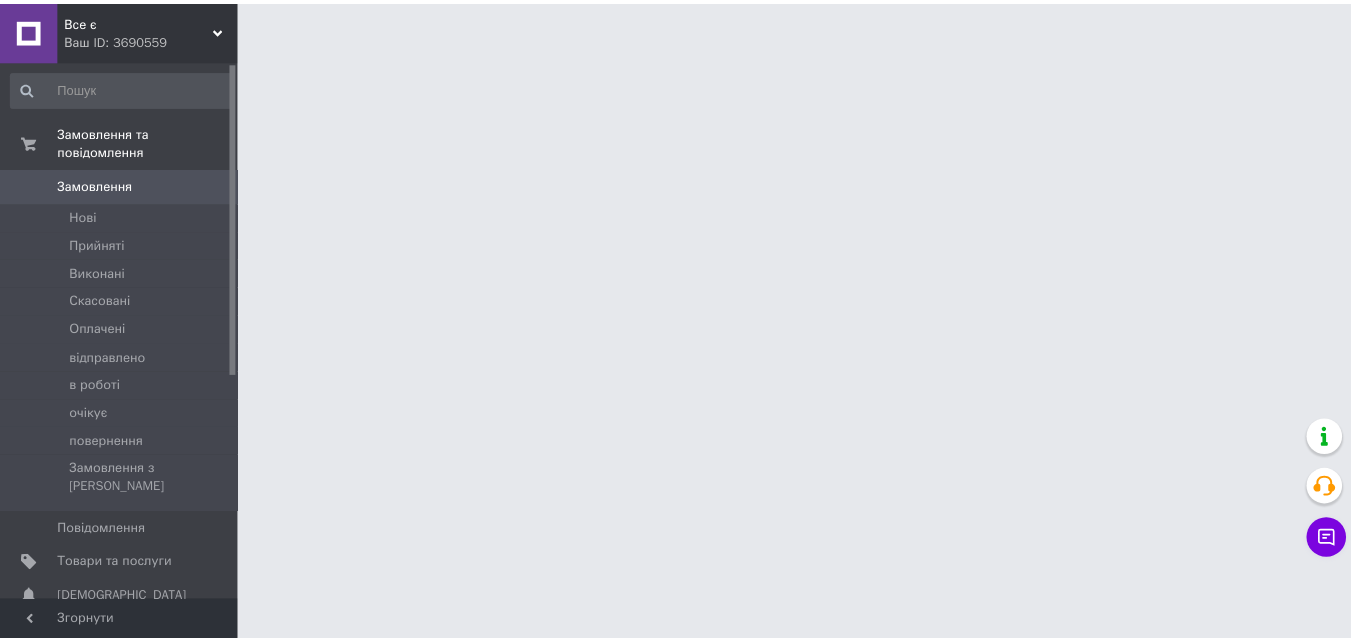 scroll, scrollTop: 0, scrollLeft: 0, axis: both 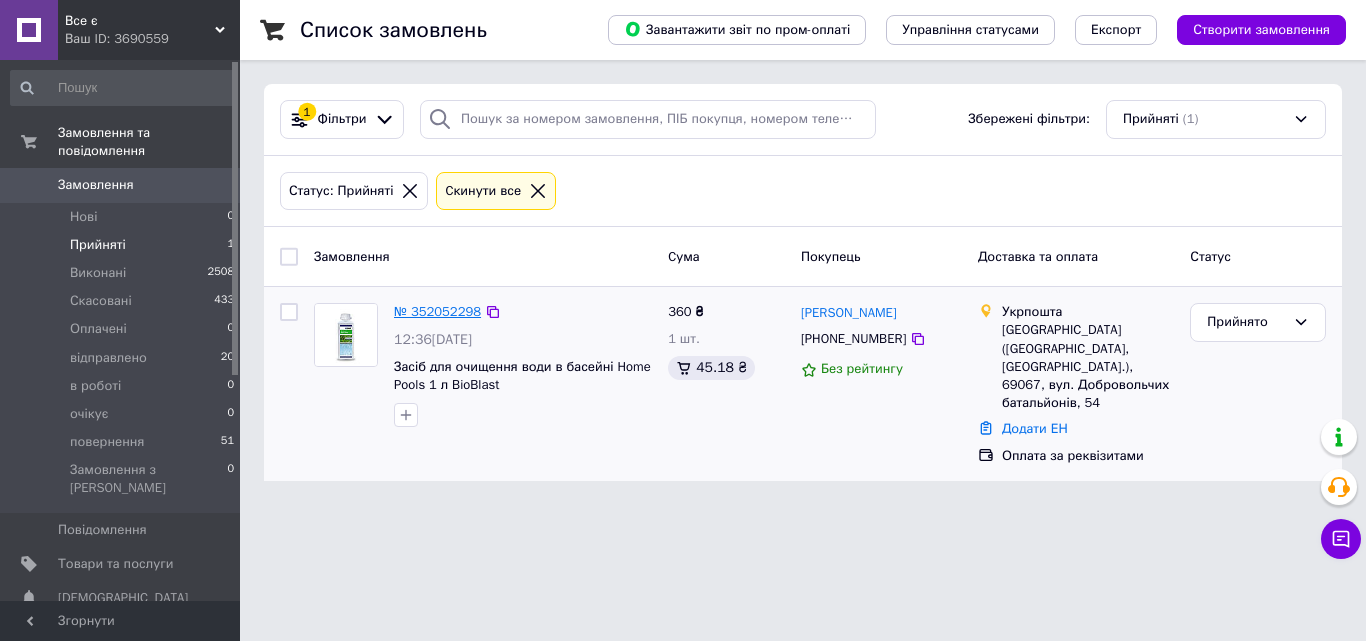 click on "№ 352052298" at bounding box center [437, 311] 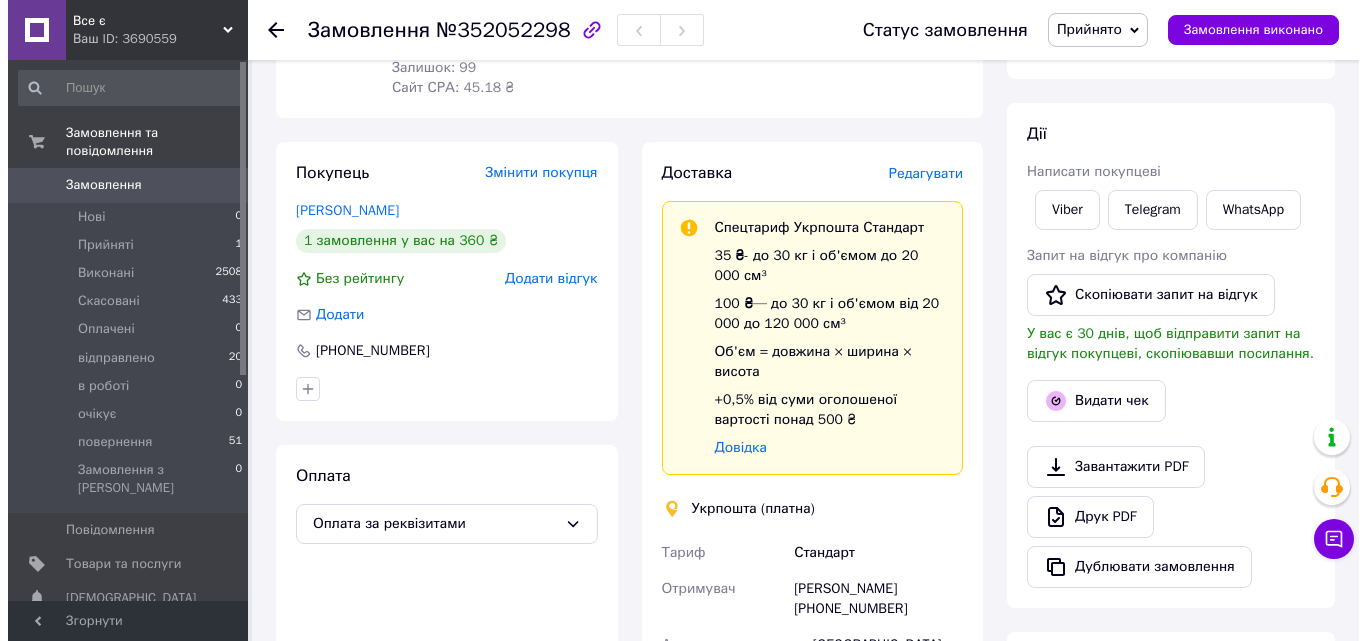 scroll, scrollTop: 300, scrollLeft: 0, axis: vertical 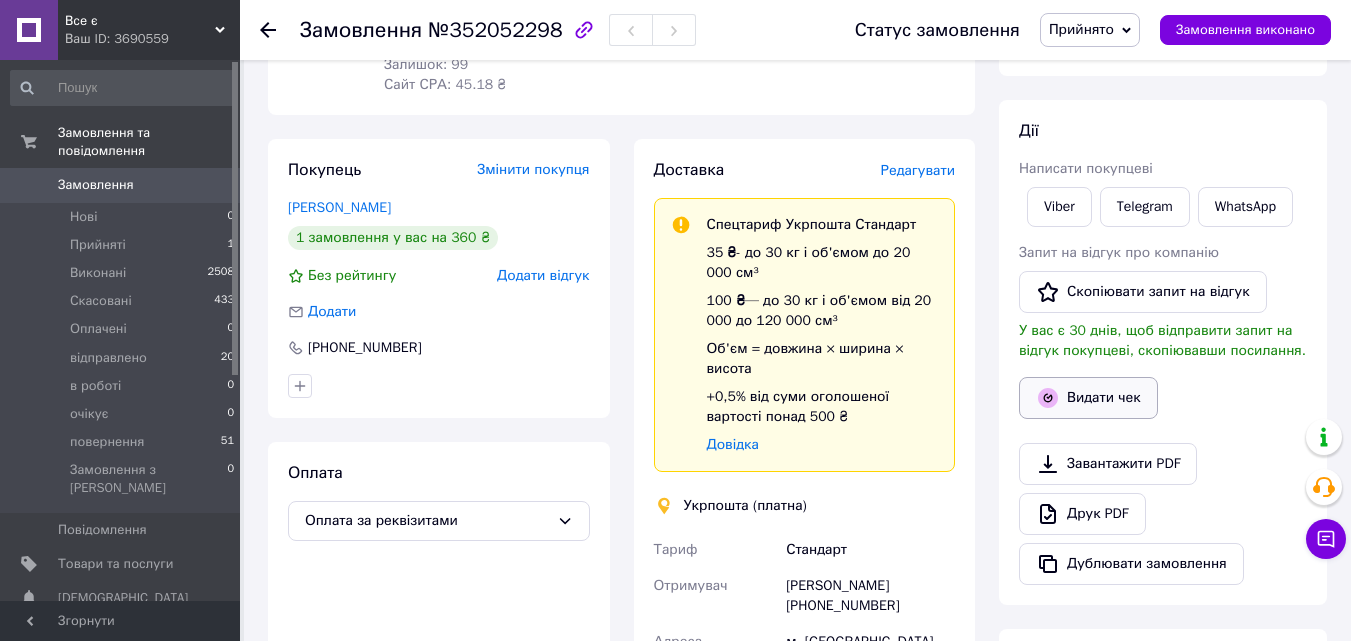 click on "Видати чек" at bounding box center [1088, 398] 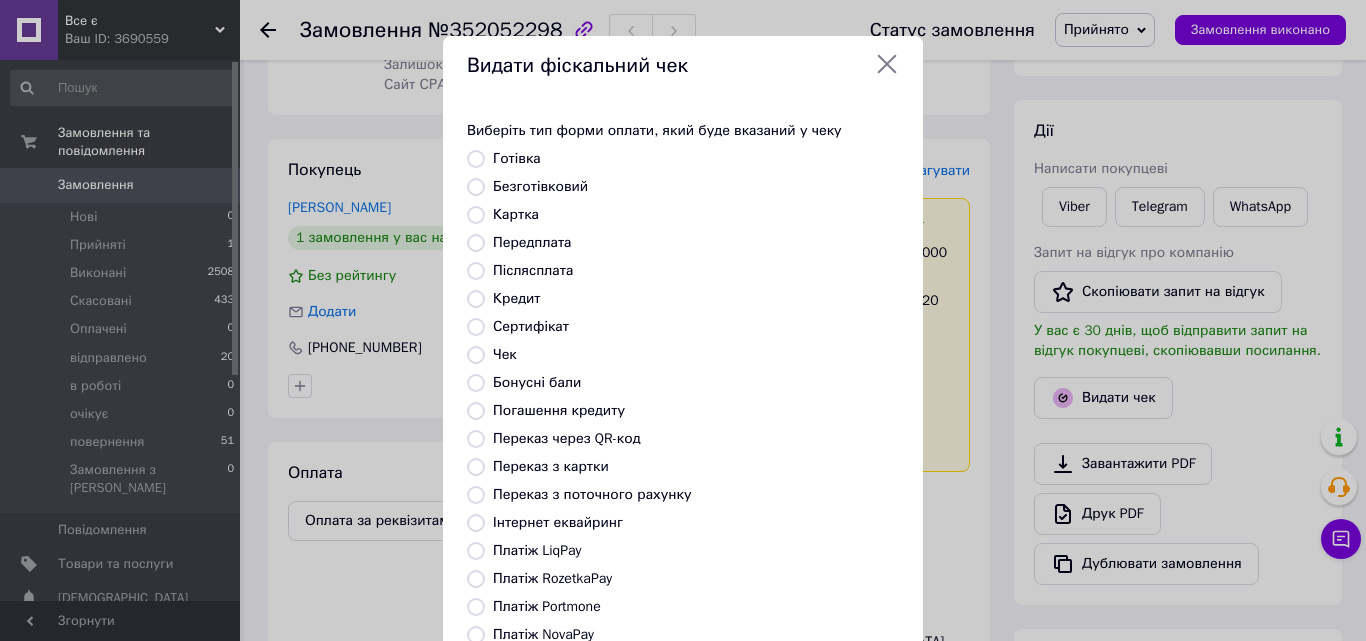 drag, startPoint x: 466, startPoint y: 180, endPoint x: 461, endPoint y: 167, distance: 13.928389 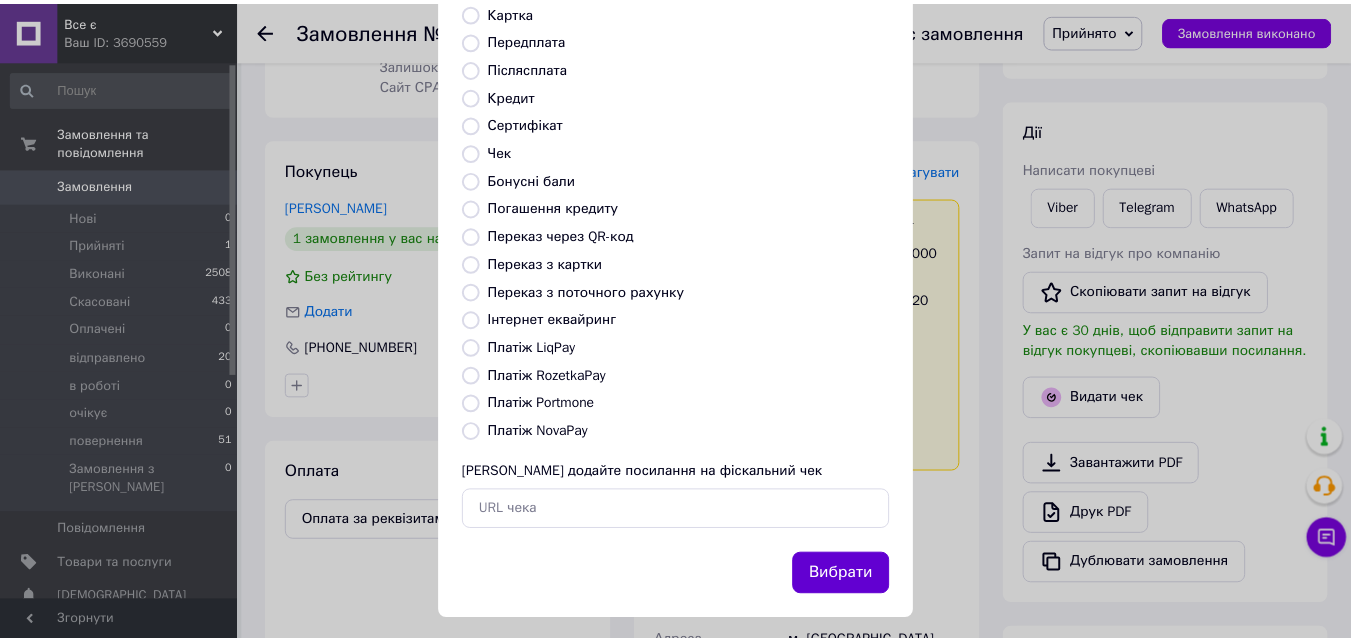 scroll, scrollTop: 218, scrollLeft: 0, axis: vertical 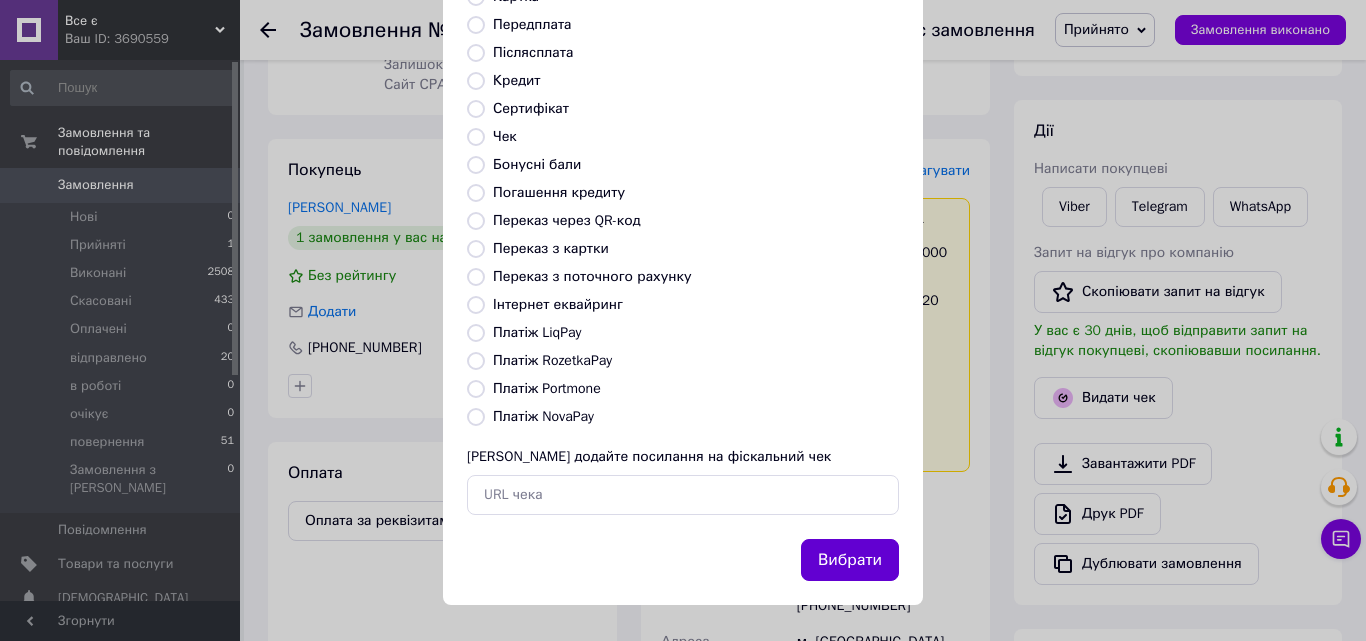 click on "Вибрати" at bounding box center (850, 560) 